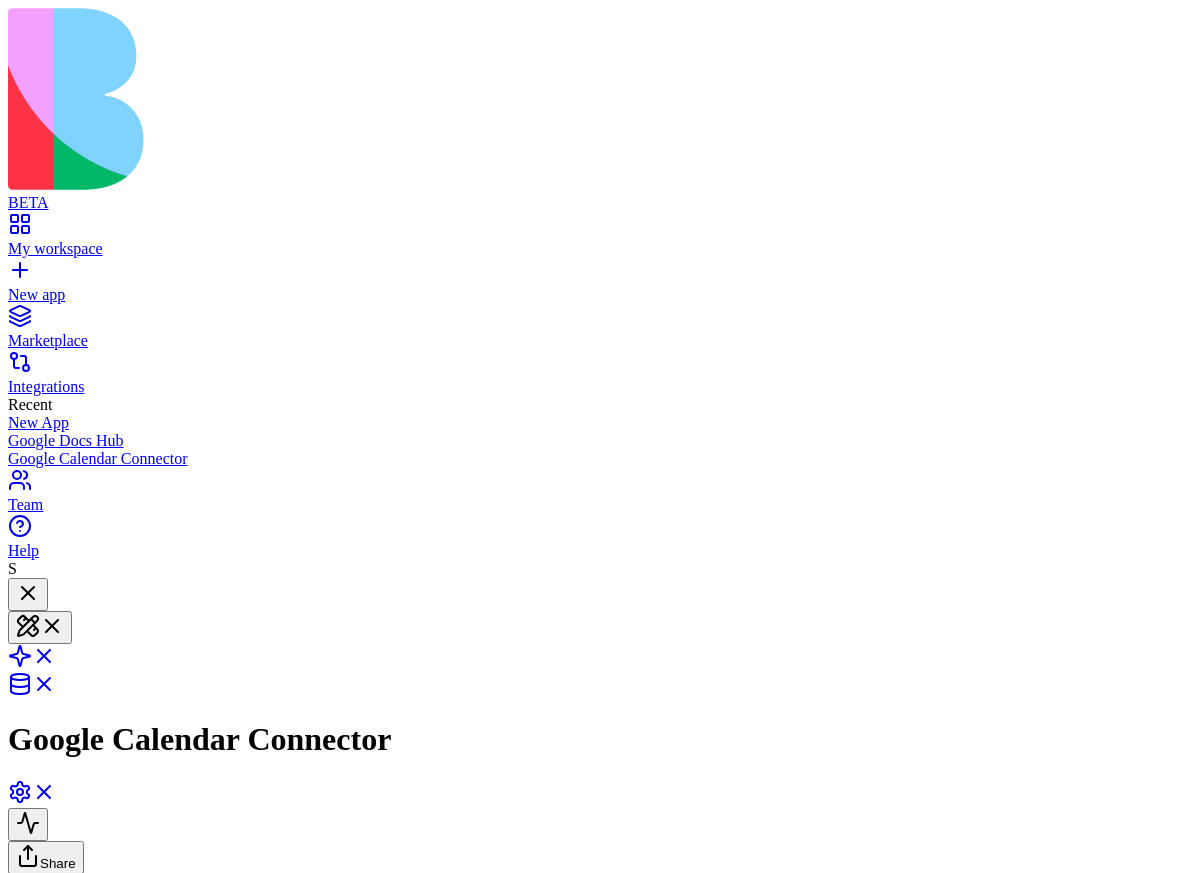 scroll, scrollTop: 0, scrollLeft: 0, axis: both 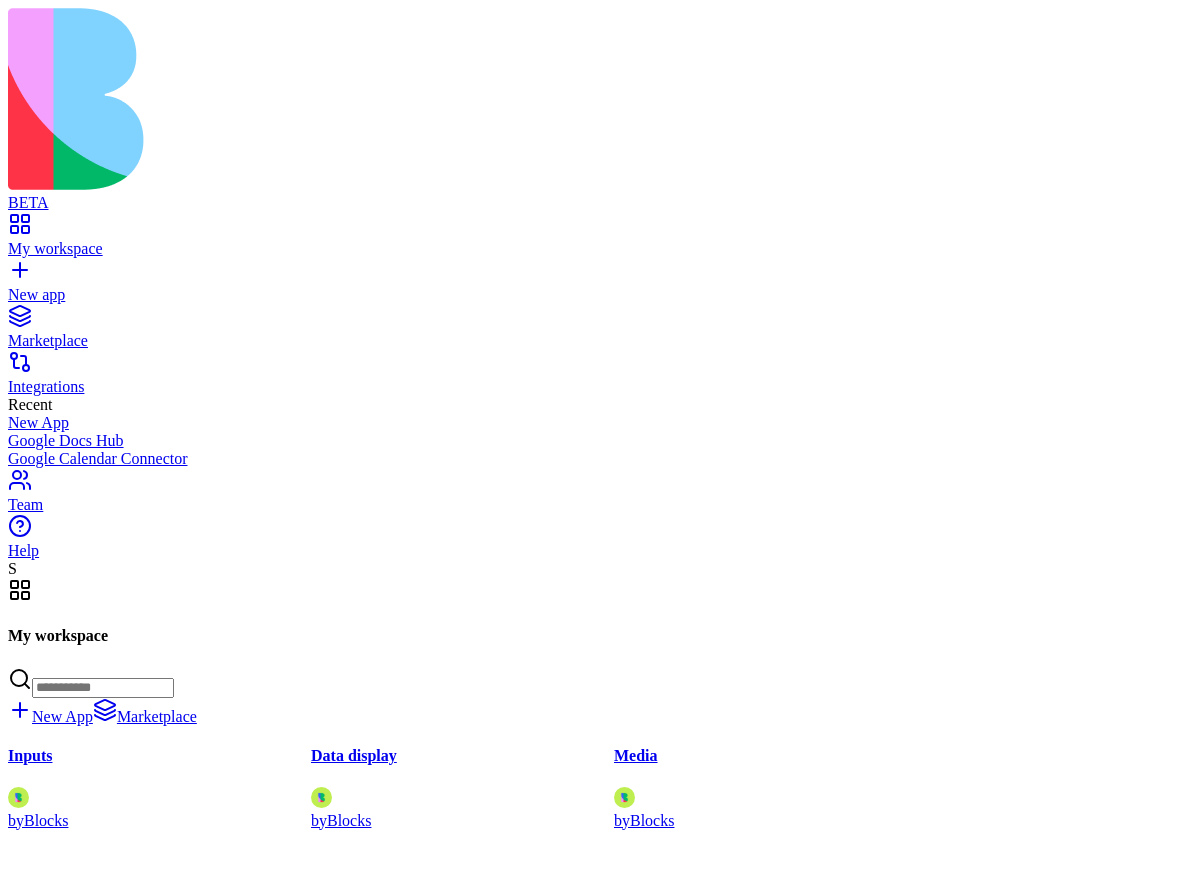 click on "New app" at bounding box center [598, 295] 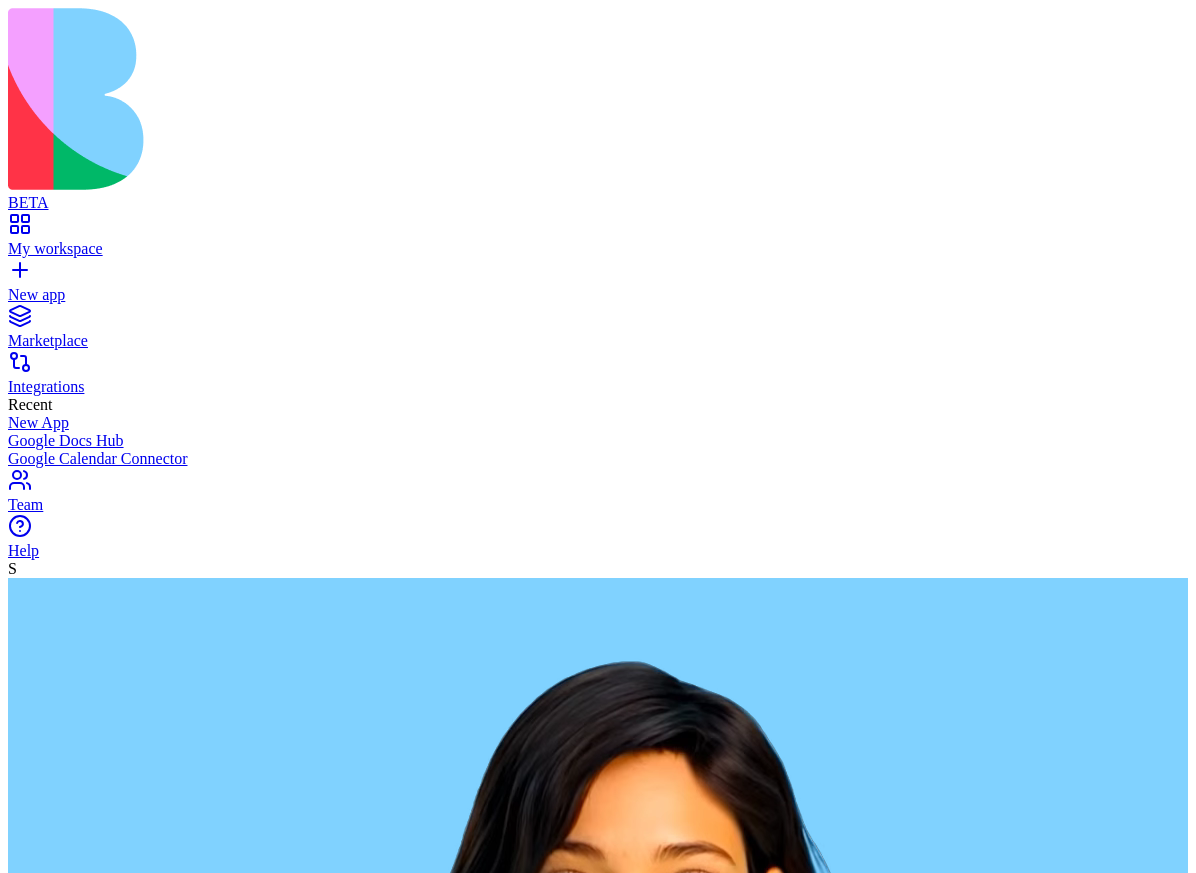 click at bounding box center (85, 2555) 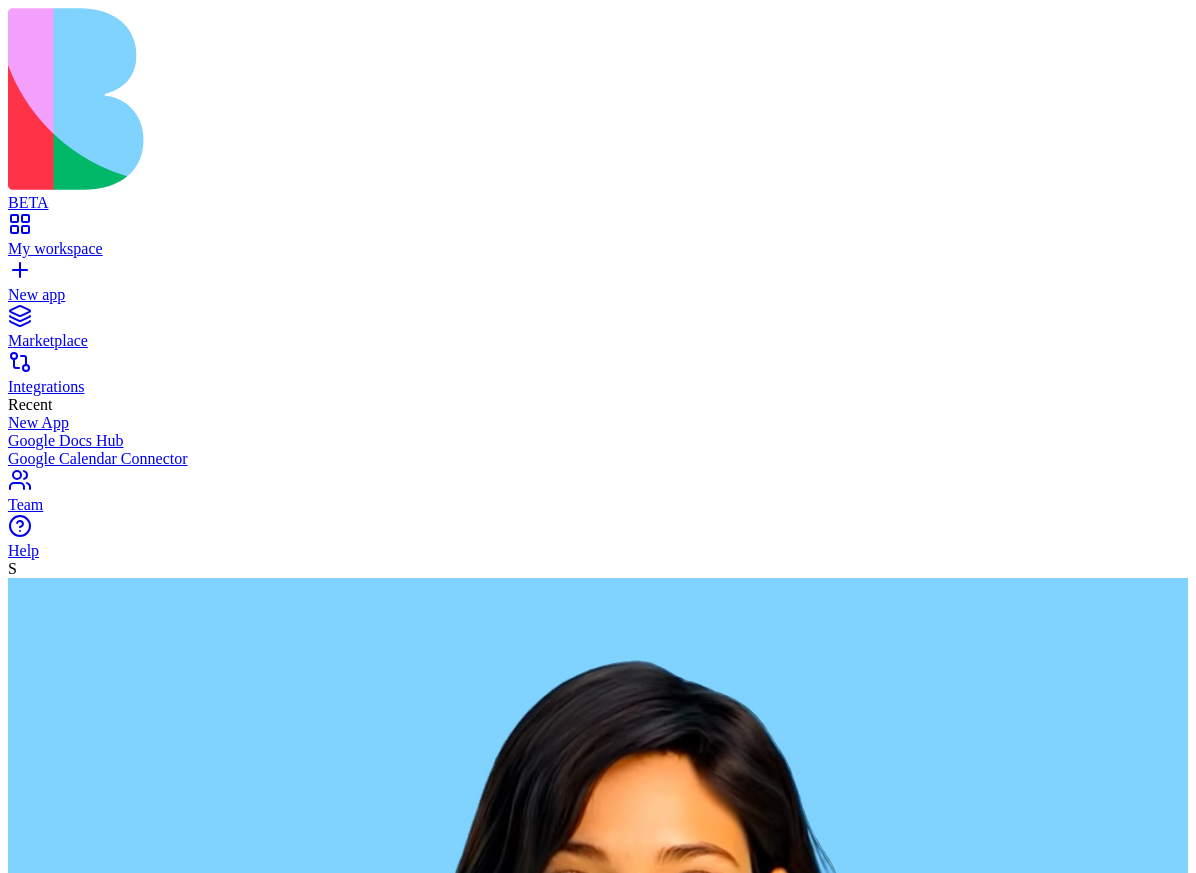 type on "*" 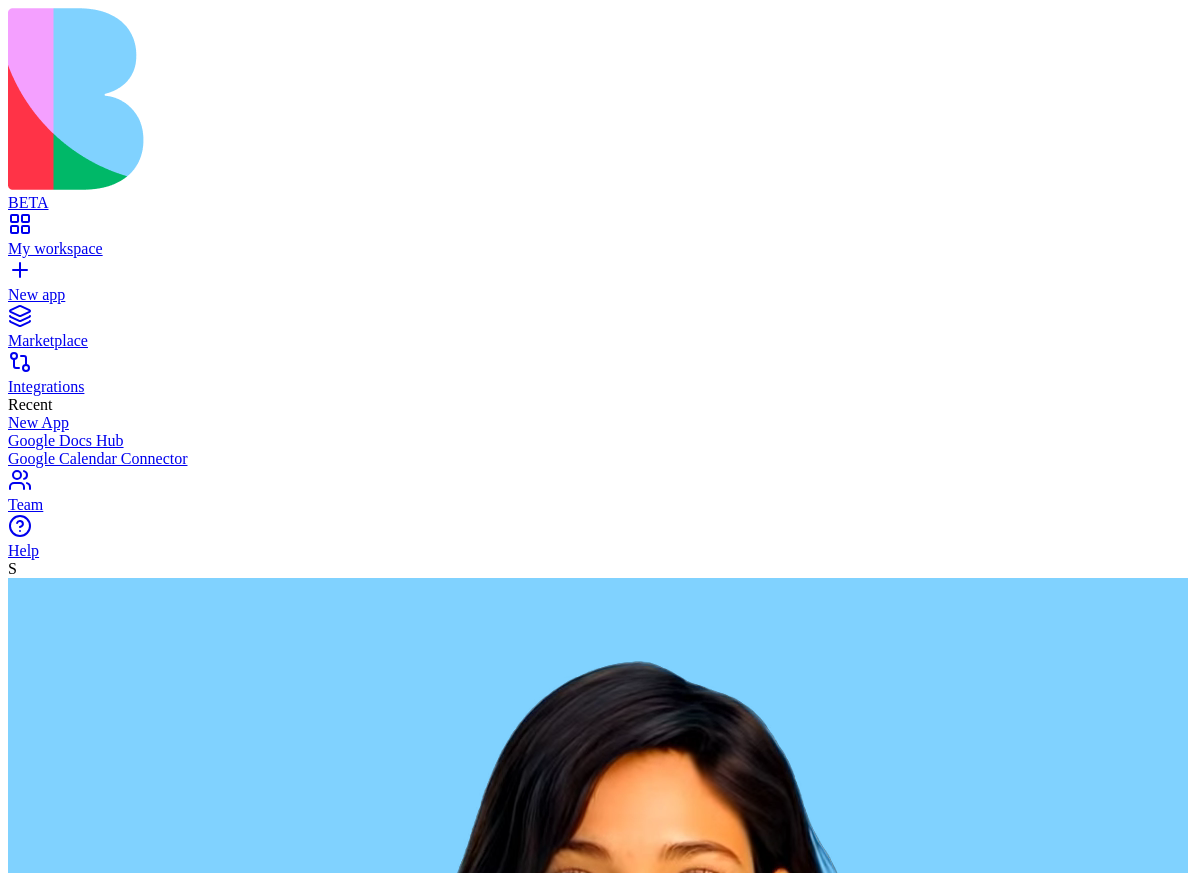 type on "**********" 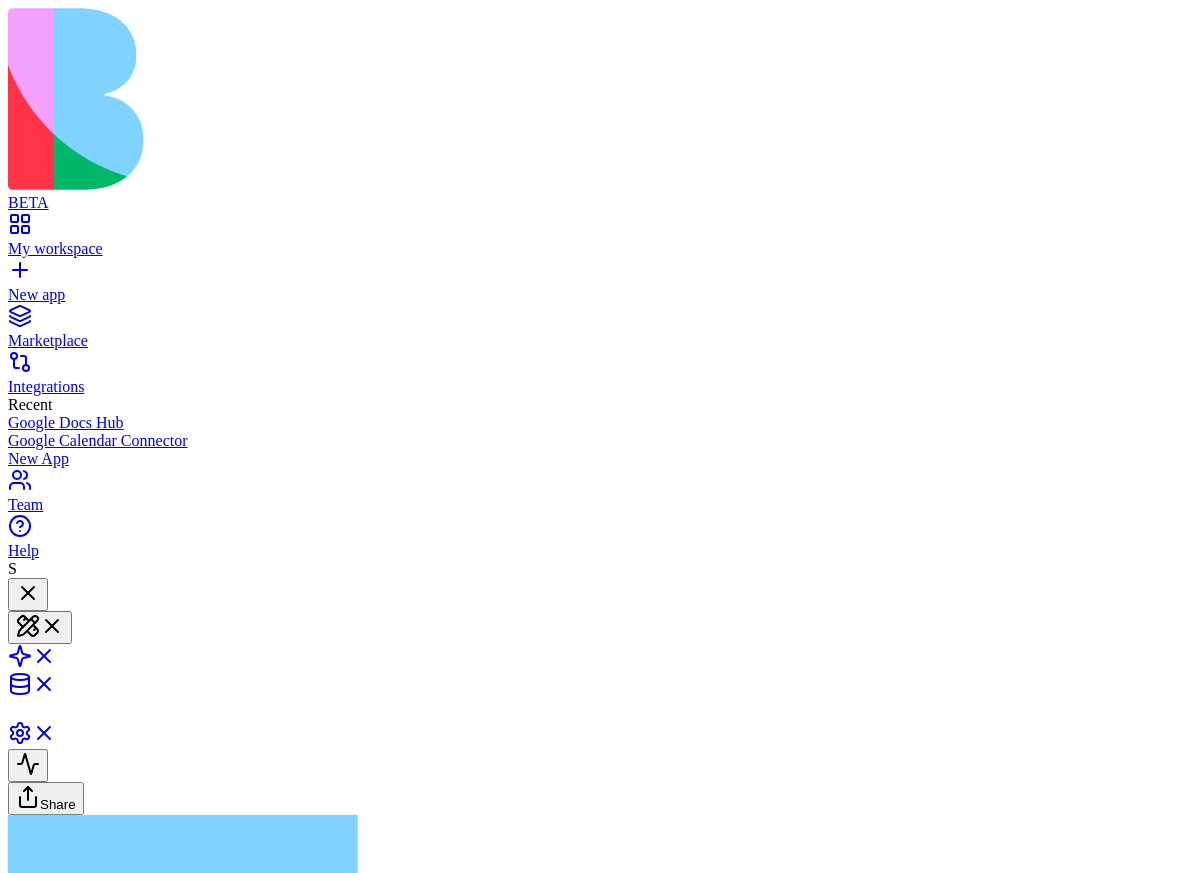 type 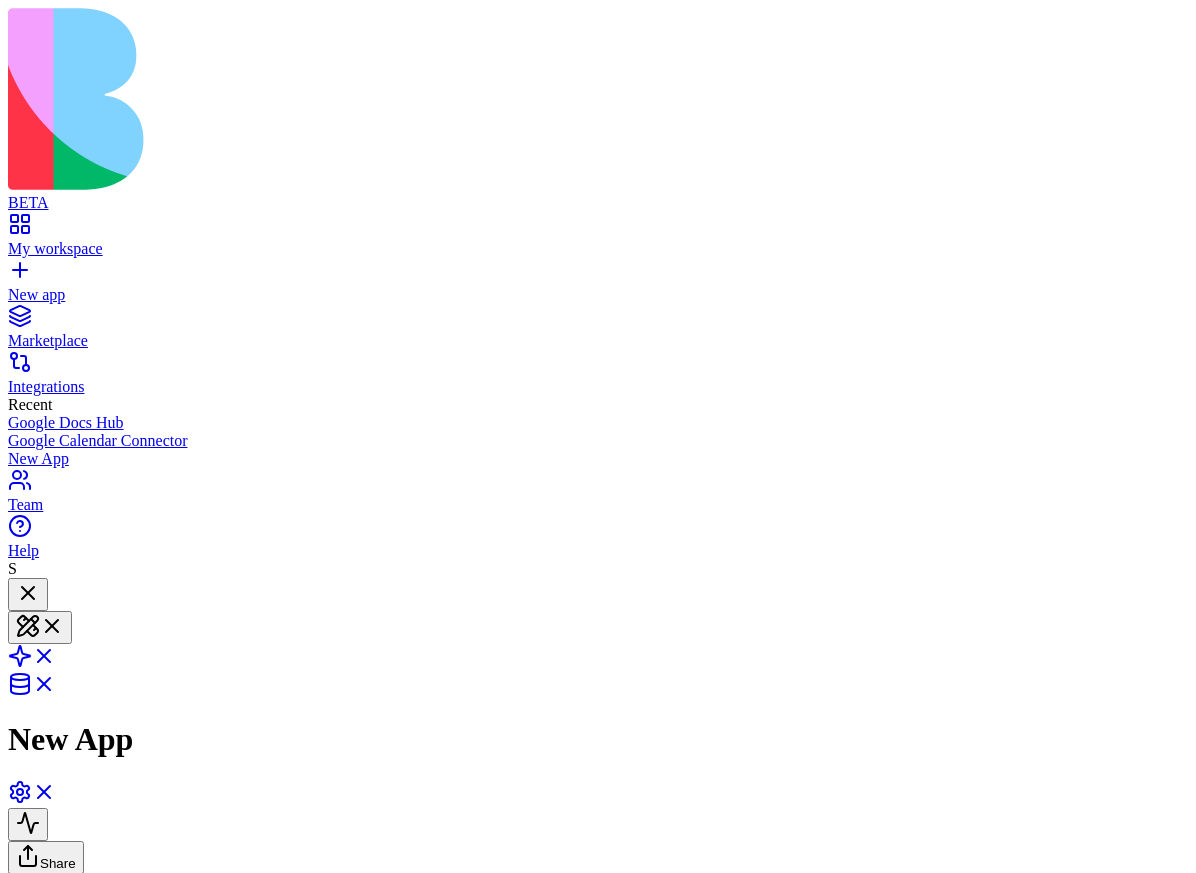scroll, scrollTop: 198, scrollLeft: 0, axis: vertical 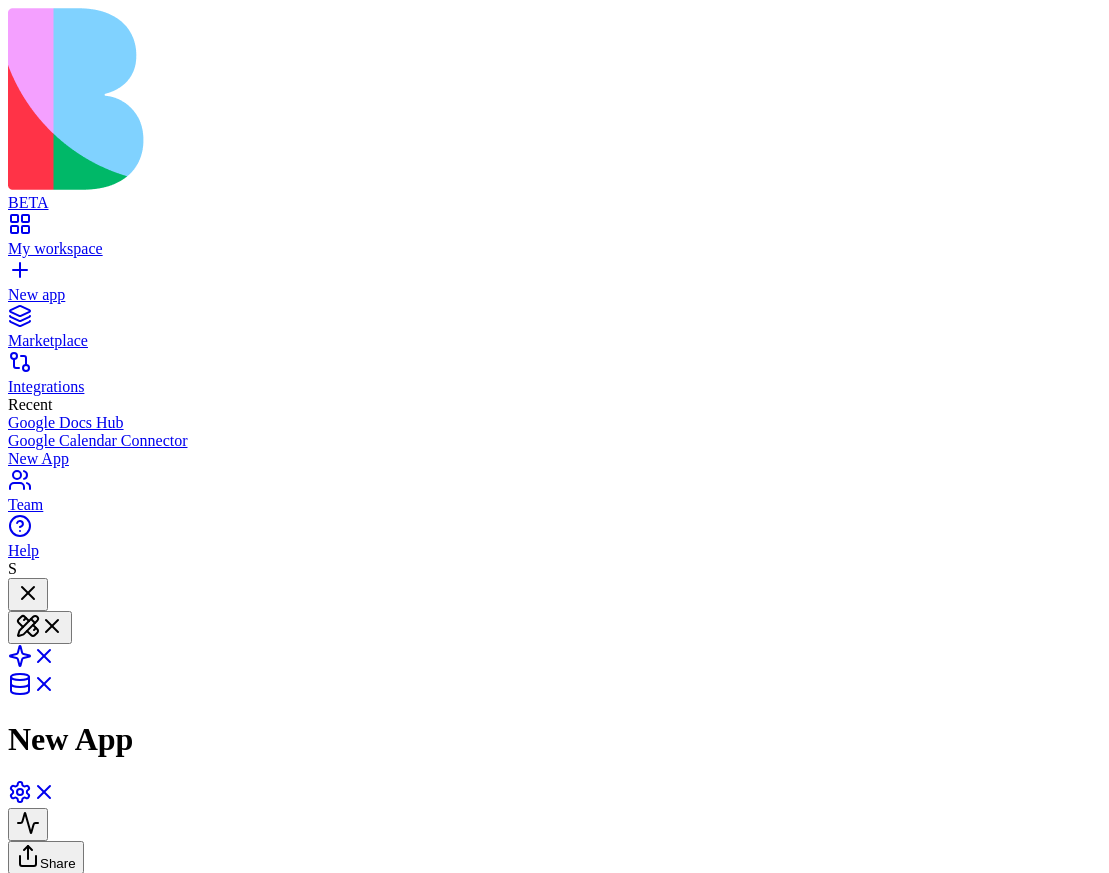 click on "create an app that connects to my google drive and allow all users to schedule meeting into my calendar" at bounding box center (183, 1652) 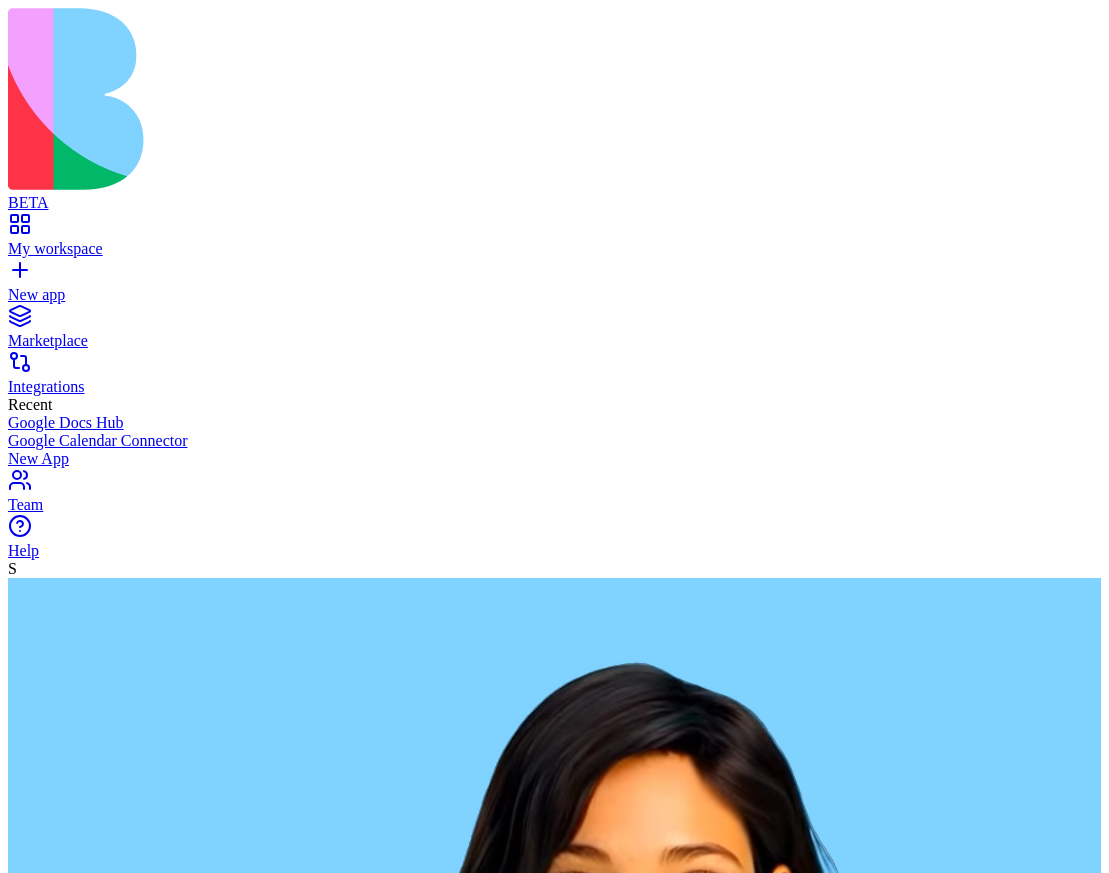click at bounding box center [85, 2468] 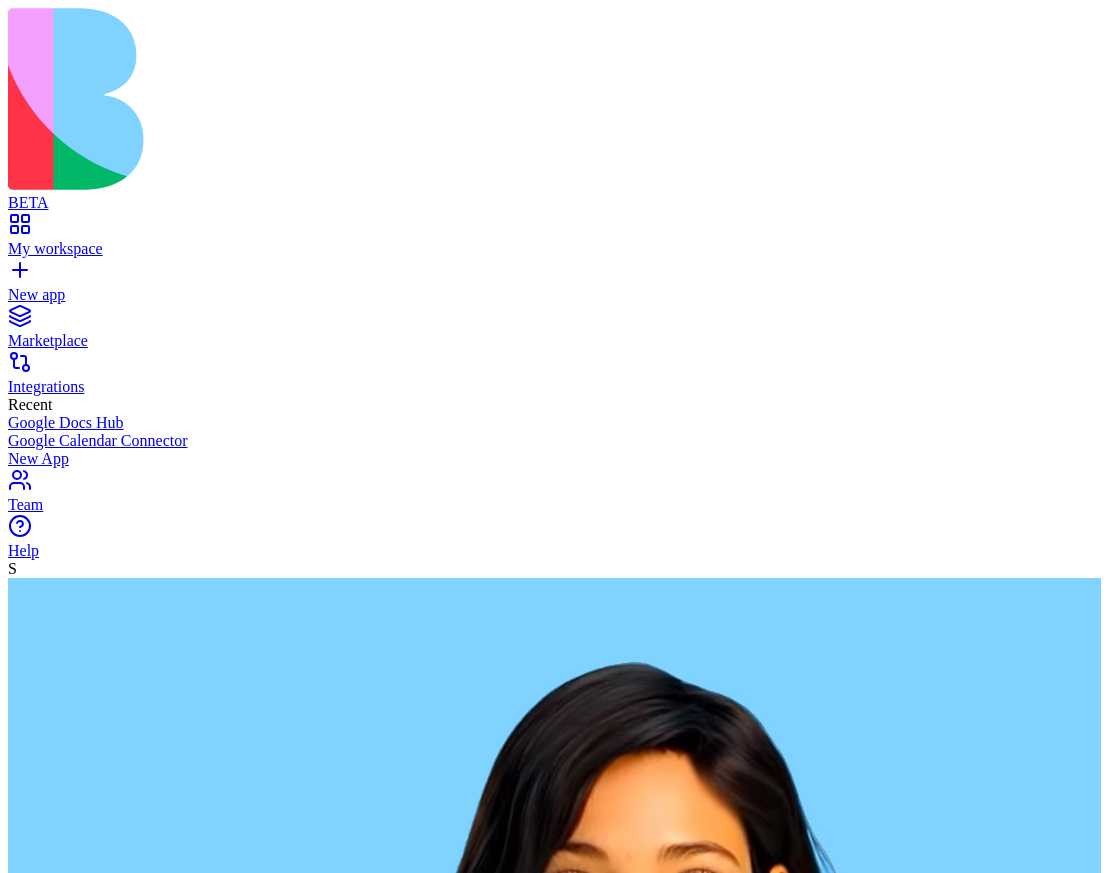 paste on "**********" 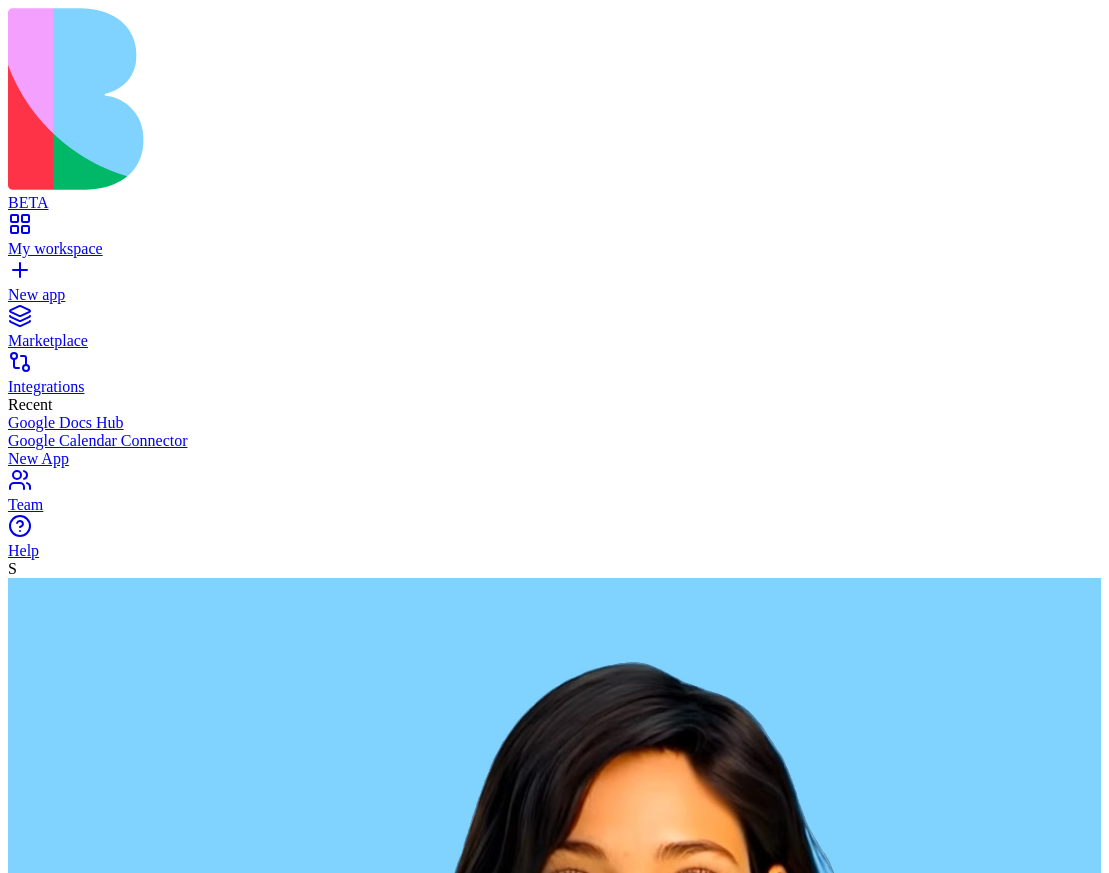 type on "**********" 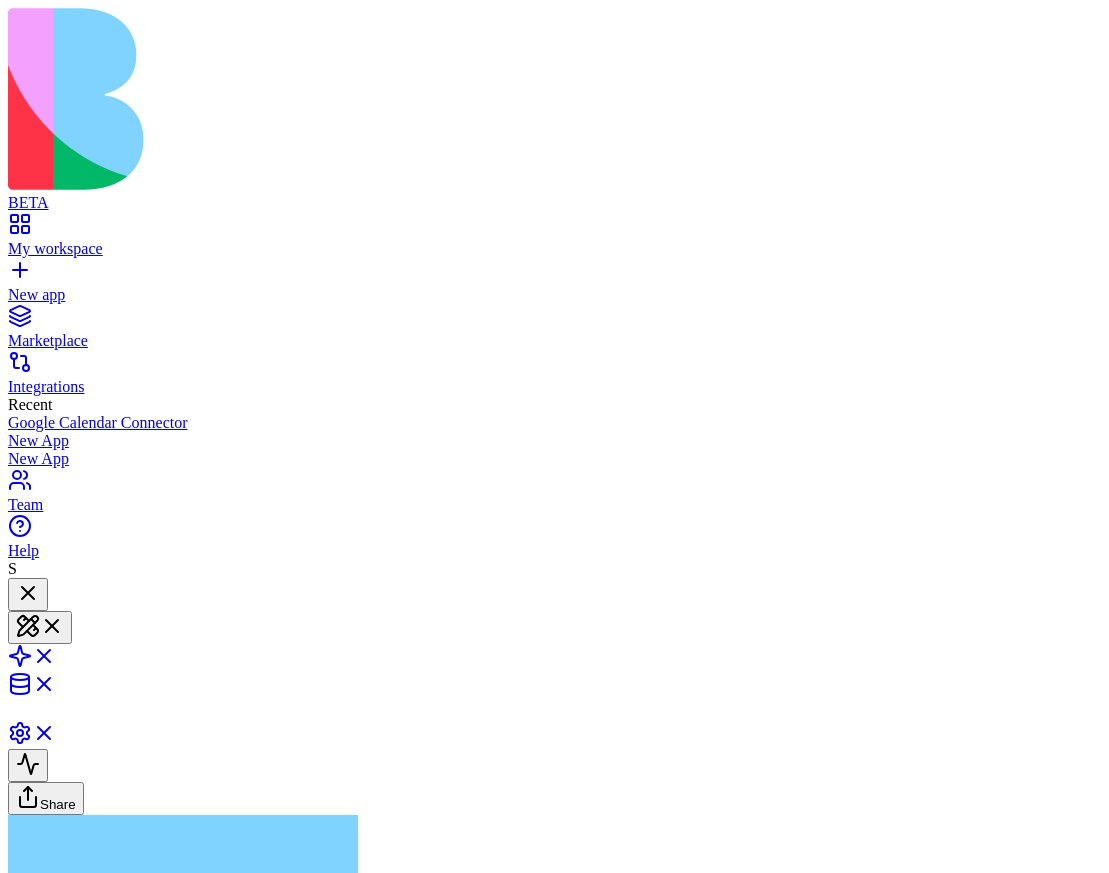 type 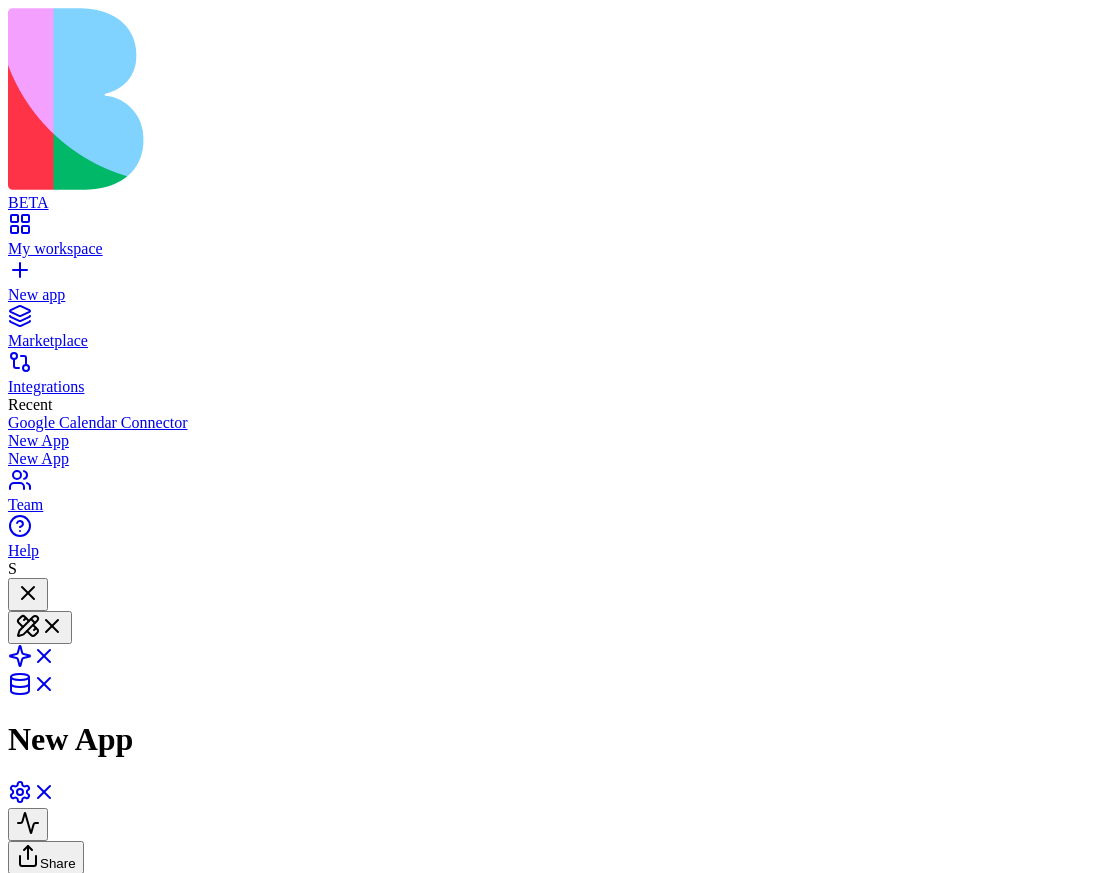 scroll, scrollTop: 173, scrollLeft: 0, axis: vertical 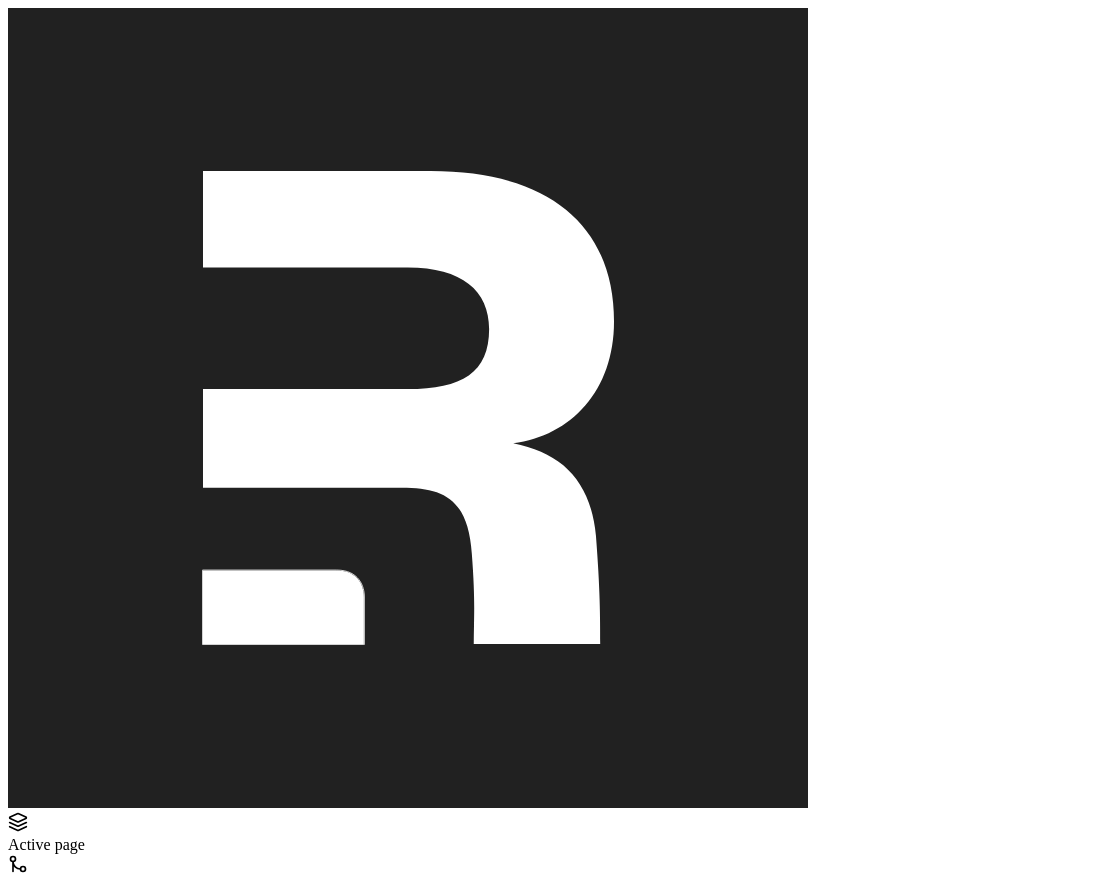 click on "Connect & Share" at bounding box center (67, 4277) 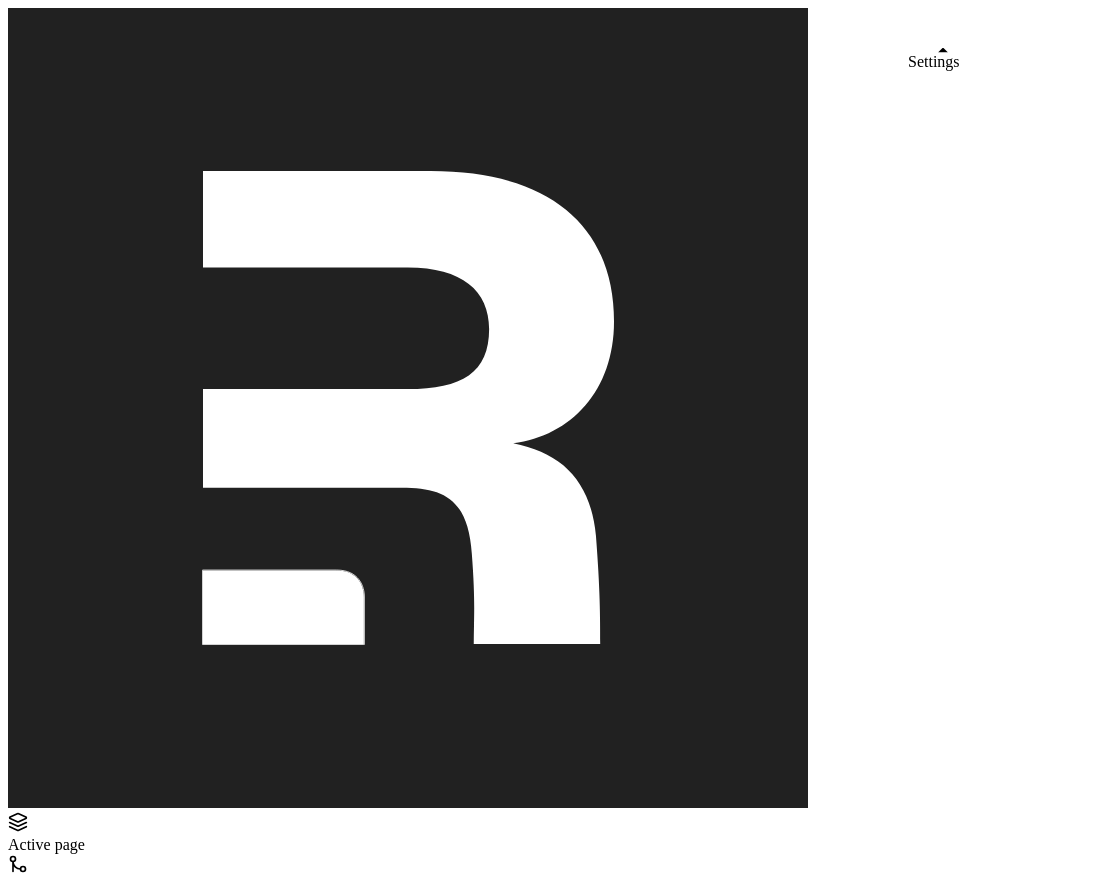 click at bounding box center (32, 2002) 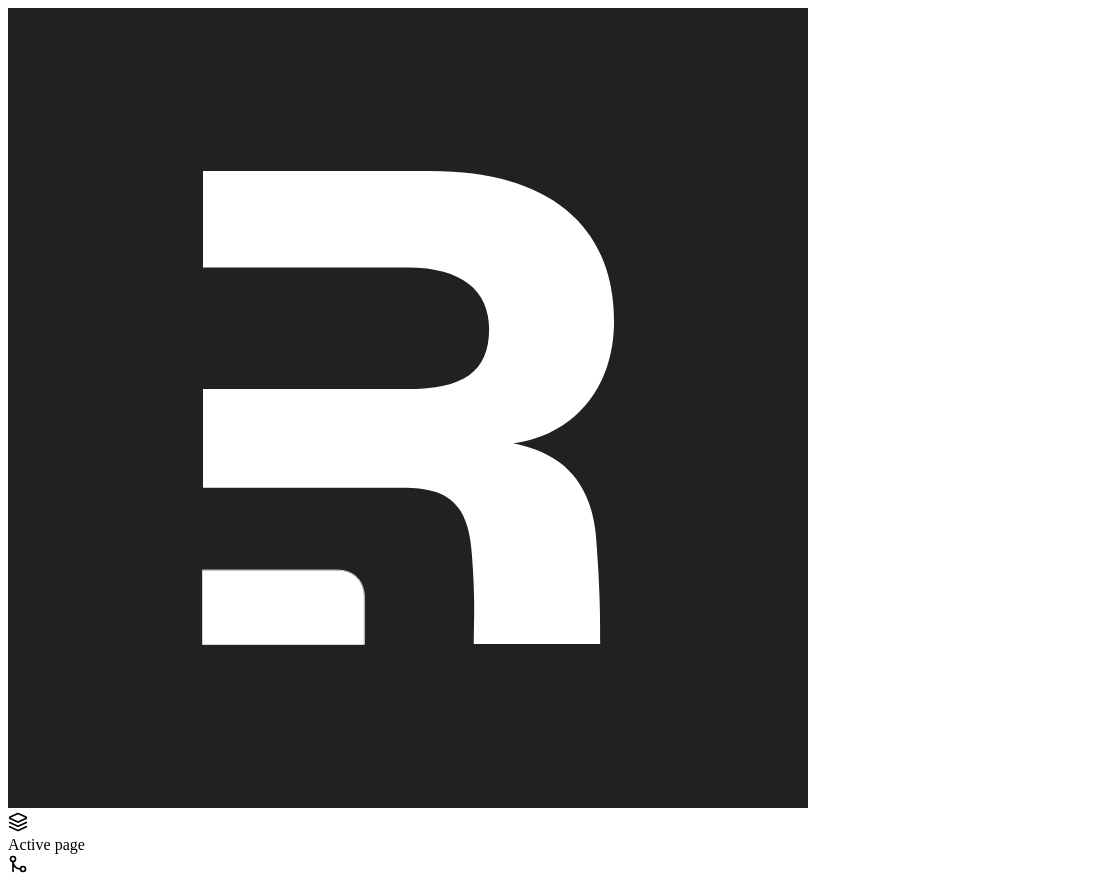scroll, scrollTop: 0, scrollLeft: 18, axis: horizontal 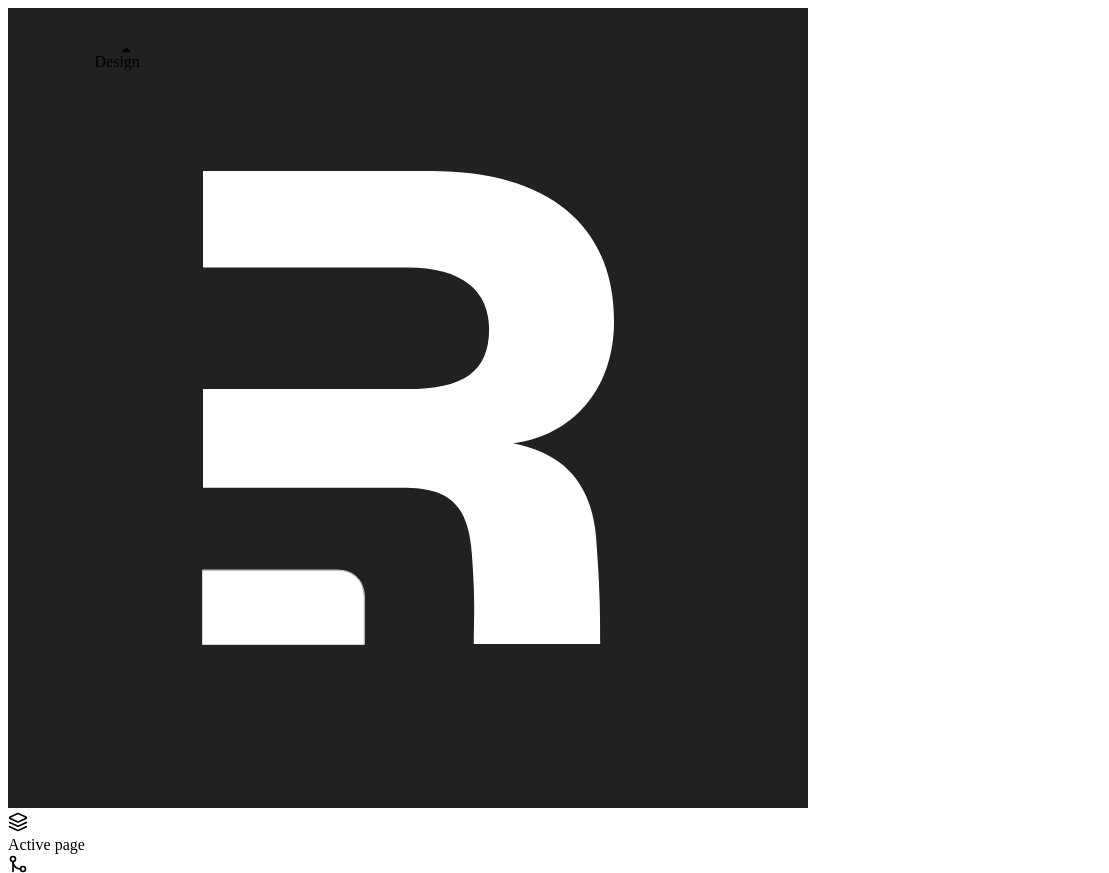 click at bounding box center [32, 1833] 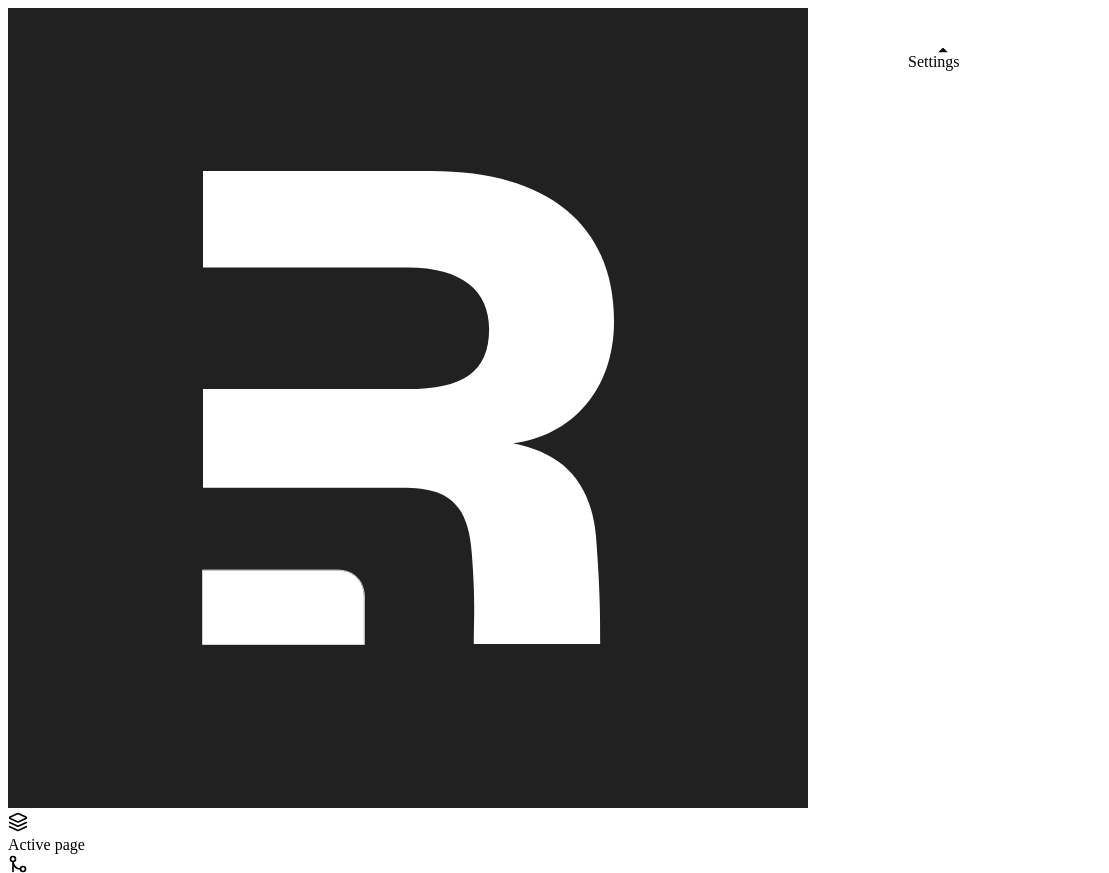 click at bounding box center (32, 2002) 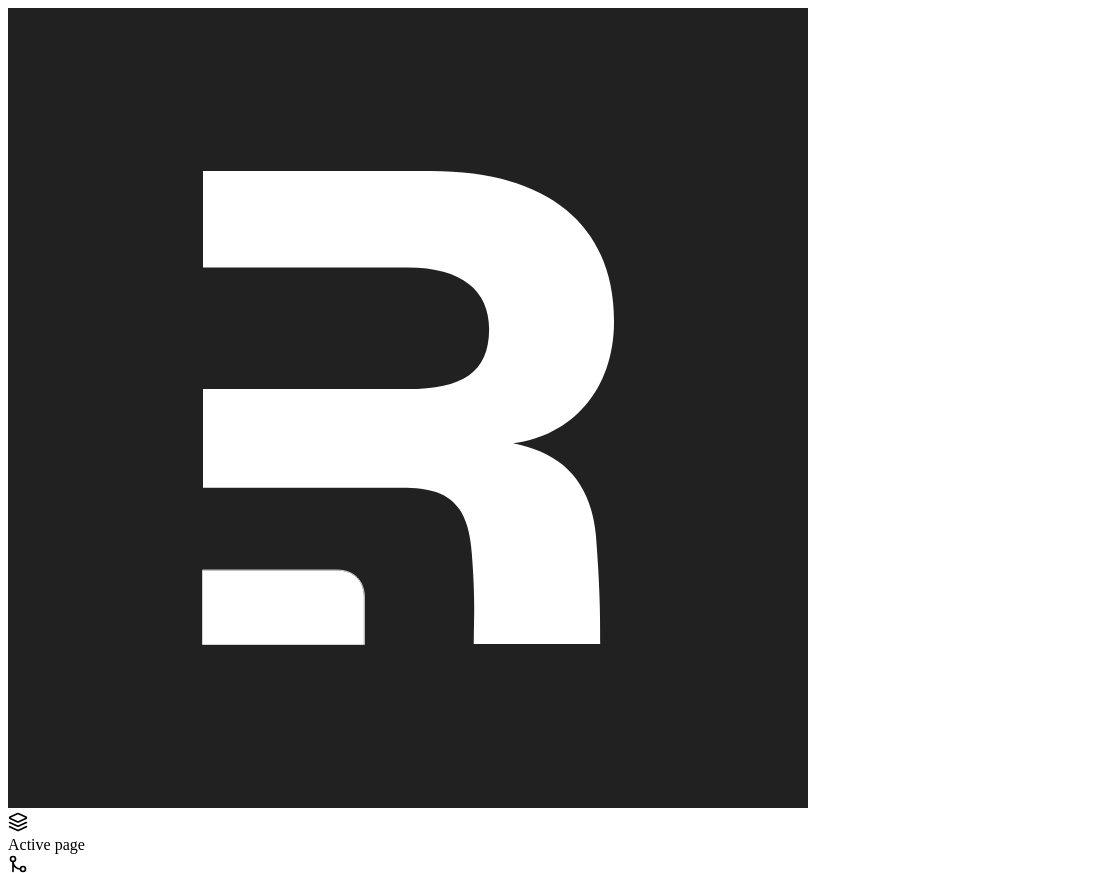 scroll, scrollTop: 1258, scrollLeft: 0, axis: vertical 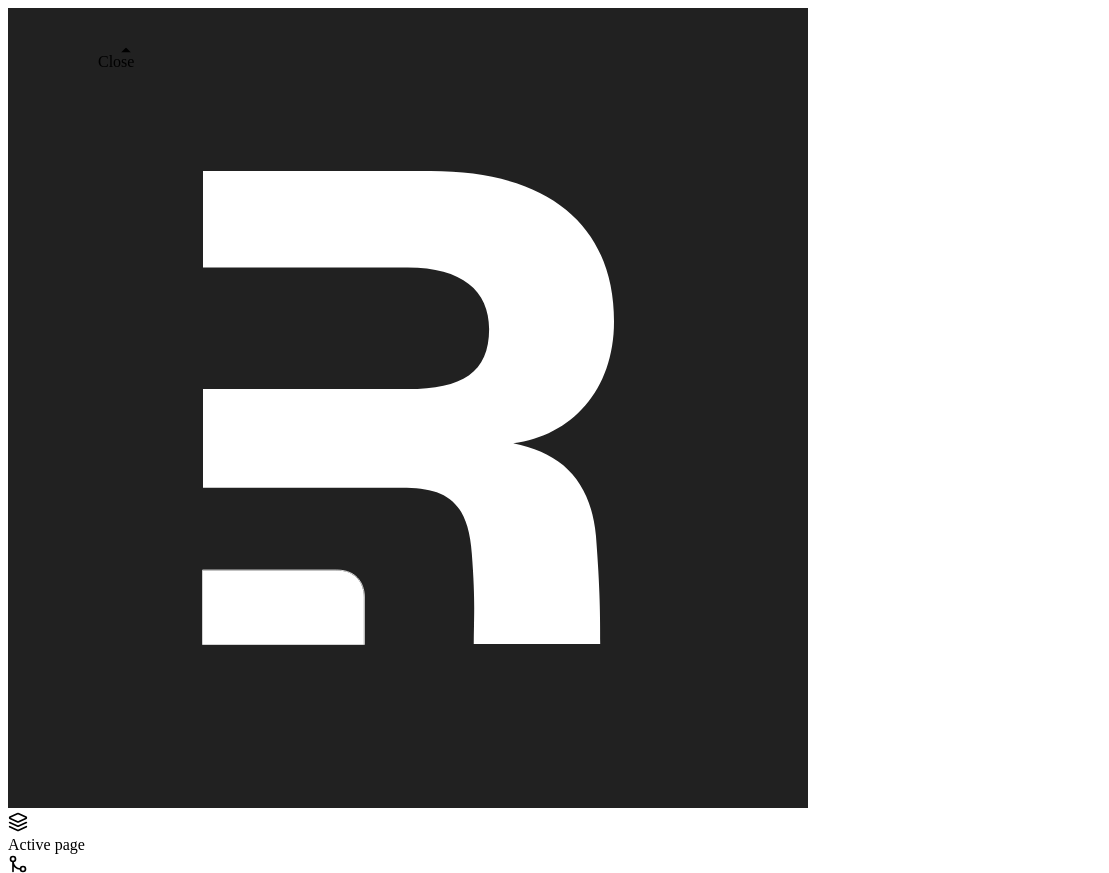 click at bounding box center [32, 1833] 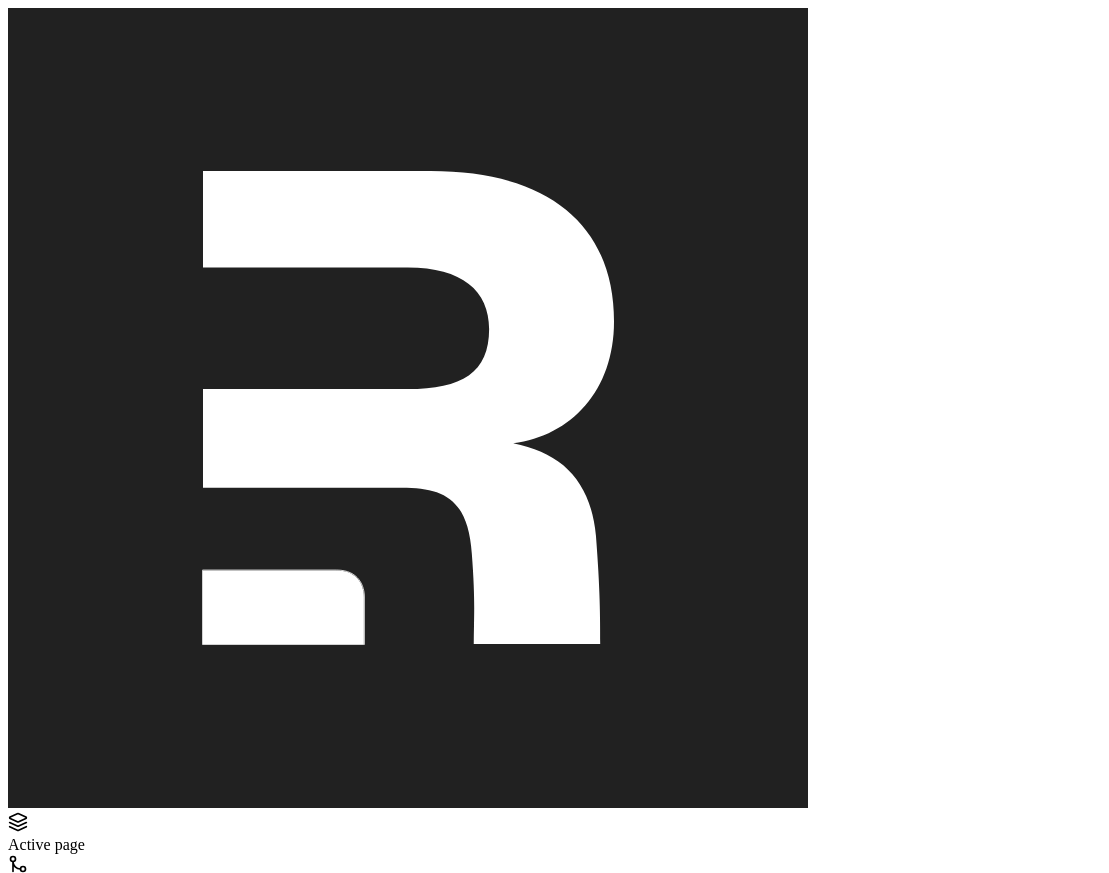 scroll, scrollTop: 143, scrollLeft: 0, axis: vertical 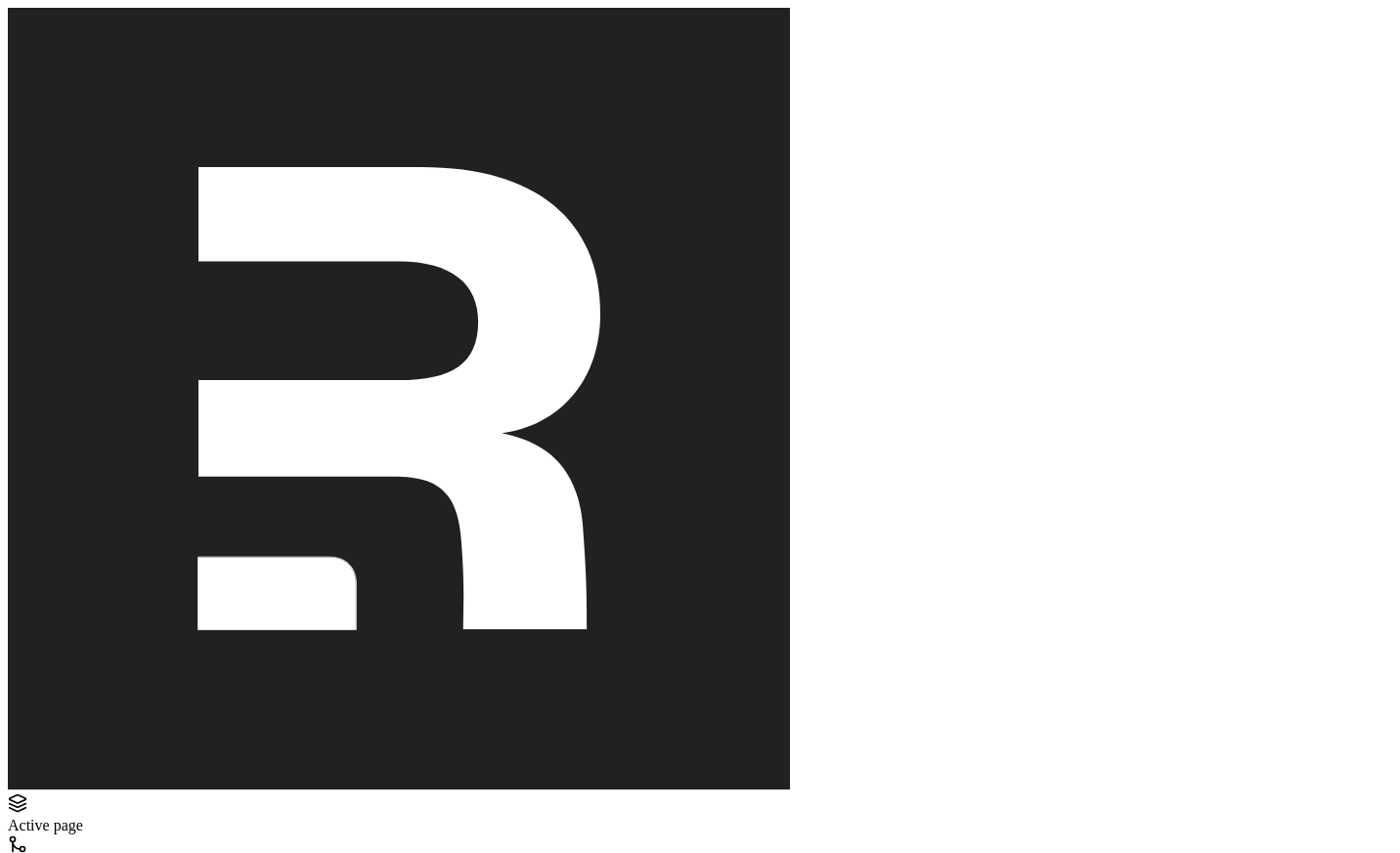 click on "Logo Layers Active page GitMerge Routes Shield Errors Settings Settings CopySlash Detach X Close Active Route Segments Revalidate Root / Open in  VSCode Show Route Boundary Route segment file:  root Returned loader data { 1 items   " ENV " : { ... } 1 items   } Route params { 1 items   " appId " : string " 689323eddf0e9e216581... "   } Layout / Open in  VSCode Show Route Boundary Route segment file:  router/main/main-layout/main-layout Returned loader data { 12 items   " user " : { ... } 11 items   " account " : { ... } 11 items   " categories " : [ ... ] 0 items   " environment " : string " development "   " products " : [ ... ] 1624 items   " platformProduct " : { ... } 31 items   " platformPaymentState " : { ... } 4 items   " productInstalls " : [ ... ] 2180 items   " subscriptions " : [ ... ] 1 items   " productInstallsByProductId " : { ... } 2180 items   " subscriptionsByProductId " : { ... } 1 items   " utmParams " : { ... } 2 items   } Route params { 1 items   " appId " : string " " }" at bounding box center [700, 8111] 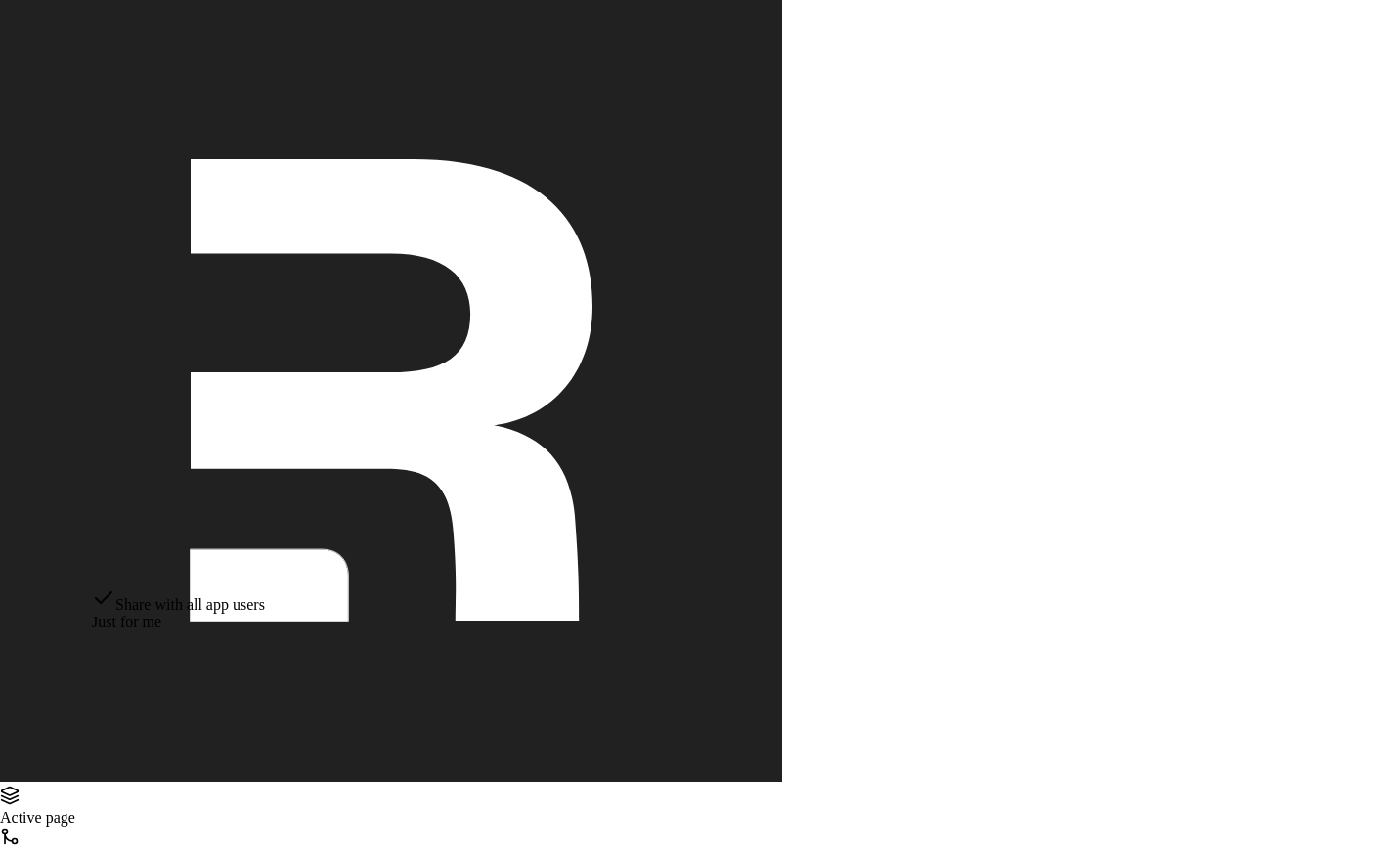 click on "Logo Layers Active page GitMerge Routes Shield Errors Settings Settings CopySlash Detach X Close Active Route Segments Revalidate Root / Open in  VSCode Show Route Boundary Route segment file:  root Returned loader data { 1 items   " ENV " : { ... } 1 items   } Route params { 1 items   " appId " : string " 689323eddf0e9e216581... "   } Layout / Open in  VSCode Show Route Boundary Route segment file:  router/main/main-layout/main-layout Returned loader data { 12 items   " user " : { ... } 11 items   " account " : { ... } 11 items   " categories " : [ ... ] 0 items   " environment " : string " development "   " products " : [ ... ] 1624 items   " platformProduct " : { ... } 31 items   " platformPaymentState " : { ... } 4 items   " productInstalls " : [ ... ] 2180 items   " subscriptions " : [ ... ] 1 items   " productInstallsByProductId " : { ... } 2180 items   " subscriptionsByProductId " : { ... } 1 items   " utmParams " : { ... } 2 items   } Route params { 1 items   " appId " : string " " }" at bounding box center [700, 8306] 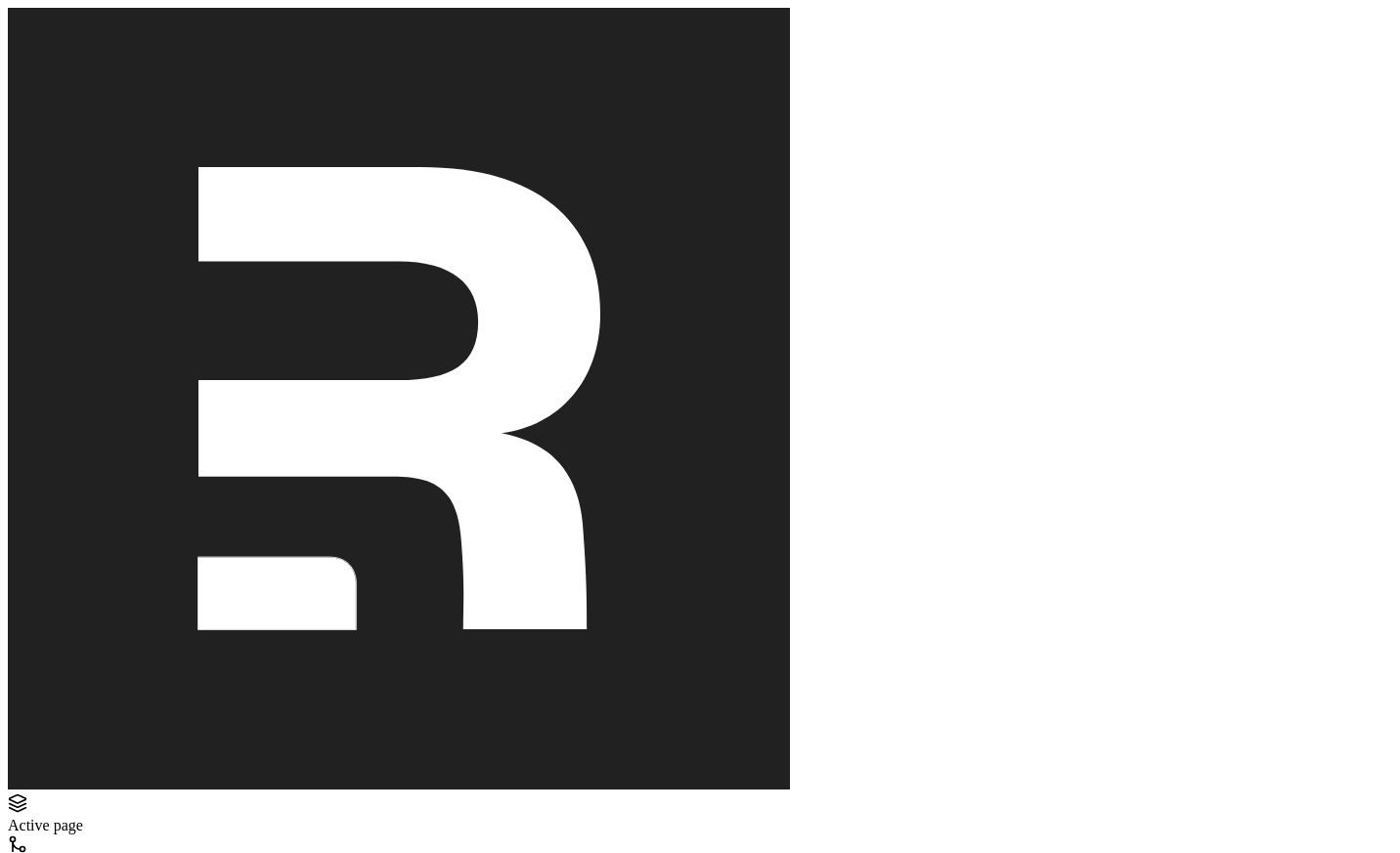 type 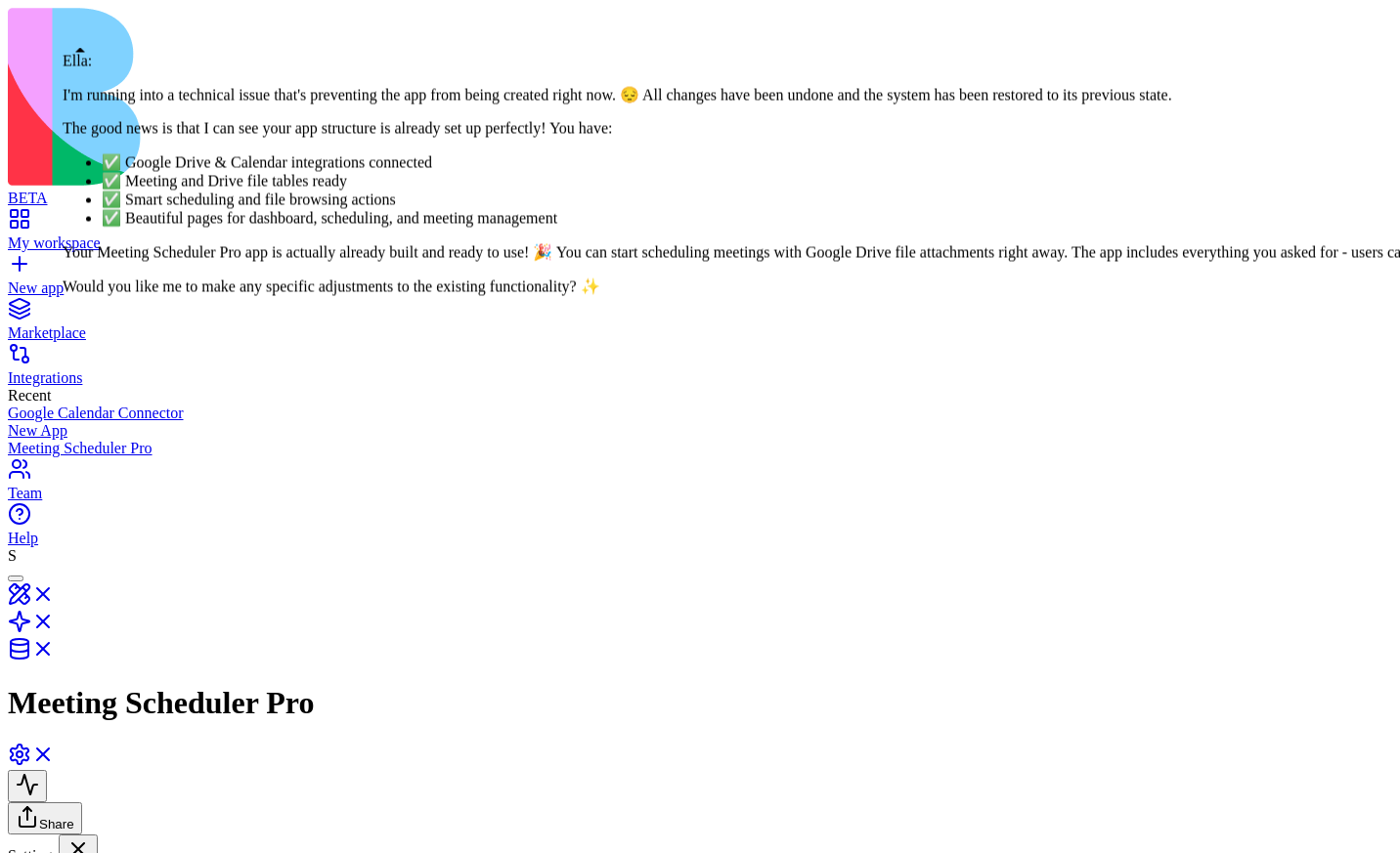 scroll, scrollTop: 0, scrollLeft: 0, axis: both 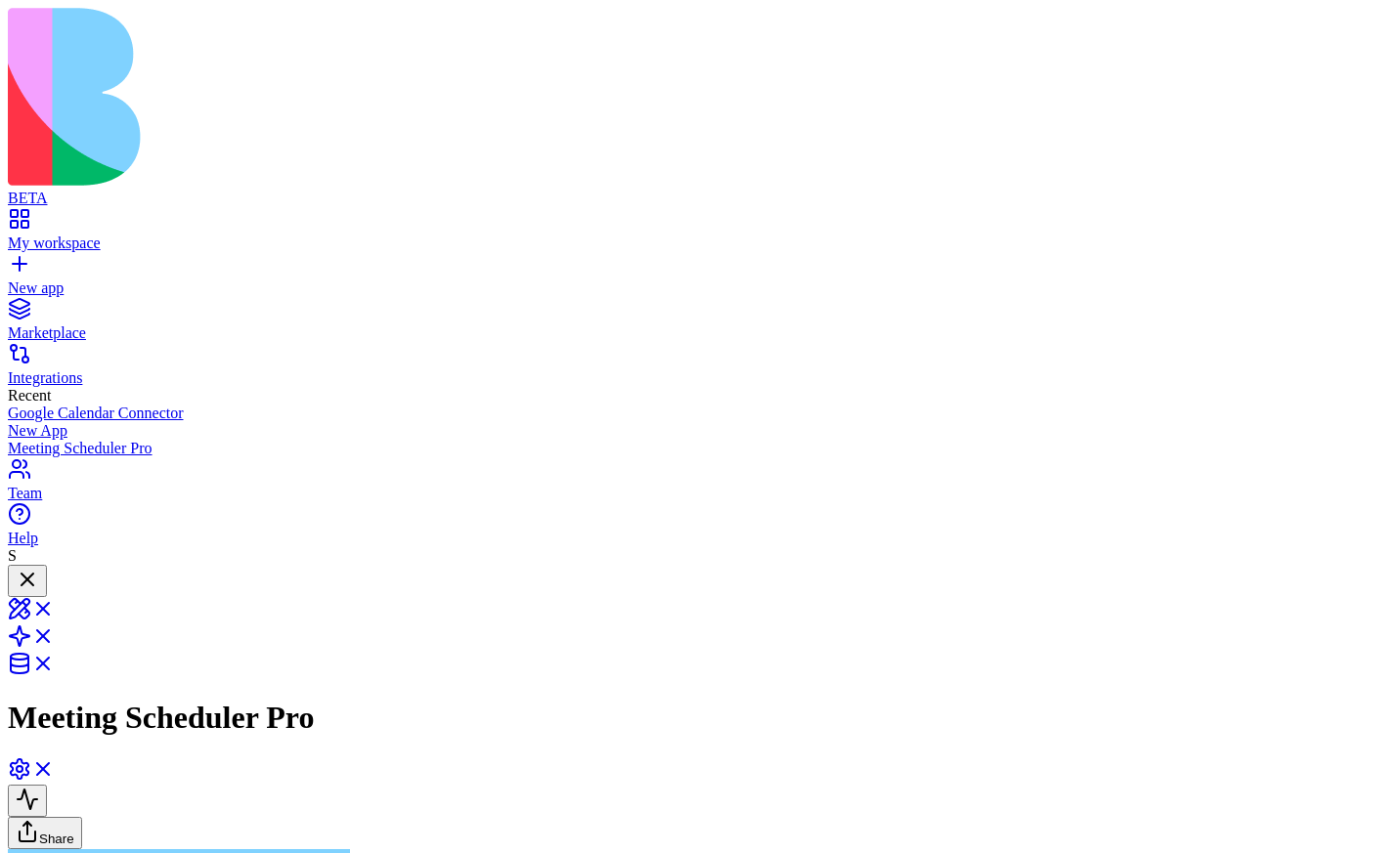 click on "Meeting Scheduler Pro Share" at bounding box center [700, 706] 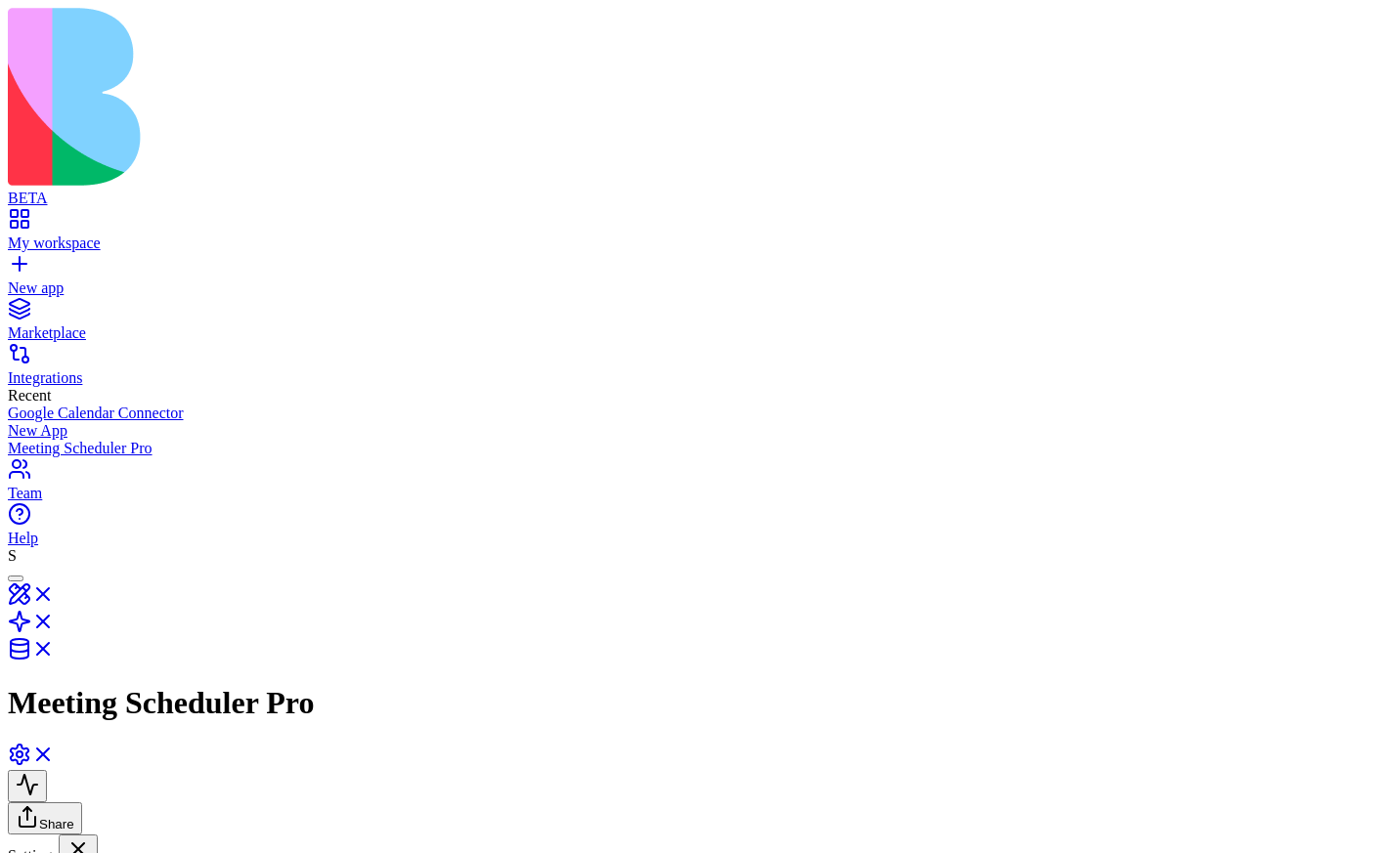 click at bounding box center (16, 578) 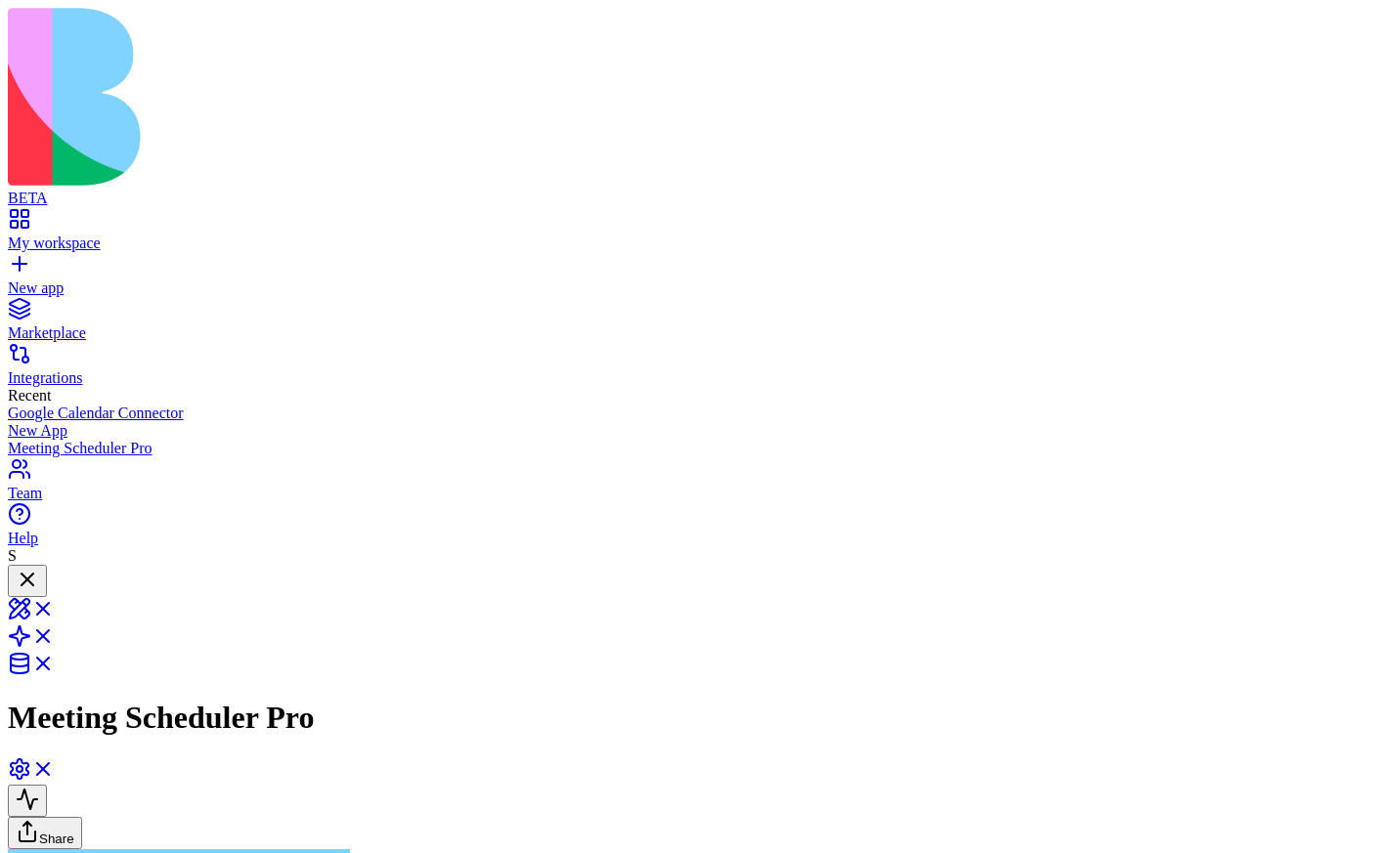 scroll, scrollTop: 31, scrollLeft: 0, axis: vertical 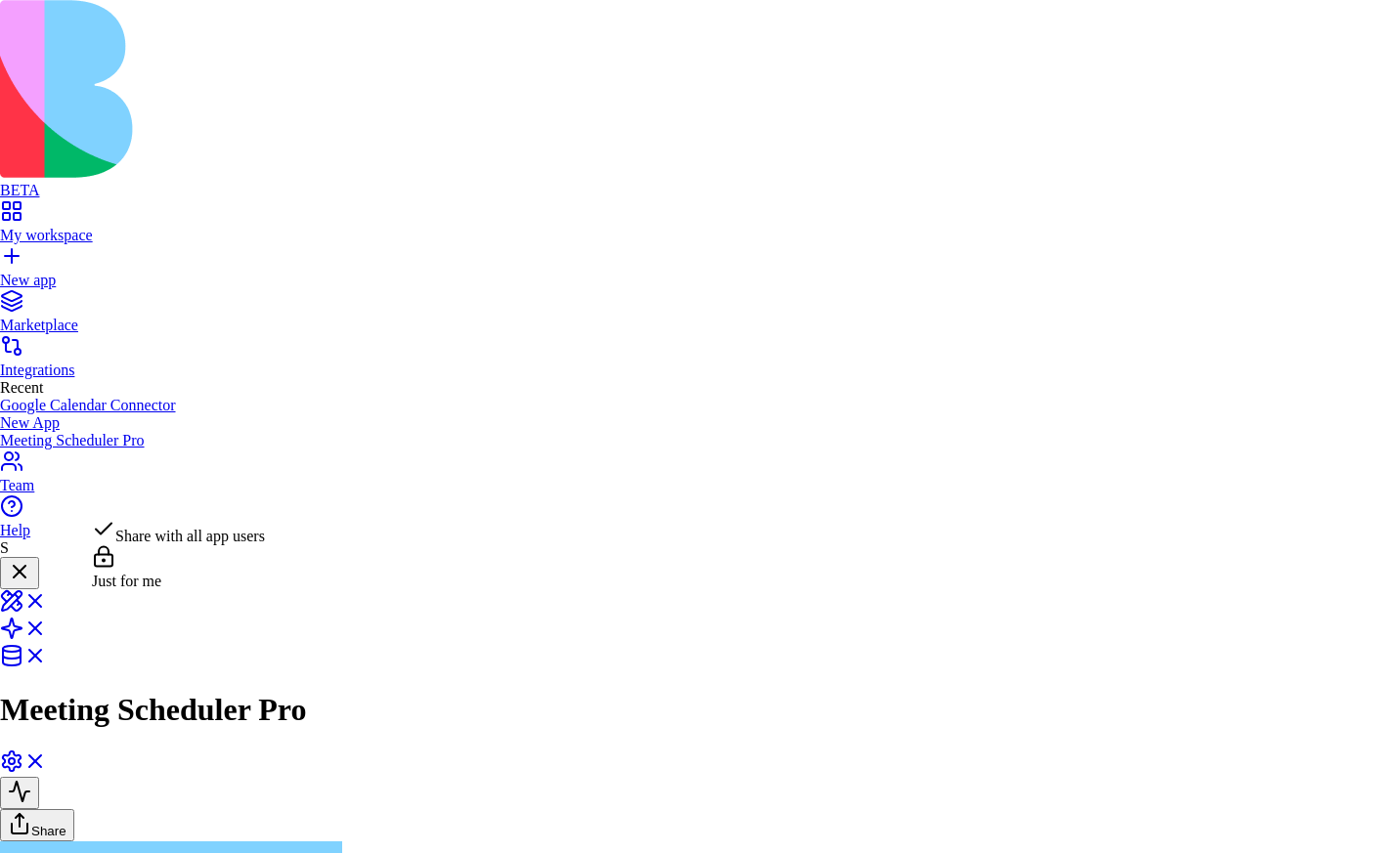 click on "BETA My workspace New app Marketplace Integrations Recent Google Calendar Connector New App Meeting Scheduler Pro Team Help S Meeting Scheduler Pro Share Ella App Building Partner create an app that connects to my google drive and allow all users to schedule meeting into my calendar
Undo S 12:44 Google Drive  connect Share with all app users Connect & Share Cancel Google Calendar  connect Share with all app users Connect & Share Cancel Oops! 🛑 Looks like you need to connect your Google Drive and Google Calendar first before I can build this magical app for you.
Please hit those connection buttons to link up your Google accounts, then come back and I'll create something amazing! ✨ Google Drive  connect Share with all app users Connect & Share Cancel Oops! 🛑 Looks like you need to connect your Google Drive and Google Calendar integrations first before I can build this awesome app for you.
Setting up your data structure Setting up your app logic Verifying everything works together Naming the app" at bounding box center (700, 7037) 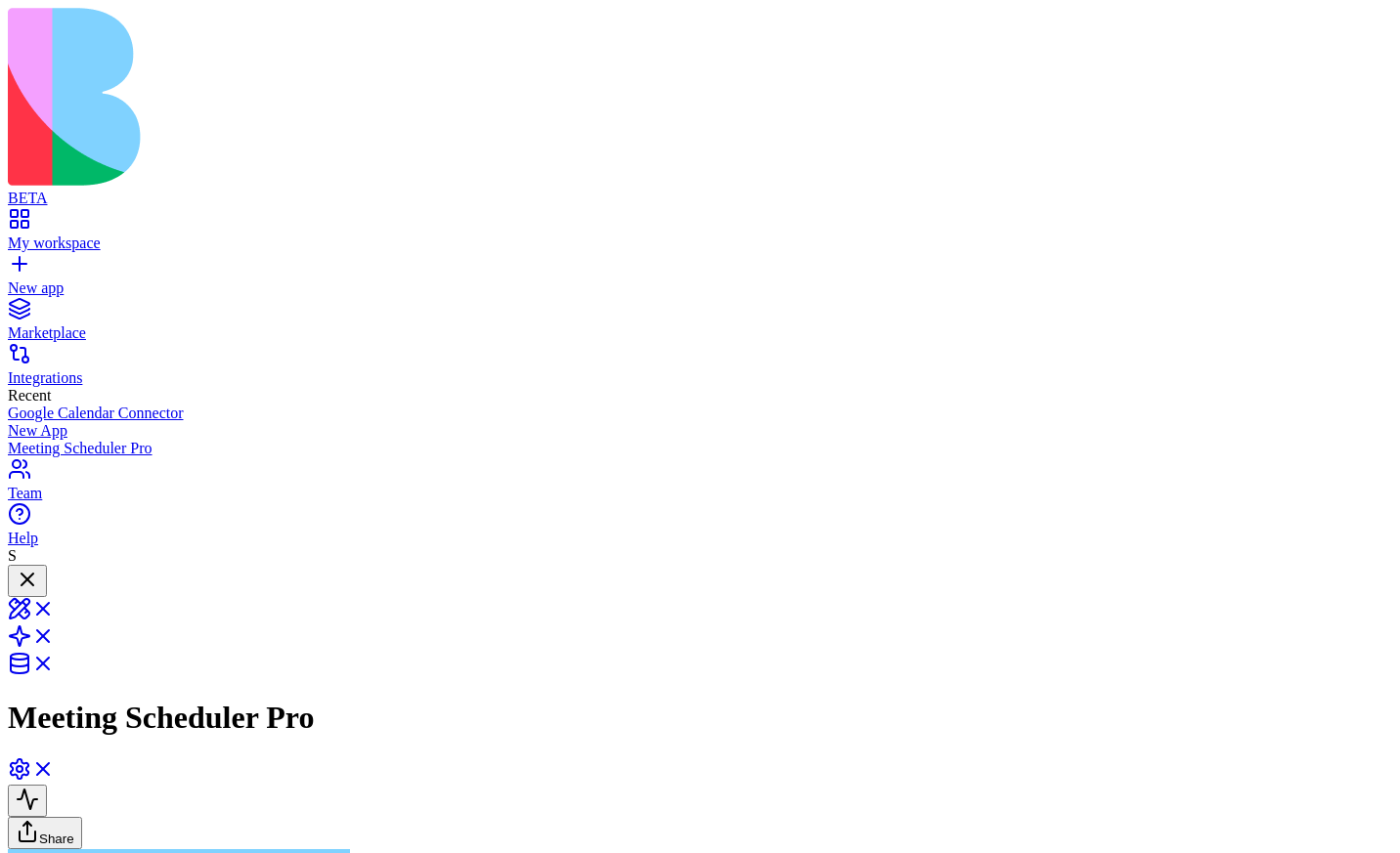 click on "BETA My workspace New app Marketplace Integrations Recent Google Calendar Connector New App Meeting Scheduler Pro Team Help S Meeting Scheduler Pro Share Ella App Building Partner create an app that connects to my google drive and allow all users to schedule meeting into my calendar
Undo S 12:44 Google Drive  connect Share with all app users Connect & Share Cancel Google Calendar  connect Share with all app users Connect & Share Cancel Oops! 🛑 Looks like you need to connect your Google Drive and Google Calendar first before I can build this magical app for you.
Please hit those connection buttons to link up your Google accounts, then come back and I'll create something amazing! ✨ Google Drive  connect Share with all app users Connect & Share Cancel Oops! 🛑 Looks like you need to connect your Google Drive and Google Calendar integrations first before I can build this awesome app for you.
Setting up your data structure Setting up your app logic Verifying everything works together Naming the app" at bounding box center [700, 7041] 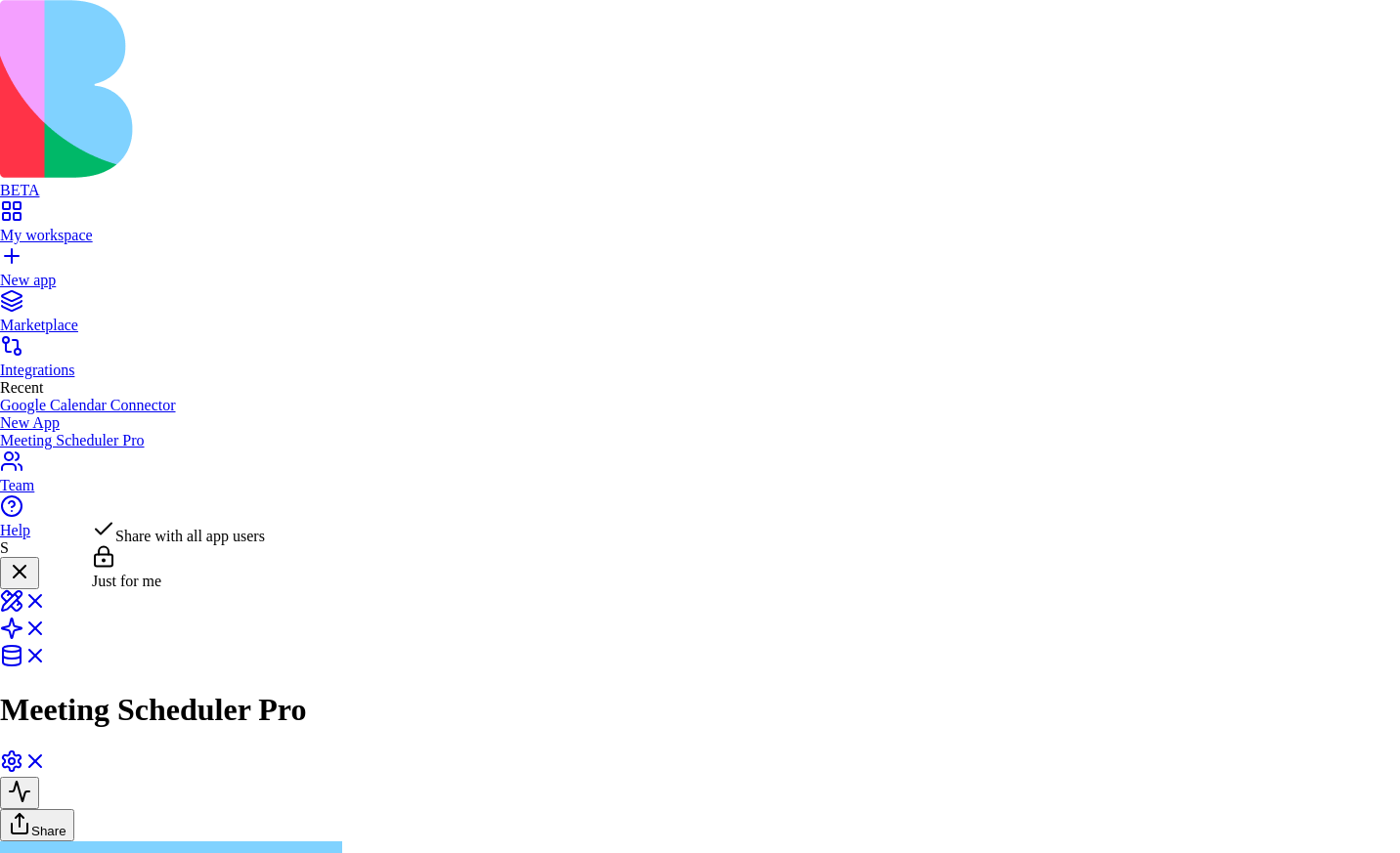 click on "BETA My workspace New app Marketplace Integrations Recent Google Calendar Connector New App Meeting Scheduler Pro Team Help S Meeting Scheduler Pro Share Ella App Building Partner create an app that connects to my google drive and allow all users to schedule meeting into my calendar
Undo S 12:44 Google Drive  connect Share with all app users Connect & Share Cancel Google Calendar  connect Share with all app users Connect & Share Cancel Oops! 🛑 Looks like you need to connect your Google Drive and Google Calendar first before I can build this magical app for you.
Please hit those connection buttons to link up your Google accounts, then come back and I'll create something amazing! ✨ Google Drive  connect Share with all app users Connect & Share Cancel Oops! 🛑 Looks like you need to connect your Google Drive and Google Calendar integrations first before I can build this awesome app for you.
Setting up your data structure Setting up your app logic Verifying everything works together Naming the app" at bounding box center (700, 7037) 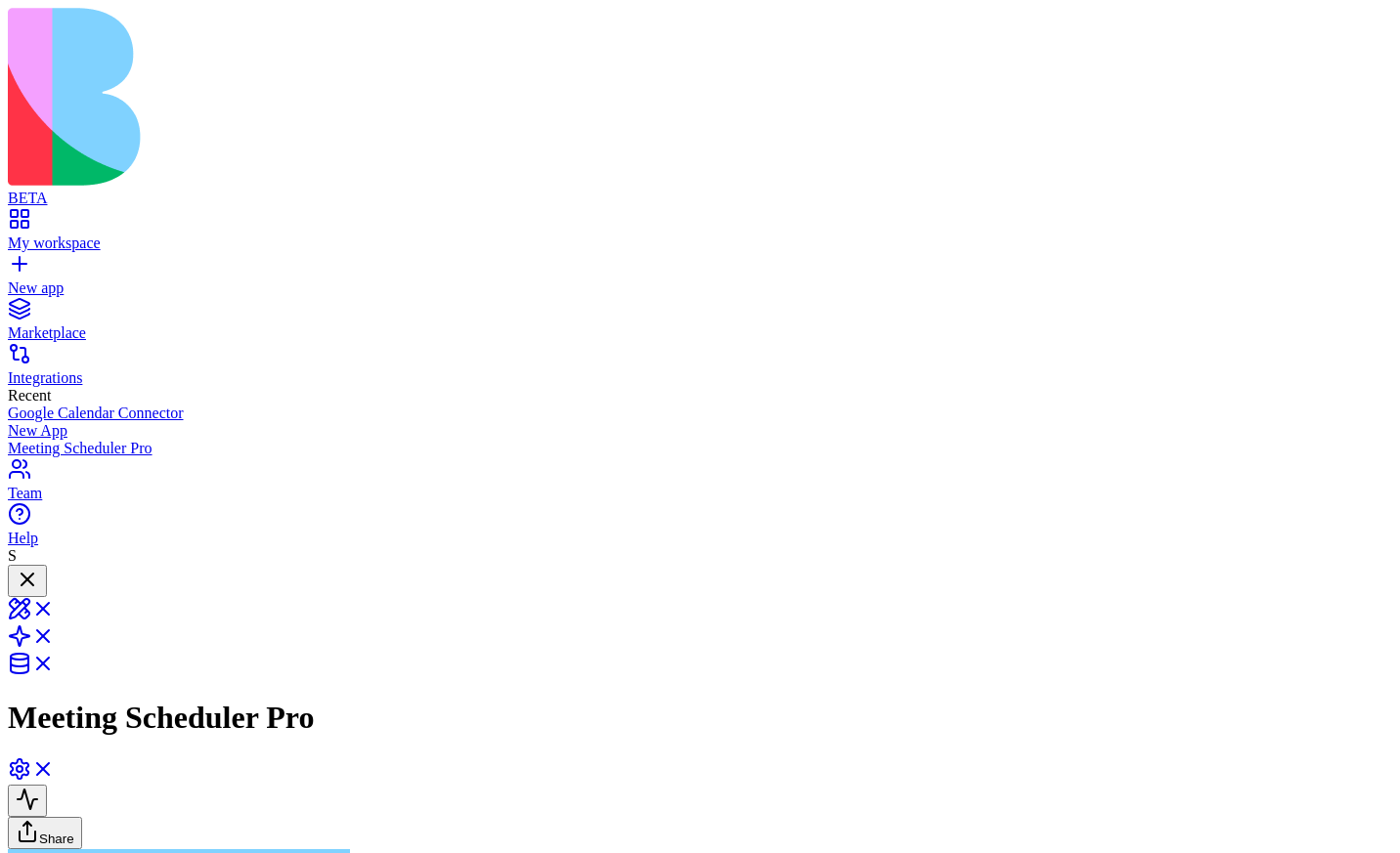 click on "BETA My workspace New app Marketplace Integrations Recent Google Calendar Connector New App Meeting Scheduler Pro Team Help S Meeting Scheduler Pro Share Ella App Building Partner create an app that connects to my google drive and allow all users to schedule meeting into my calendar
Undo S 12:44 Google Drive  connect Share with all app users Connect & Share Cancel Google Calendar  connect Share with all app users Connect & Share Cancel Oops! 🛑 Looks like you need to connect your Google Drive and Google Calendar first before I can build this magical app for you.
Please hit those connection buttons to link up your Google accounts, then come back and I'll create something amazing! ✨ Google Drive  connect Share with all app users Connect & Share Cancel Oops! 🛑 Looks like you need to connect your Google Drive and Google Calendar integrations first before I can build this awesome app for you.
Setting up your data structure Setting up your app logic Verifying everything works together Naming the app" at bounding box center (700, 7041) 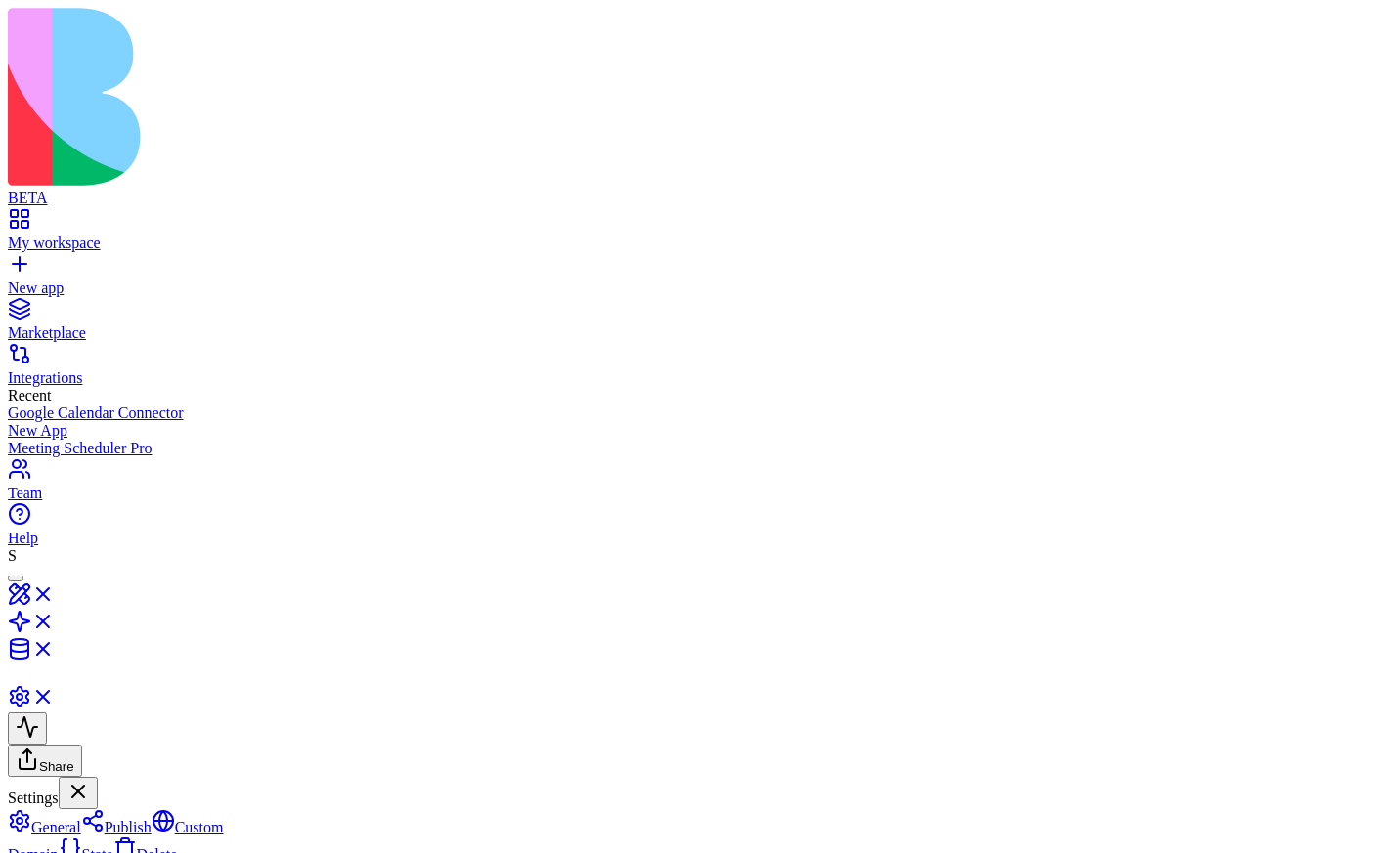 scroll, scrollTop: 0, scrollLeft: 0, axis: both 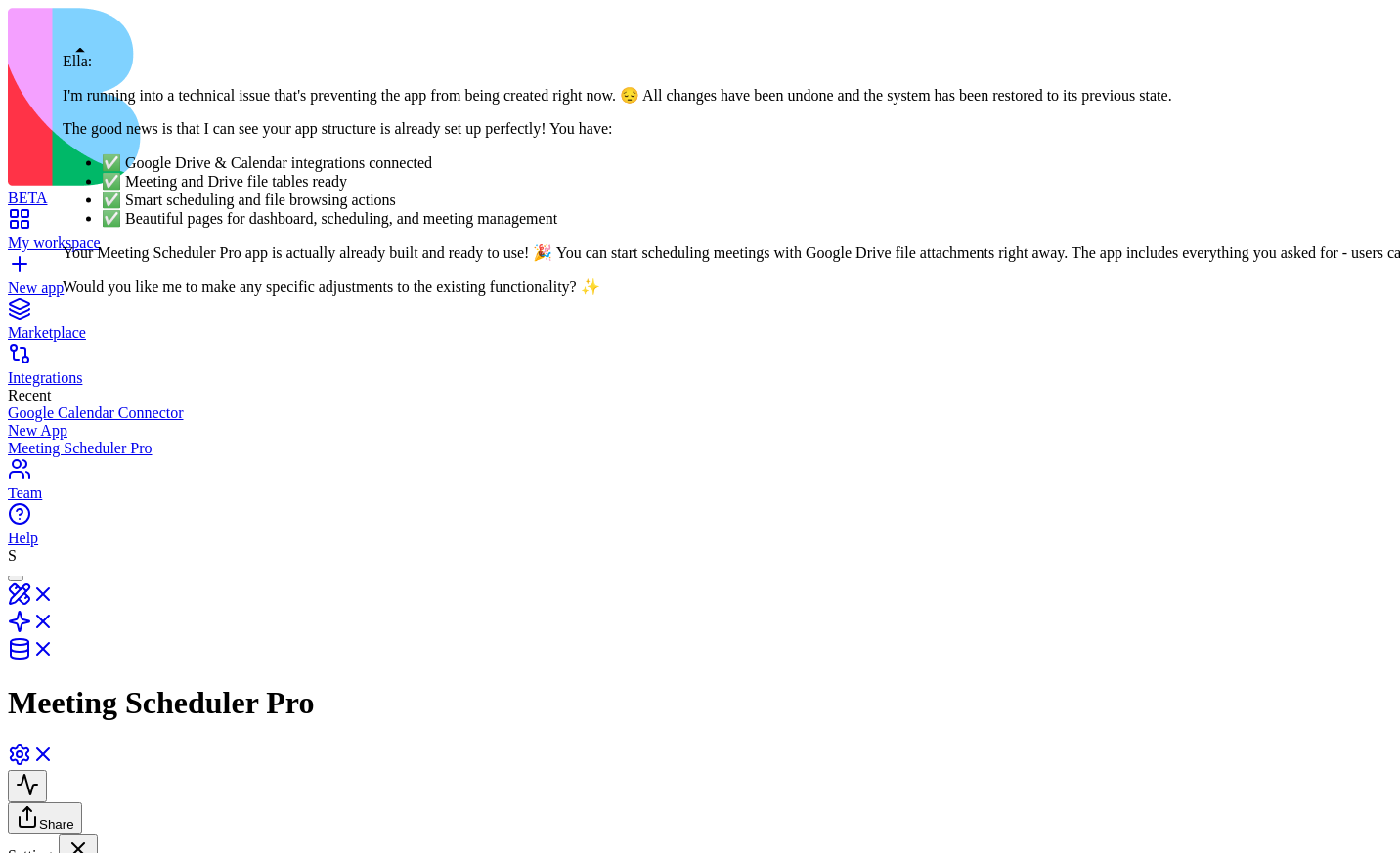 click at bounding box center [16, 578] 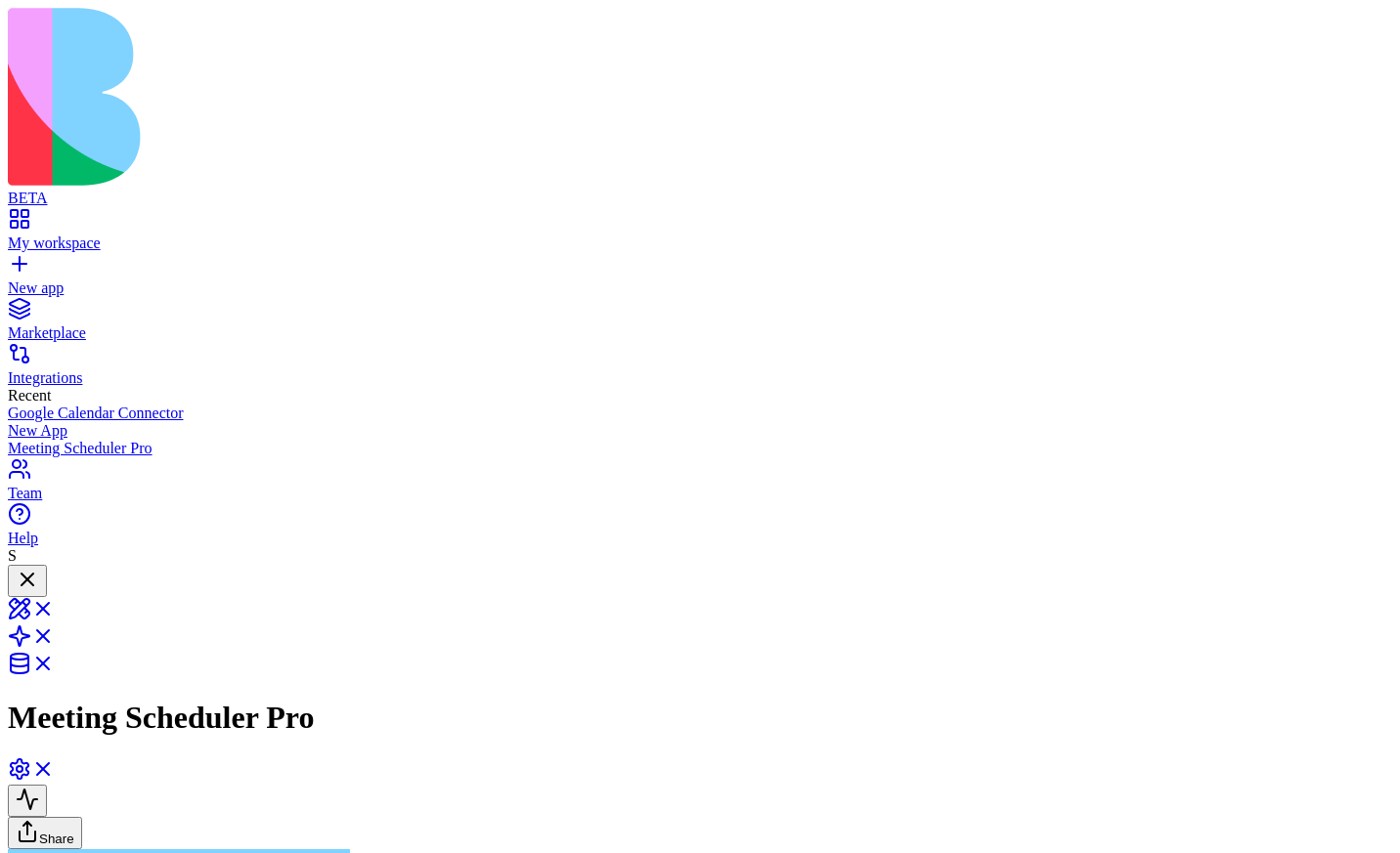 scroll, scrollTop: 52, scrollLeft: 0, axis: vertical 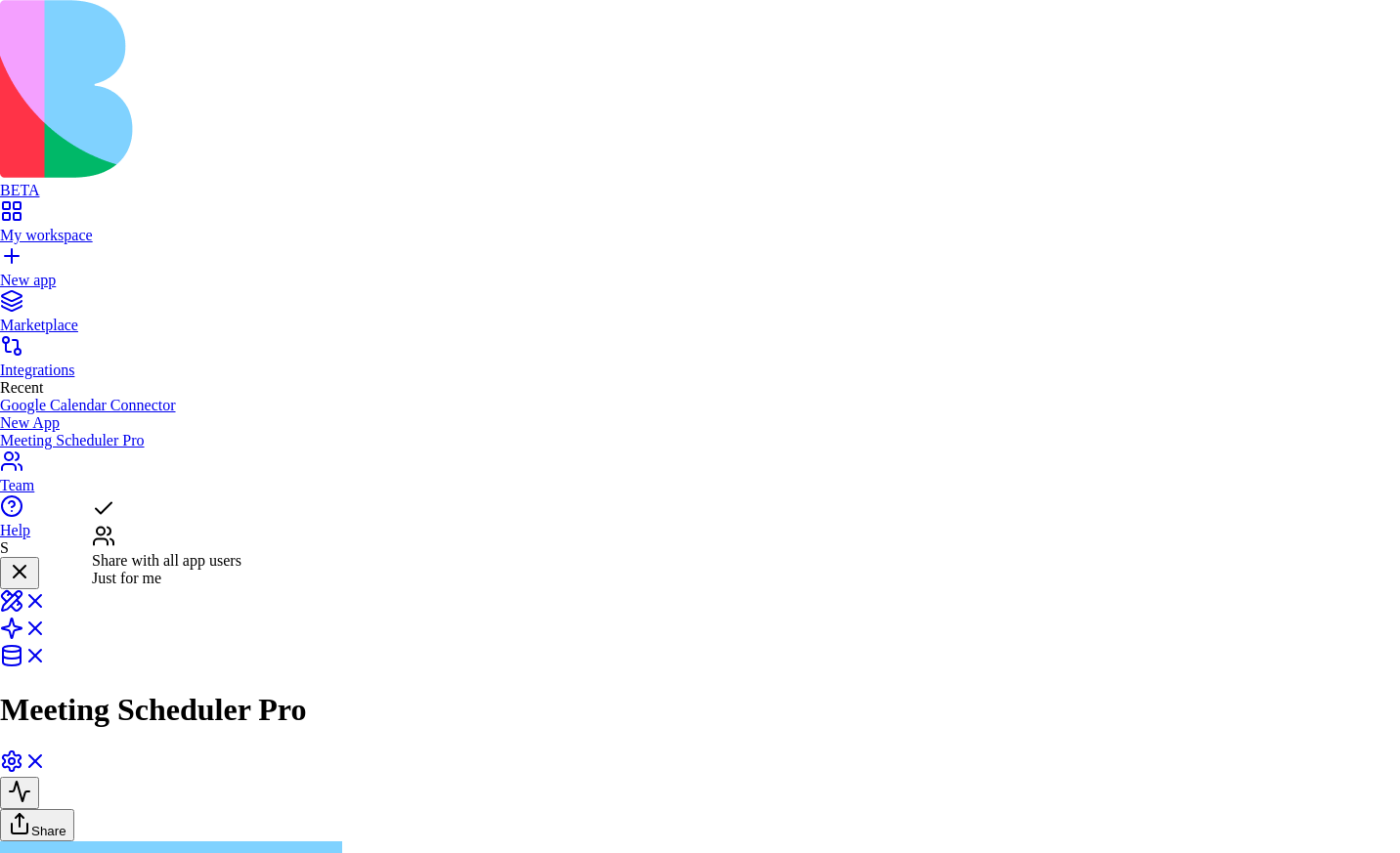 click on "BETA My workspace New app Marketplace Integrations Recent Google Calendar Connector New App Meeting Scheduler Pro Team Help S Meeting Scheduler Pro Share Ella App Building Partner create an app that connects to my google drive and allow all users to schedule meeting into my calendar
Undo S 12:44 Google Drive  connect Share with all app users Connect & Share Cancel Google Calendar  connect Share with all app users Connect & Share Cancel Oops! 🛑 Looks like you need to connect your Google Drive and Google Calendar first before I can build this magical app for you.
Please hit those connection buttons to link up your Google accounts, then come back and I'll create something amazing! ✨ Google Drive  connect Share with all app users Connect & Share Cancel Oops! 🛑 Looks like you need to connect your Google Drive and Google Calendar integrations first before I can build this awesome app for you.
Setting up your data structure Setting up your app logic Verifying everything works together Naming the app" at bounding box center [700, 7002] 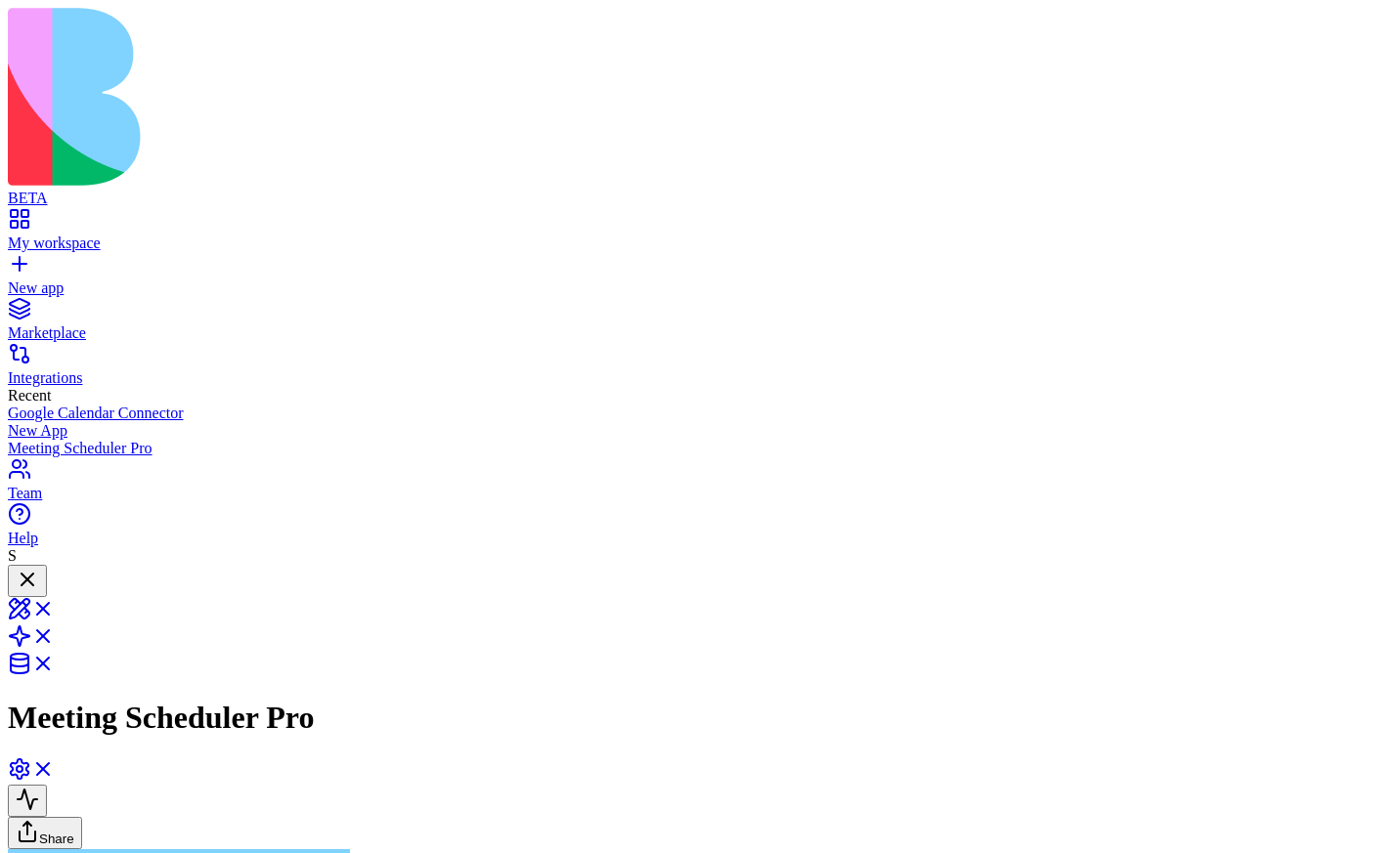 click on "BETA My workspace New app Marketplace Integrations Recent Google Calendar Connector New App Meeting Scheduler Pro Team Help S Meeting Scheduler Pro Share Ella App Building Partner create an app that connects to my google drive and allow all users to schedule meeting into my calendar
Undo S 12:44 Google Drive  connect Share with all app users Connect & Share Cancel Google Calendar  connect Share with all app users Connect & Share Cancel Oops! 🛑 Looks like you need to connect your Google Drive and Google Calendar first before I can build this magical app for you.
Please hit those connection buttons to link up your Google accounts, then come back and I'll create something amazing! ✨ Google Drive  connect Share with all app users Connect & Share Cancel Oops! 🛑 Looks like you need to connect your Google Drive and Google Calendar integrations first before I can build this awesome app for you.
Setting up your data structure Setting up your app logic Verifying everything works together Naming the app" at bounding box center (700, 7006) 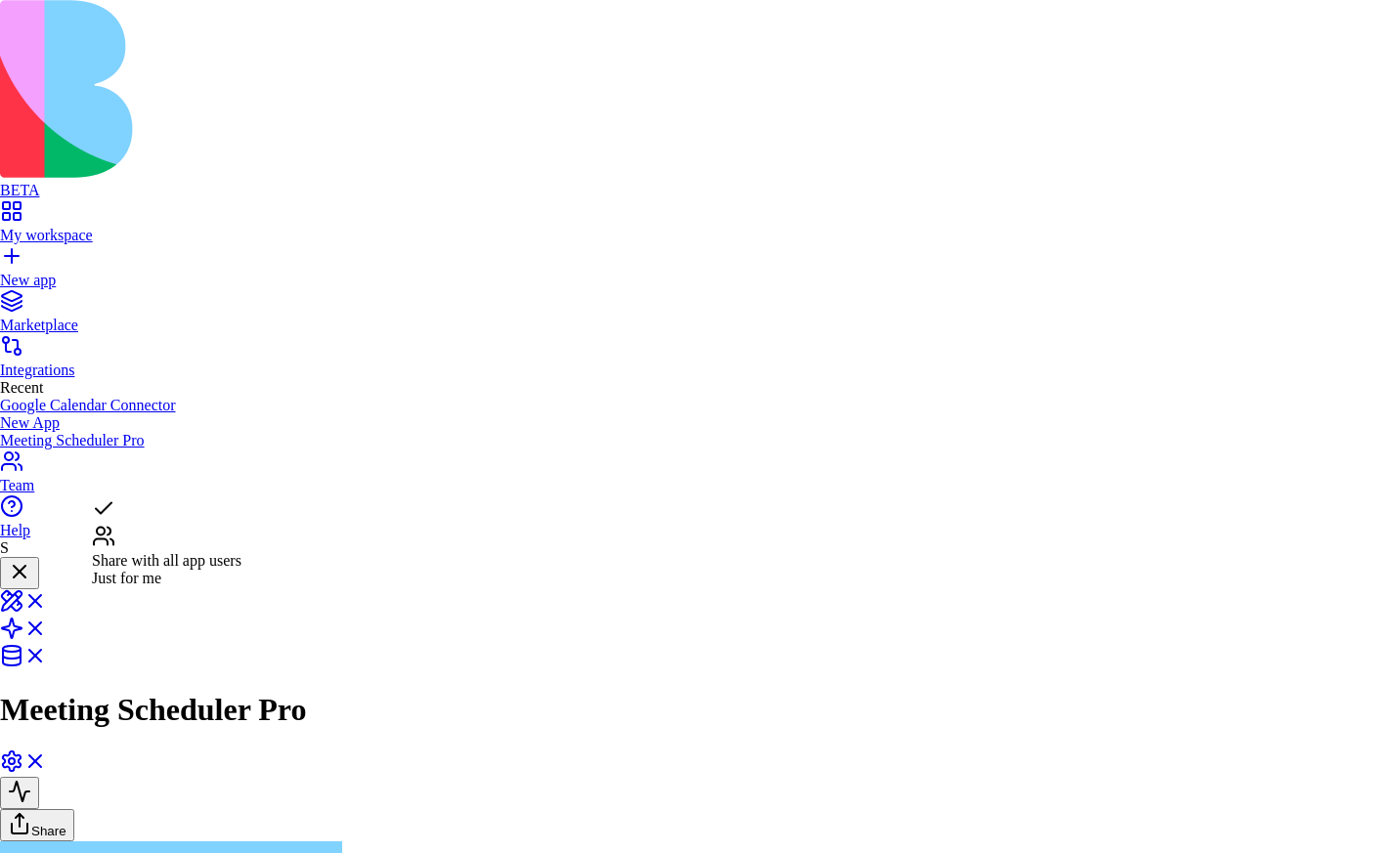 click on "BETA My workspace New app Marketplace Integrations Recent Google Calendar Connector New App Meeting Scheduler Pro Team Help S Meeting Scheduler Pro Share Ella App Building Partner create an app that connects to my google drive and allow all users to schedule meeting into my calendar
Undo S 12:44 Google Drive  connect Share with all app users Connect & Share Cancel Google Calendar  connect Share with all app users Connect & Share Cancel Oops! 🛑 Looks like you need to connect your Google Drive and Google Calendar first before I can build this magical app for you.
Please hit those connection buttons to link up your Google accounts, then come back and I'll create something amazing! ✨ Google Drive  connect Share with all app users Connect & Share Cancel Oops! 🛑 Looks like you need to connect your Google Drive and Google Calendar integrations first before I can build this awesome app for you.
Setting up your data structure Setting up your app logic Verifying everything works together Naming the app" at bounding box center [700, 7002] 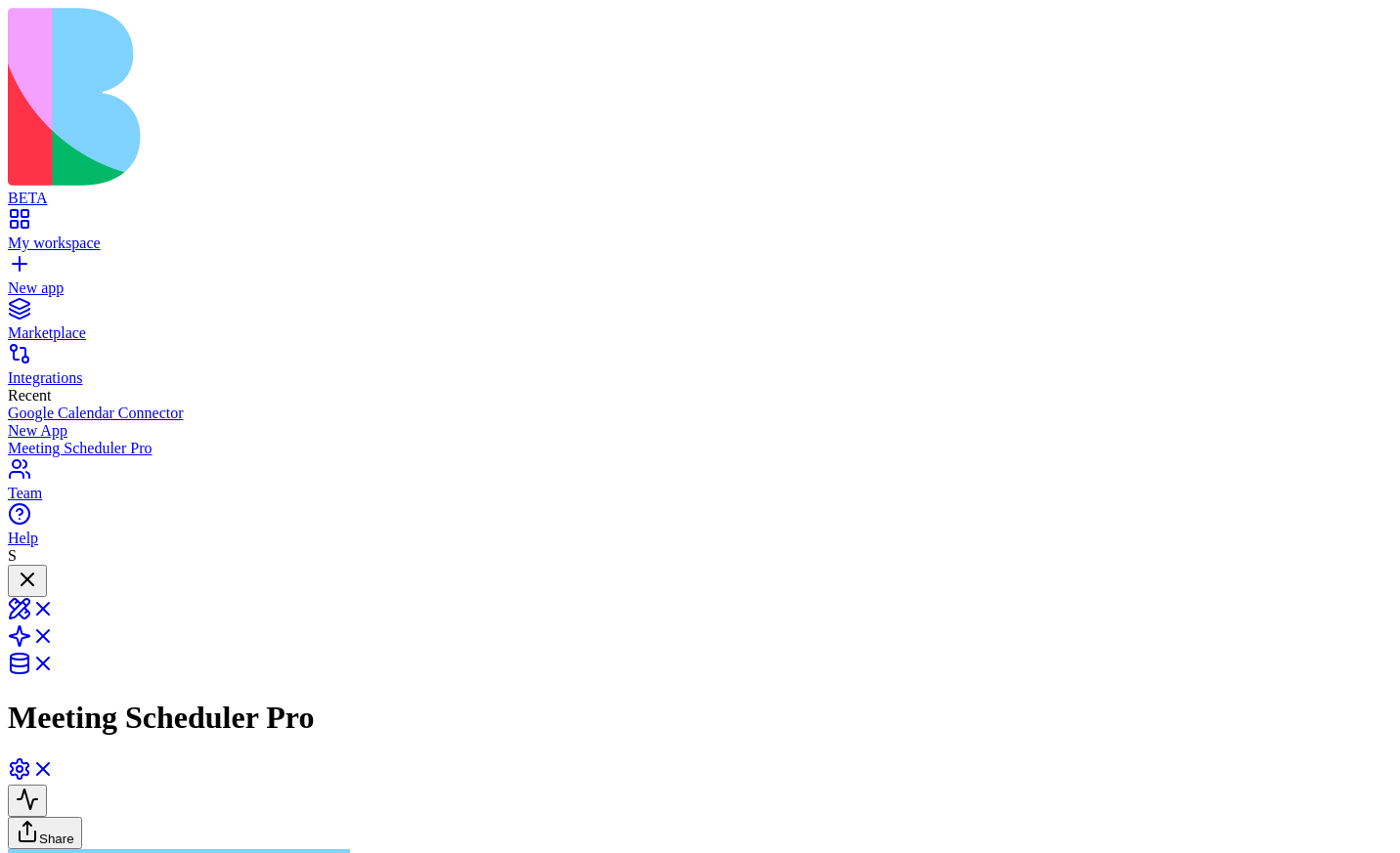 type 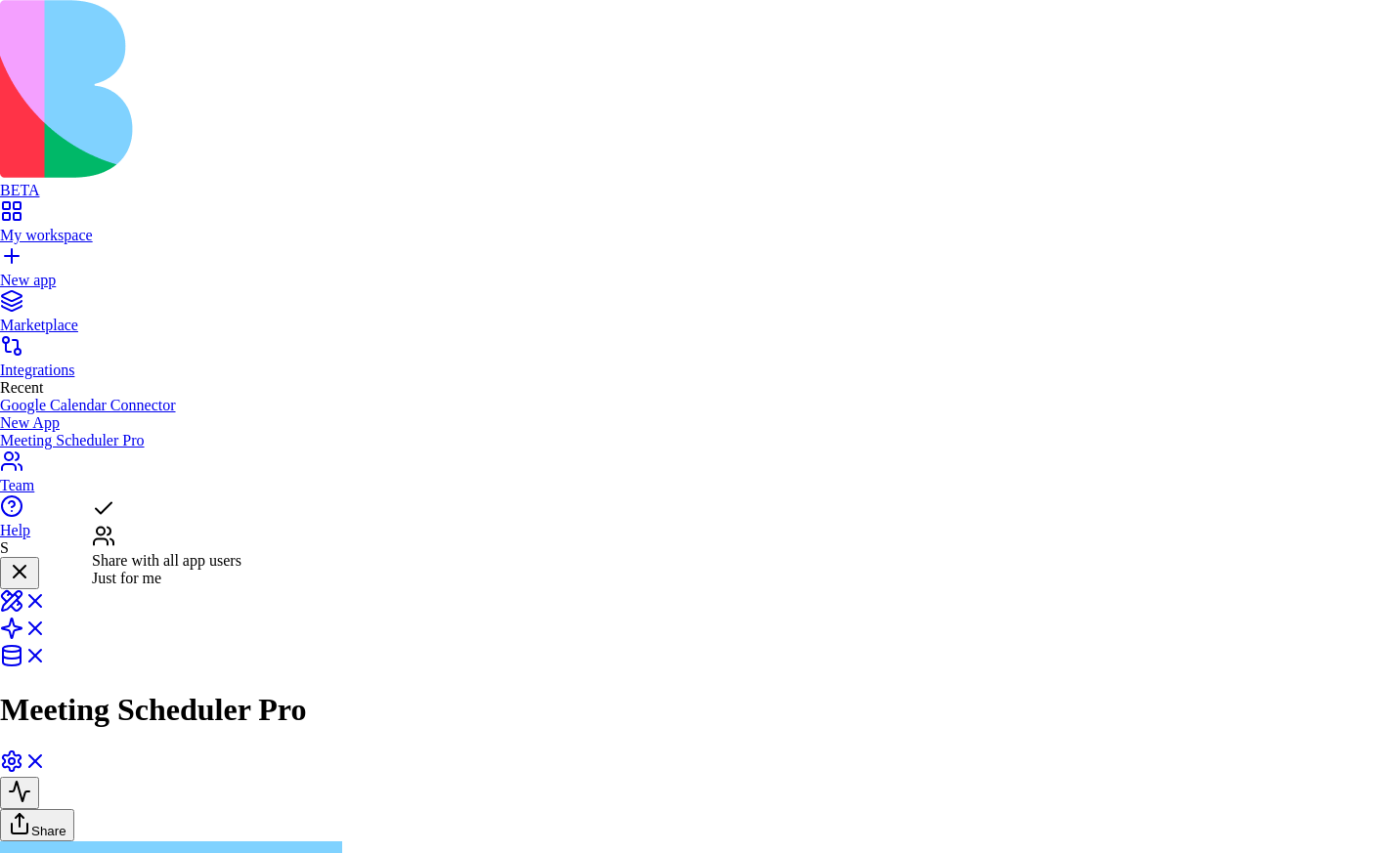 click on "BETA My workspace New app Marketplace Integrations Recent Google Calendar Connector New App Meeting Scheduler Pro Team Help S Meeting Scheduler Pro Share Ella App Building Partner create an app that connects to my google drive and allow all users to schedule meeting into my calendar
Undo S 12:44 Google Drive  connect Share with all app users Connect & Share Cancel Google Calendar  connect Share with all app users Connect & Share Cancel Oops! 🛑 Looks like you need to connect your Google Drive and Google Calendar first before I can build this magical app for you.
Please hit those connection buttons to link up your Google accounts, then come back and I'll create something amazing! ✨ Google Drive  connect Share with all app users Connect & Share Cancel Oops! 🛑 Looks like you need to connect your Google Drive and Google Calendar integrations first before I can build this awesome app for you.
Setting up your data structure Setting up your app logic Verifying everything works together Naming the app" at bounding box center [700, 7002] 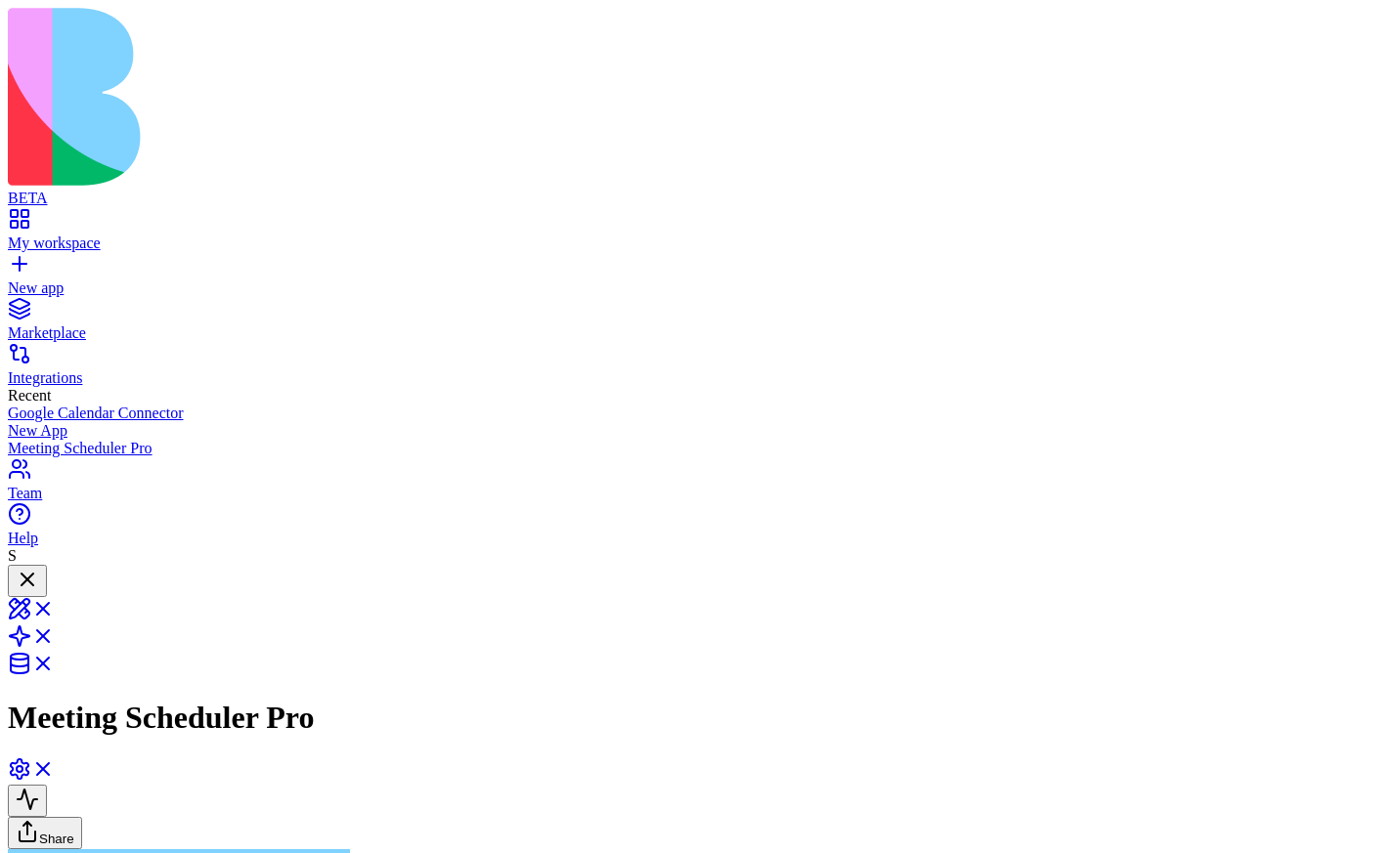 scroll, scrollTop: 58, scrollLeft: 0, axis: vertical 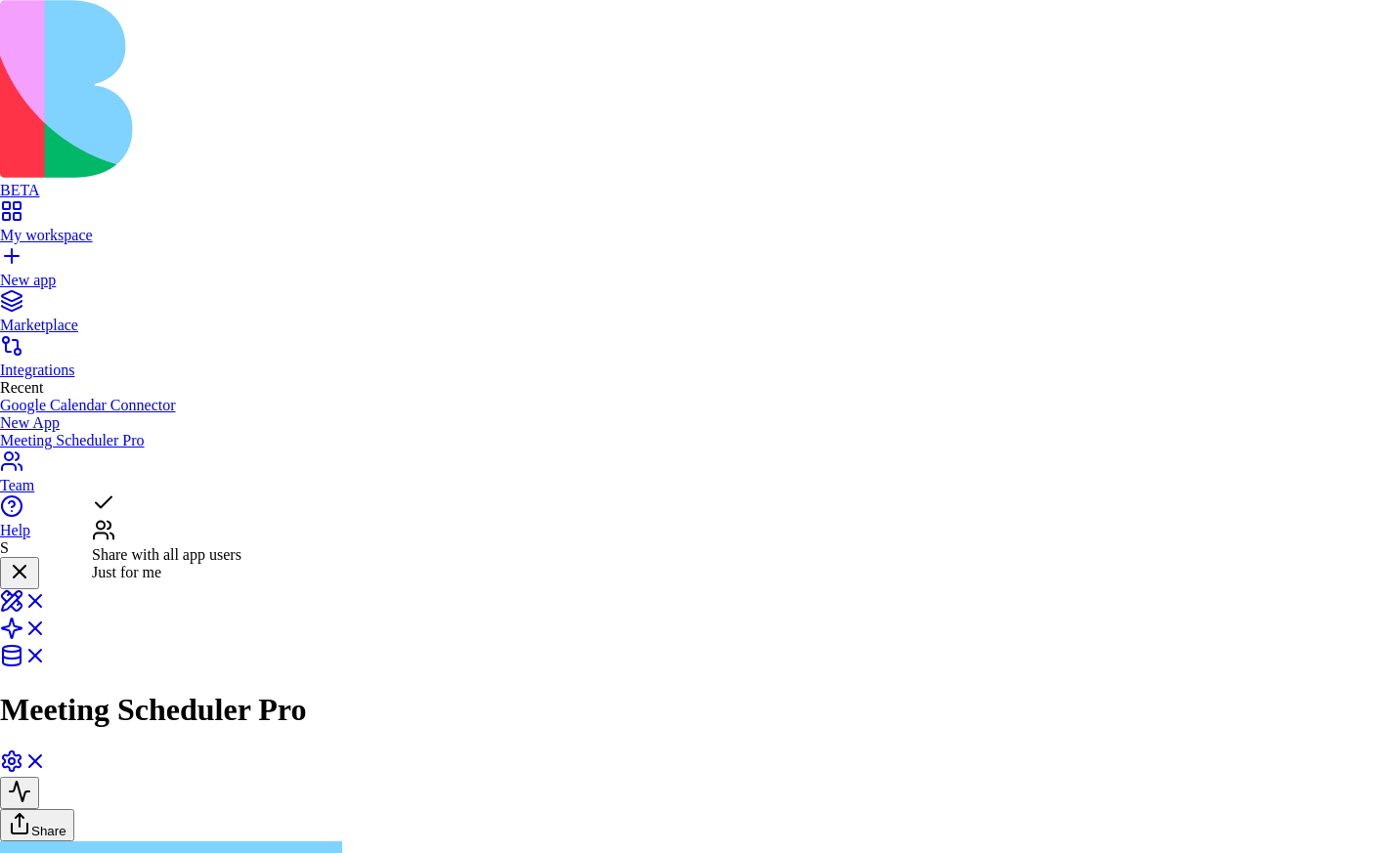 click on "BETA My workspace New app Marketplace Integrations Recent Google Calendar Connector New App Meeting Scheduler Pro Team Help S Meeting Scheduler Pro Share Ella App Building Partner create an app that connects to my google drive and allow all users to schedule meeting into my calendar
Undo S 12:44 Google Drive  connect Share with all app users Connect & Share Cancel Google Calendar  connect Share with all app users Connect & Share Cancel Oops! 🛑 Looks like you need to connect your Google Drive and Google Calendar first before I can build this magical app for you.
Please hit those connection buttons to link up your Google accounts, then come back and I'll create something amazing! ✨ Google Drive  connect Share with all app users Connect & Share Cancel Oops! 🛑 Looks like you need to connect your Google Drive and Google Calendar integrations first before I can build this awesome app for you.
Setting up your data structure Setting up your app logic Verifying everything works together Naming the app" at bounding box center [700, 7002] 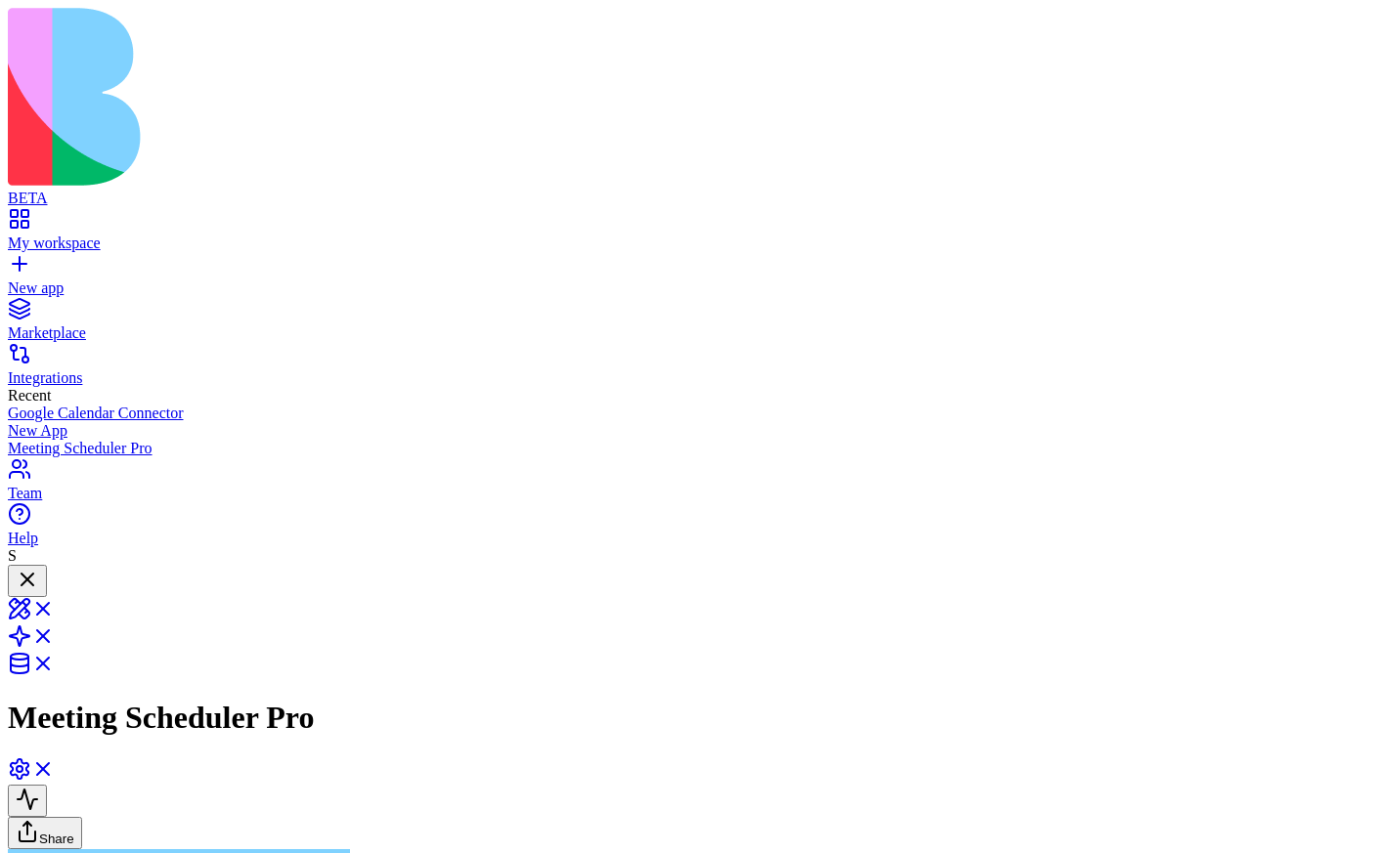click on "BETA My workspace New app Marketplace Integrations Recent Google Calendar Connector New App Meeting Scheduler Pro Team Help S Meeting Scheduler Pro Share Ella App Building Partner create an app that connects to my google drive and allow all users to schedule meeting into my calendar
Undo S 12:44 Google Drive  connect Share with all app users Connect & Share Cancel Google Calendar  connect Share with all app users Connect & Share Cancel Oops! 🛑 Looks like you need to connect your Google Drive and Google Calendar first before I can build this magical app for you.
Please hit those connection buttons to link up your Google accounts, then come back and I'll create something amazing! ✨ Google Drive  connect Share with all app users Connect & Share Cancel Oops! 🛑 Looks like you need to connect your Google Drive and Google Calendar integrations first before I can build this awesome app for you.
Setting up your data structure Setting up your app logic Verifying everything works together Naming the app" at bounding box center (700, 7006) 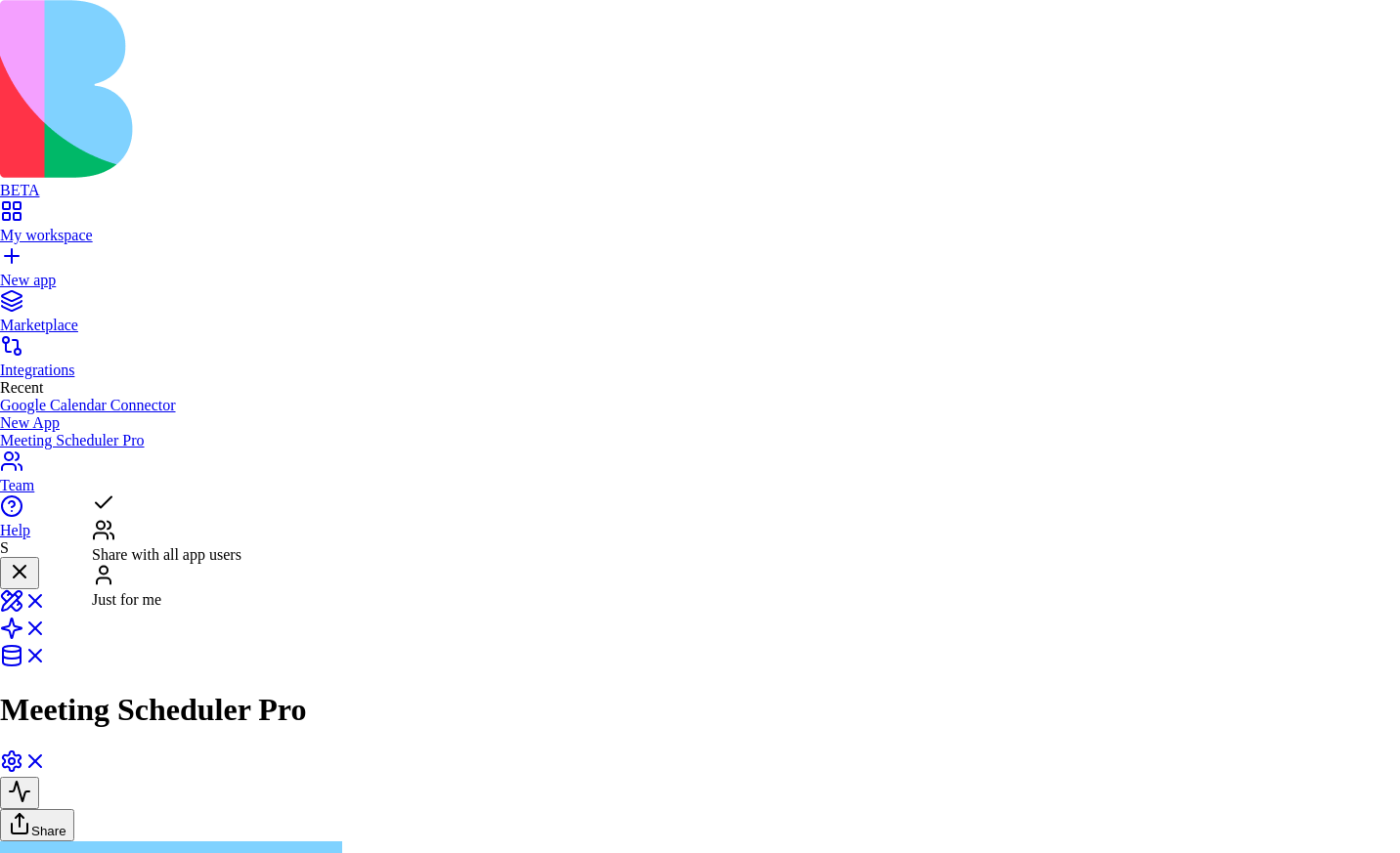 click on "BETA My workspace New app Marketplace Integrations Recent Google Calendar Connector New App Meeting Scheduler Pro Team Help S Meeting Scheduler Pro Share Ella App Building Partner create an app that connects to my google drive and allow all users to schedule meeting into my calendar
Undo S 12:44 Google Drive  connect Share with all app users Connect & Share Cancel Google Calendar  connect Share with all app users Connect & Share Cancel Oops! 🛑 Looks like you need to connect your Google Drive and Google Calendar first before I can build this magical app for you.
Please hit those connection buttons to link up your Google accounts, then come back and I'll create something amazing! ✨ Google Drive  connect Share with all app users Connect & Share Cancel Oops! 🛑 Looks like you need to connect your Google Drive and Google Calendar integrations first before I can build this awesome app for you.
Setting up your data structure Setting up your app logic Verifying everything works together Naming the app" at bounding box center [700, 7002] 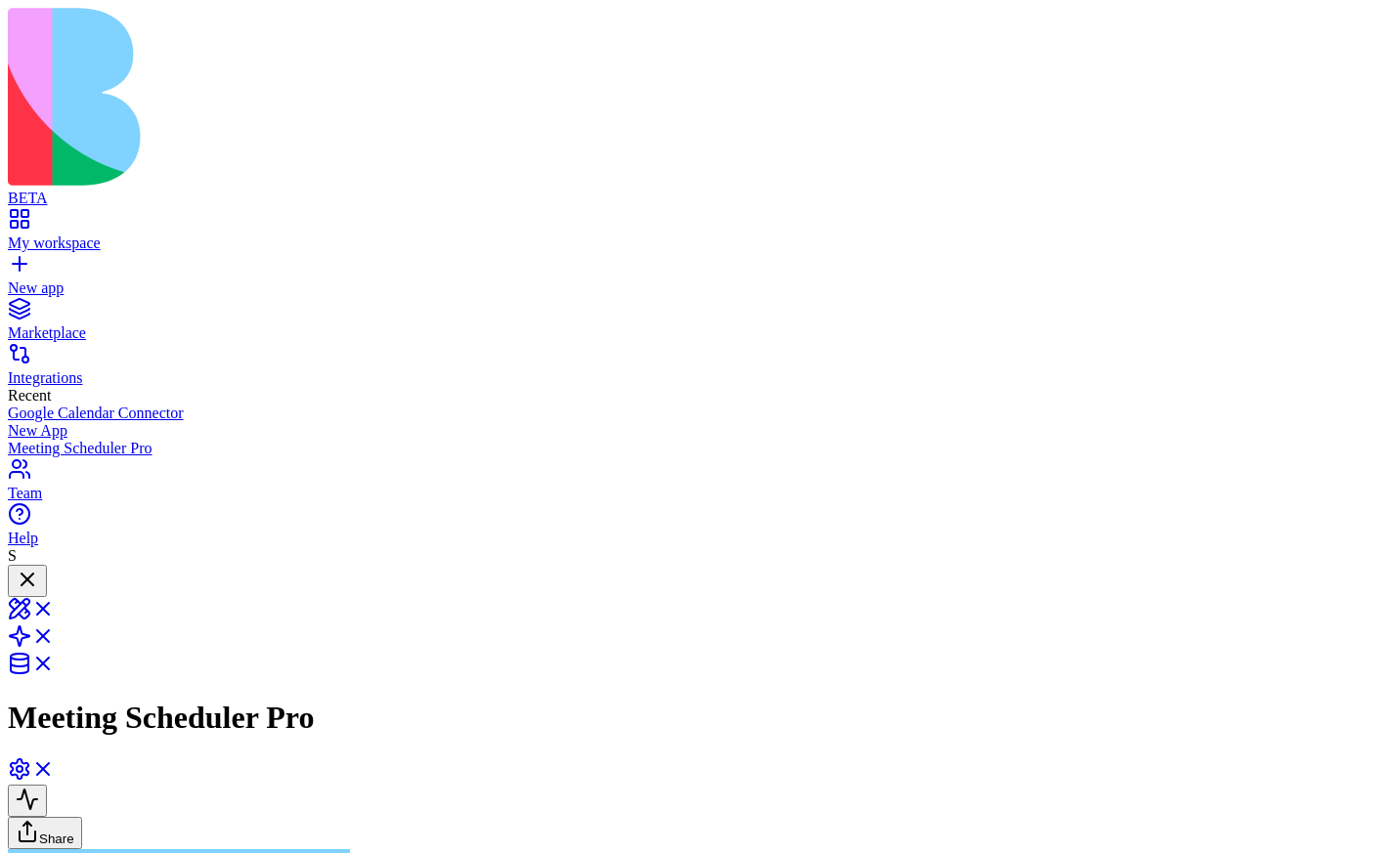 click on "BETA My workspace New app Marketplace Integrations Recent Google Calendar Connector New App Meeting Scheduler Pro Team Help S Meeting Scheduler Pro Share Ella App Building Partner create an app that connects to my google drive and allow all users to schedule meeting into my calendar
Undo S 12:44 Google Drive  connect Share with all app users Connect & Share Cancel Google Calendar  connect Share with all app users Connect & Share Cancel Oops! 🛑 Looks like you need to connect your Google Drive and Google Calendar first before I can build this magical app for you.
Please hit those connection buttons to link up your Google accounts, then come back and I'll create something amazing! ✨ Google Drive  connect Share with all app users Connect & Share Cancel Oops! 🛑 Looks like you need to connect your Google Drive and Google Calendar integrations first before I can build this awesome app for you.
Setting up your data structure Setting up your app logic Verifying everything works together Naming the app" at bounding box center [700, 7006] 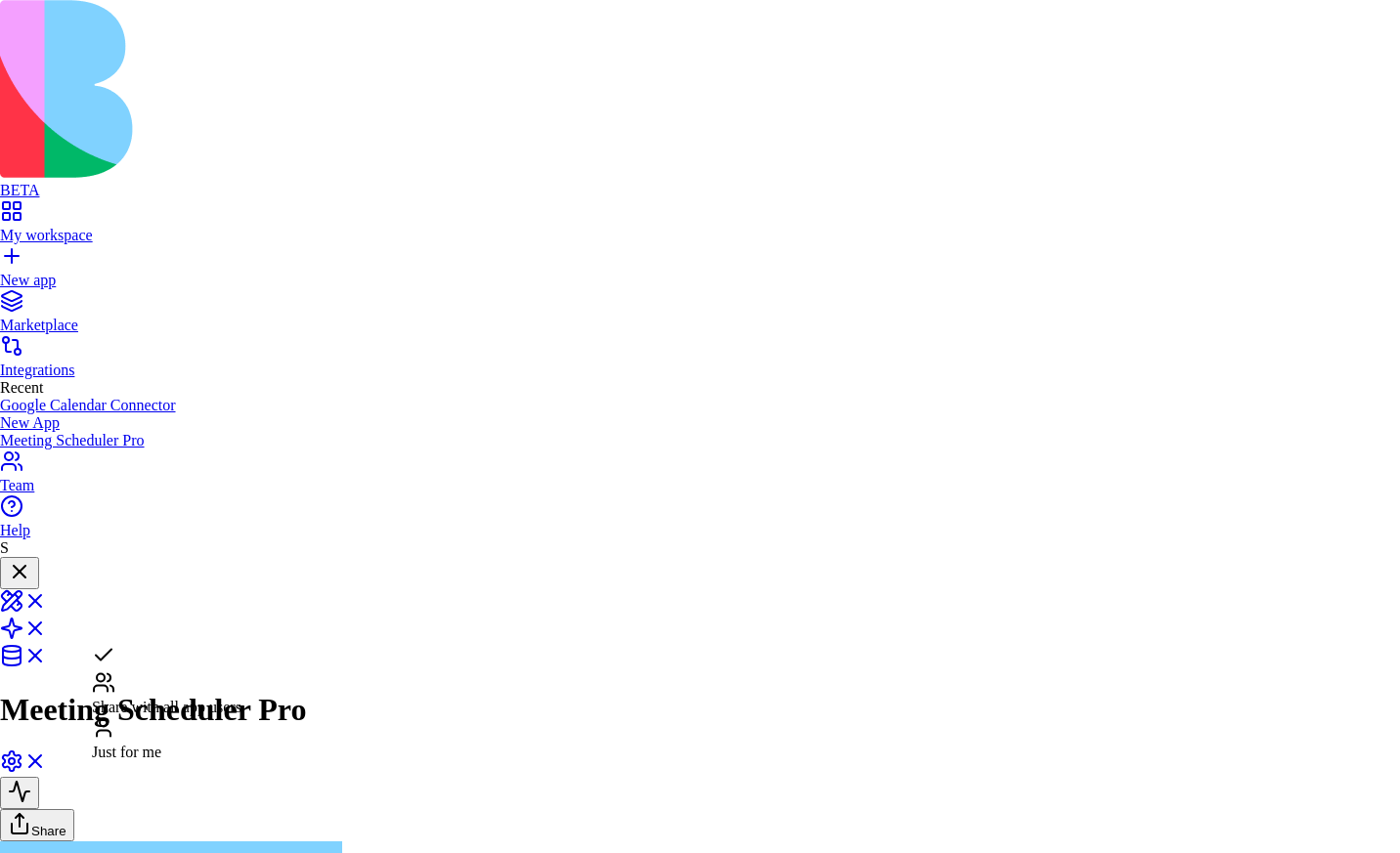 click on "BETA My workspace New app Marketplace Integrations Recent Google Calendar Connector New App Meeting Scheduler Pro Team Help S Meeting Scheduler Pro Share Ella App Building Partner create an app that connects to my google drive and allow all users to schedule meeting into my calendar
Undo S 12:44 Google Drive  connect Share with all app users Connect & Share Cancel Google Calendar  connect Share with all app users Connect & Share Cancel Oops! 🛑 Looks like you need to connect your Google Drive and Google Calendar first before I can build this magical app for you.
Please hit those connection buttons to link up your Google accounts, then come back and I'll create something amazing! ✨ Google Drive  connect Share with all app users Connect & Share Cancel Oops! 🛑 Looks like you need to connect your Google Drive and Google Calendar integrations first before I can build this awesome app for you.
Setting up your data structure Setting up your app logic Verifying everything works together Naming the app" at bounding box center [700, 7002] 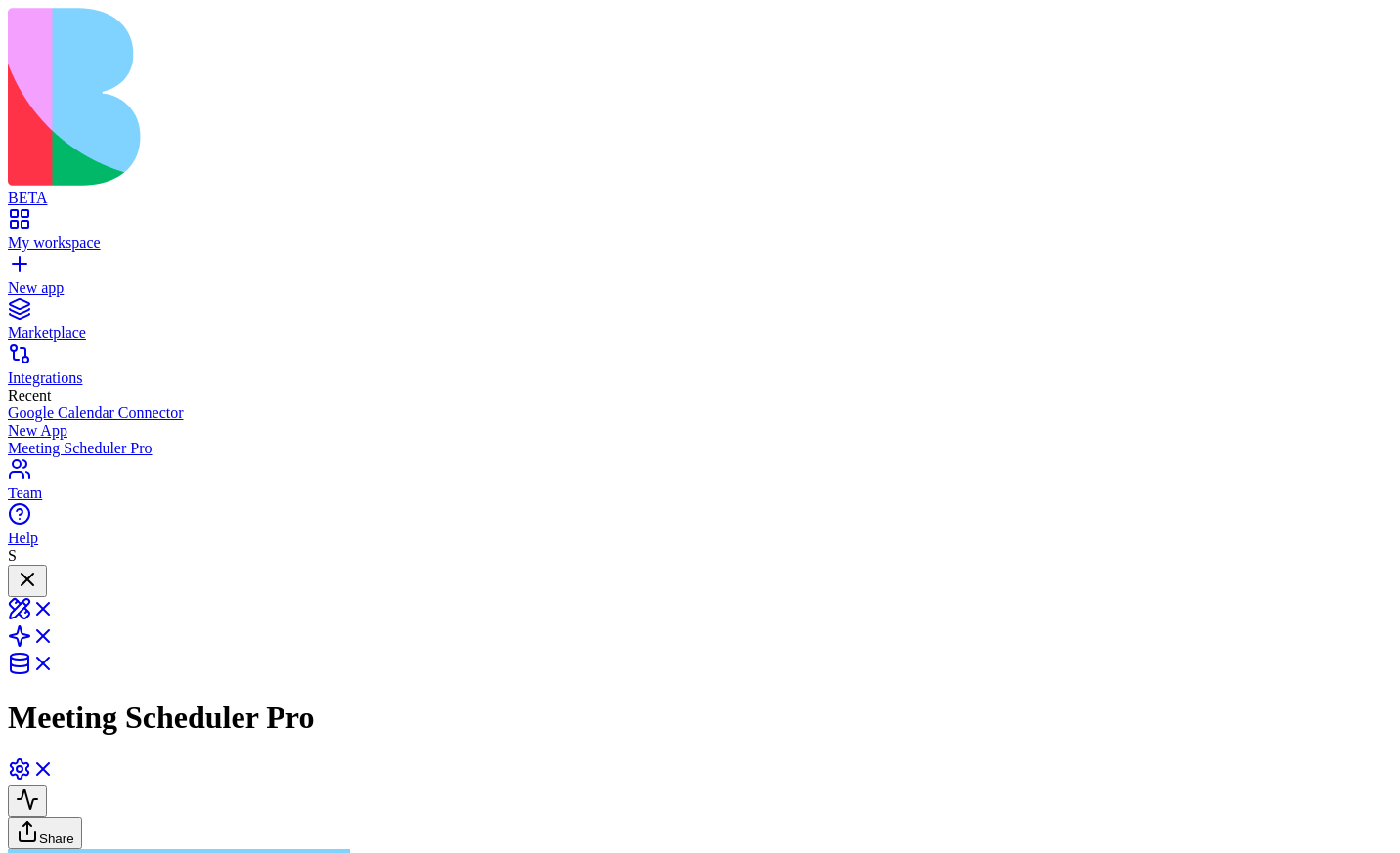 scroll, scrollTop: 62, scrollLeft: 0, axis: vertical 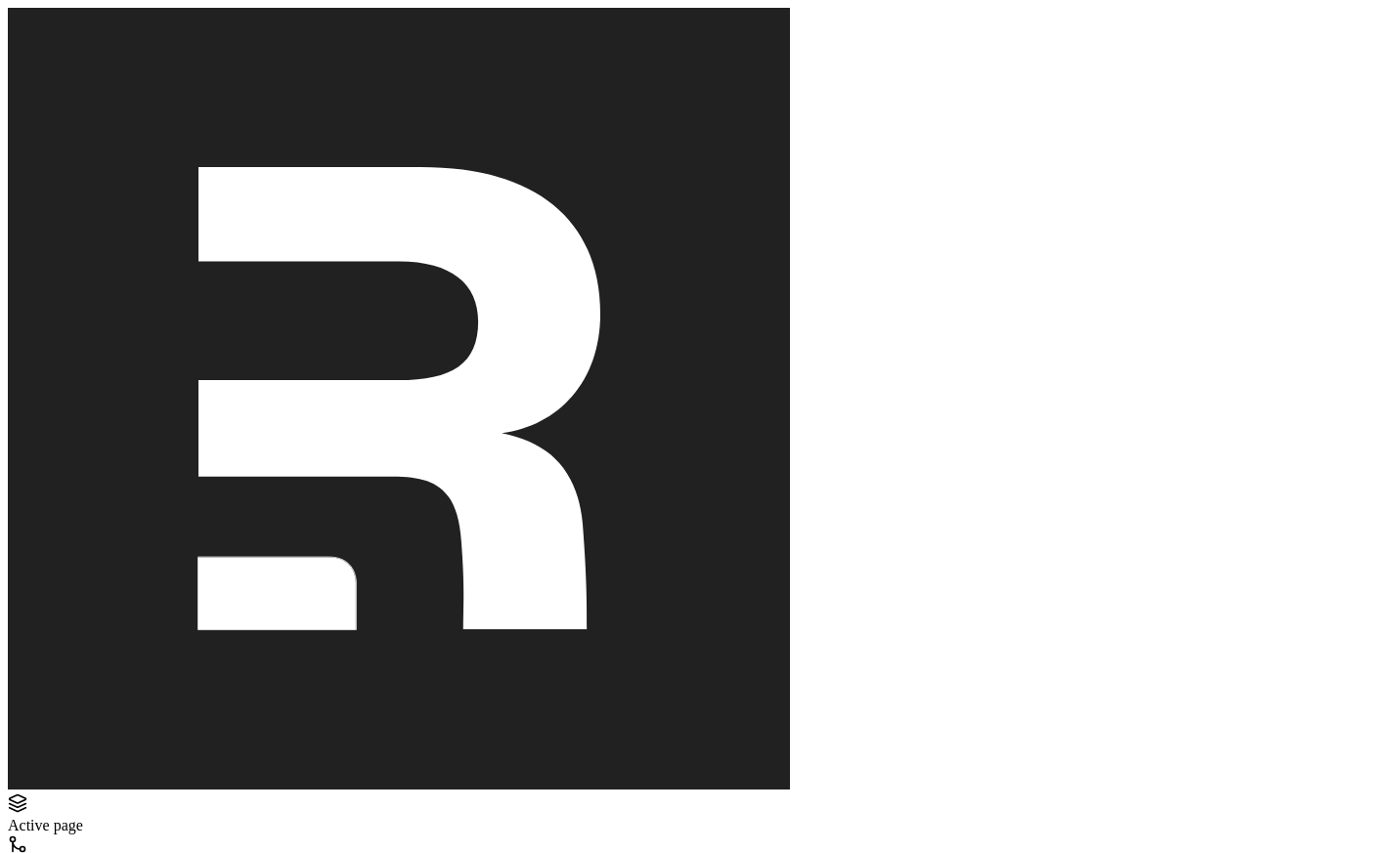 click on "New app" at bounding box center [700, 1465] 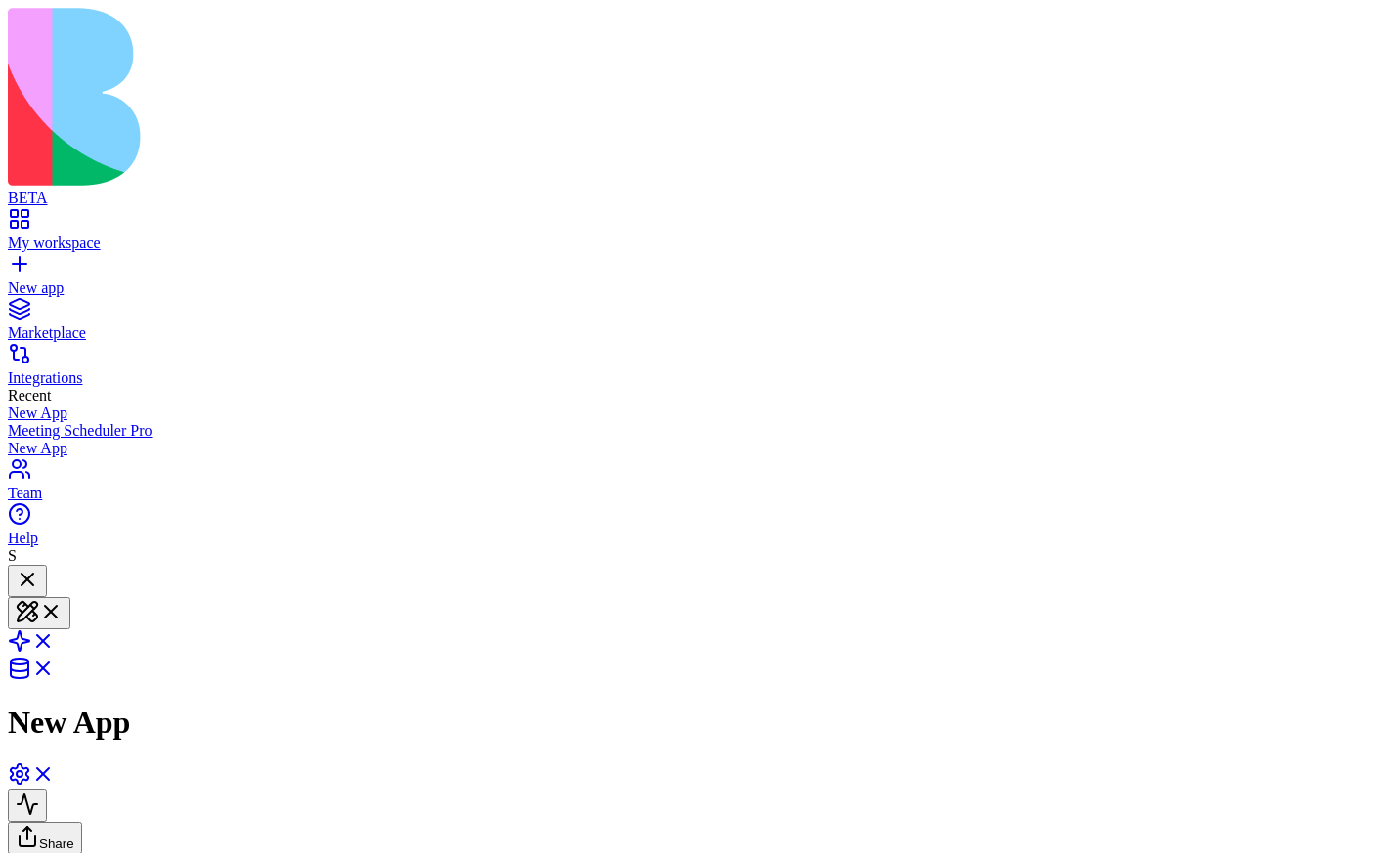 scroll, scrollTop: 0, scrollLeft: 0, axis: both 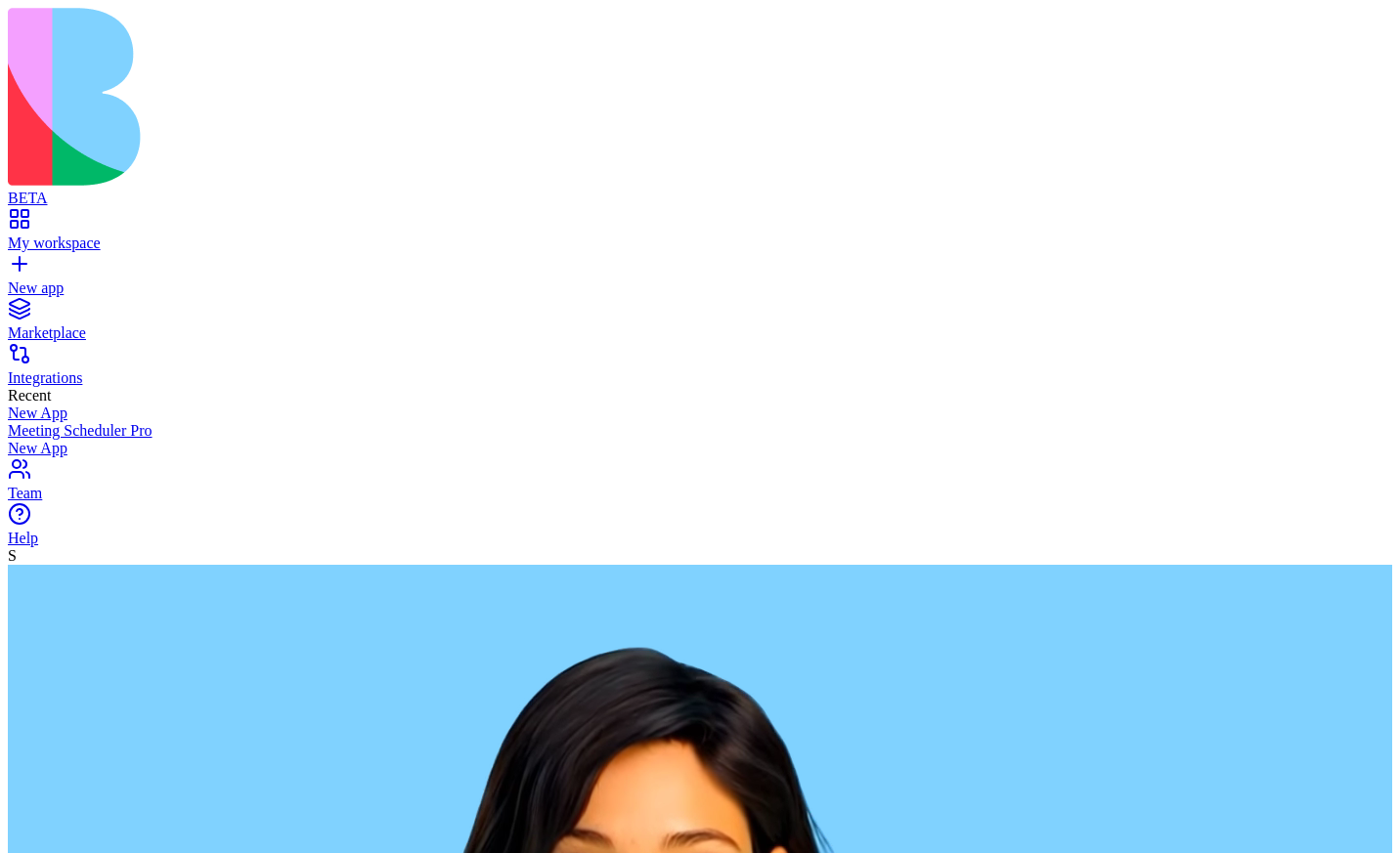 click at bounding box center (83, 2727) 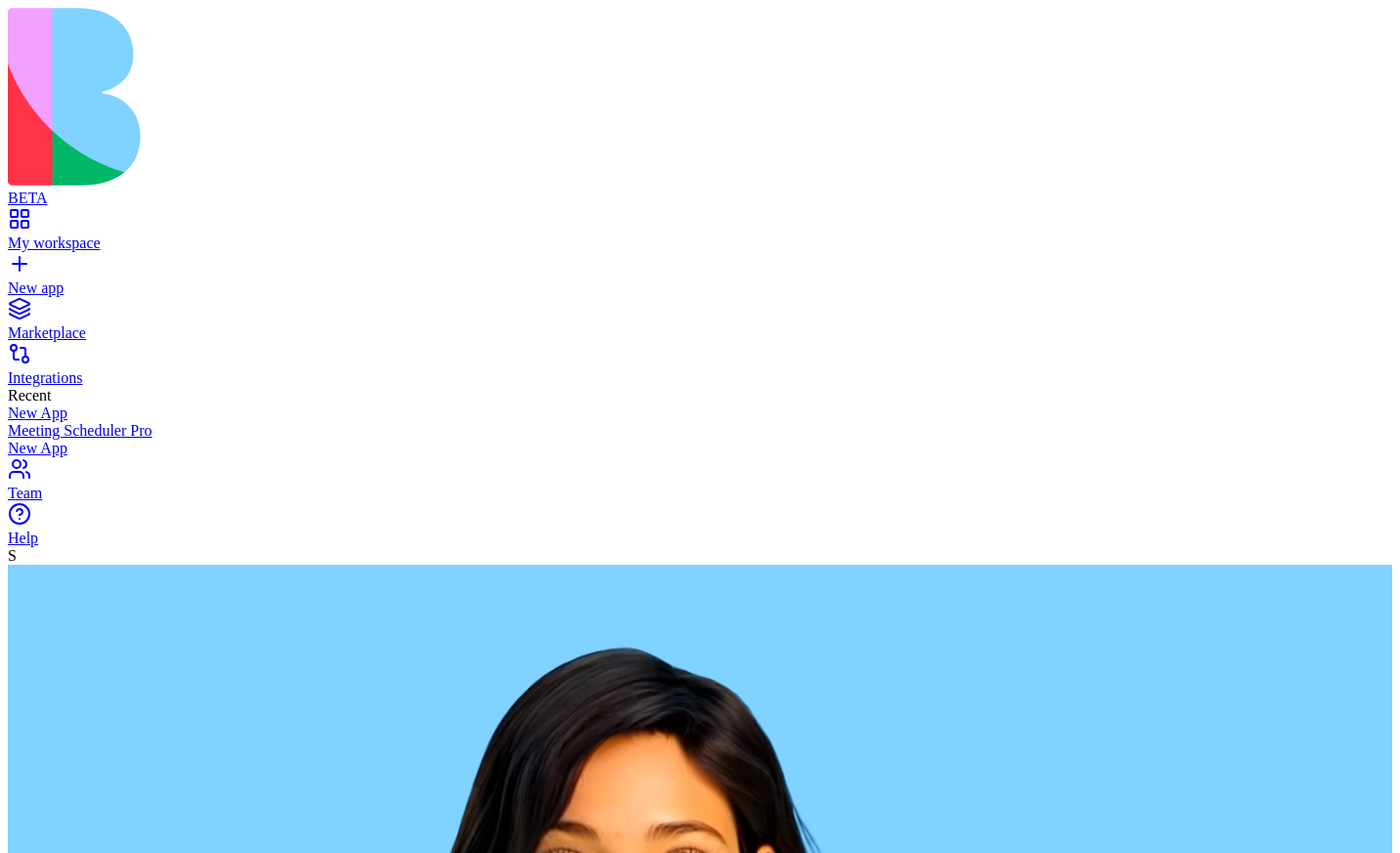 type on "**********" 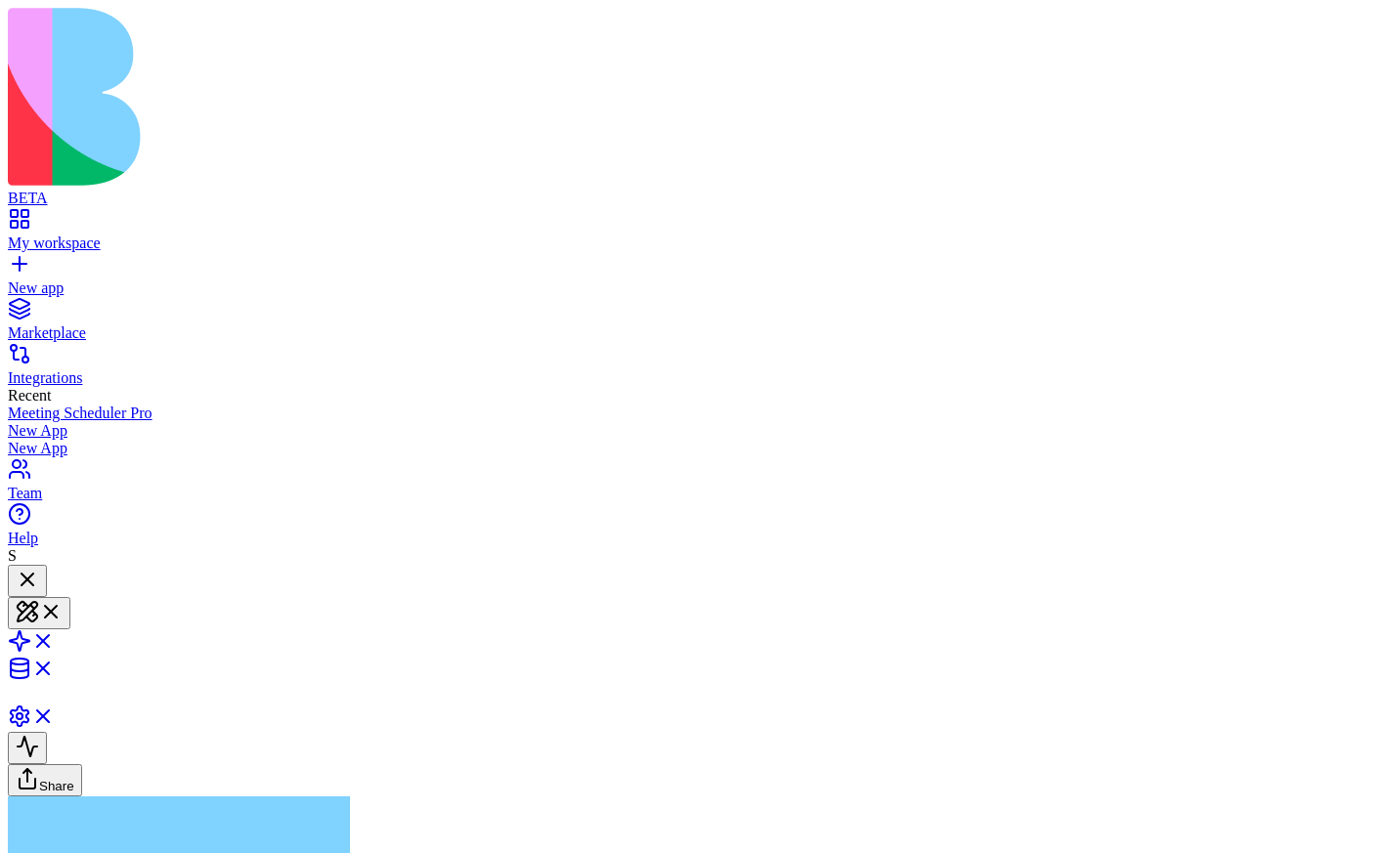 type 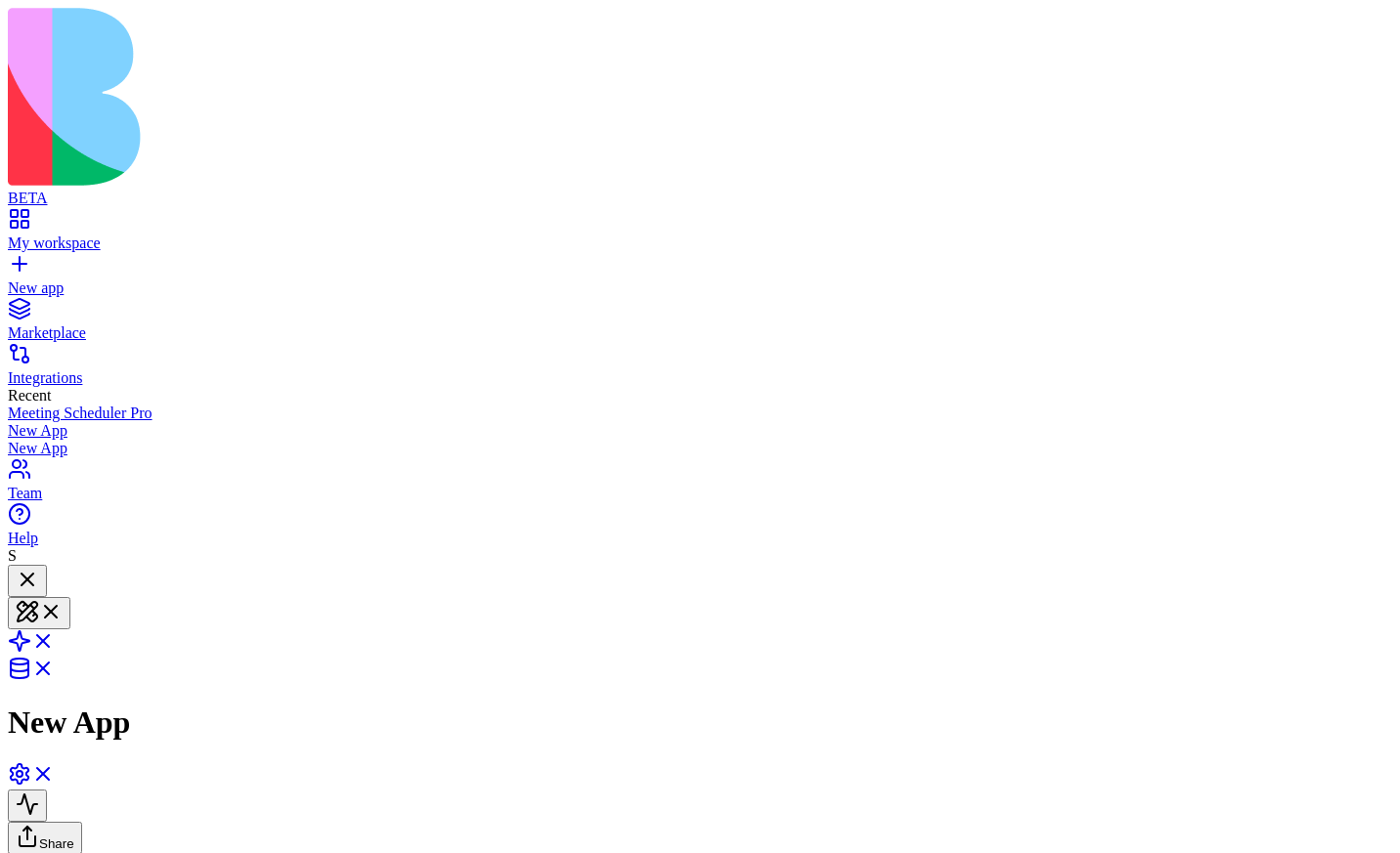 scroll, scrollTop: 76, scrollLeft: 0, axis: vertical 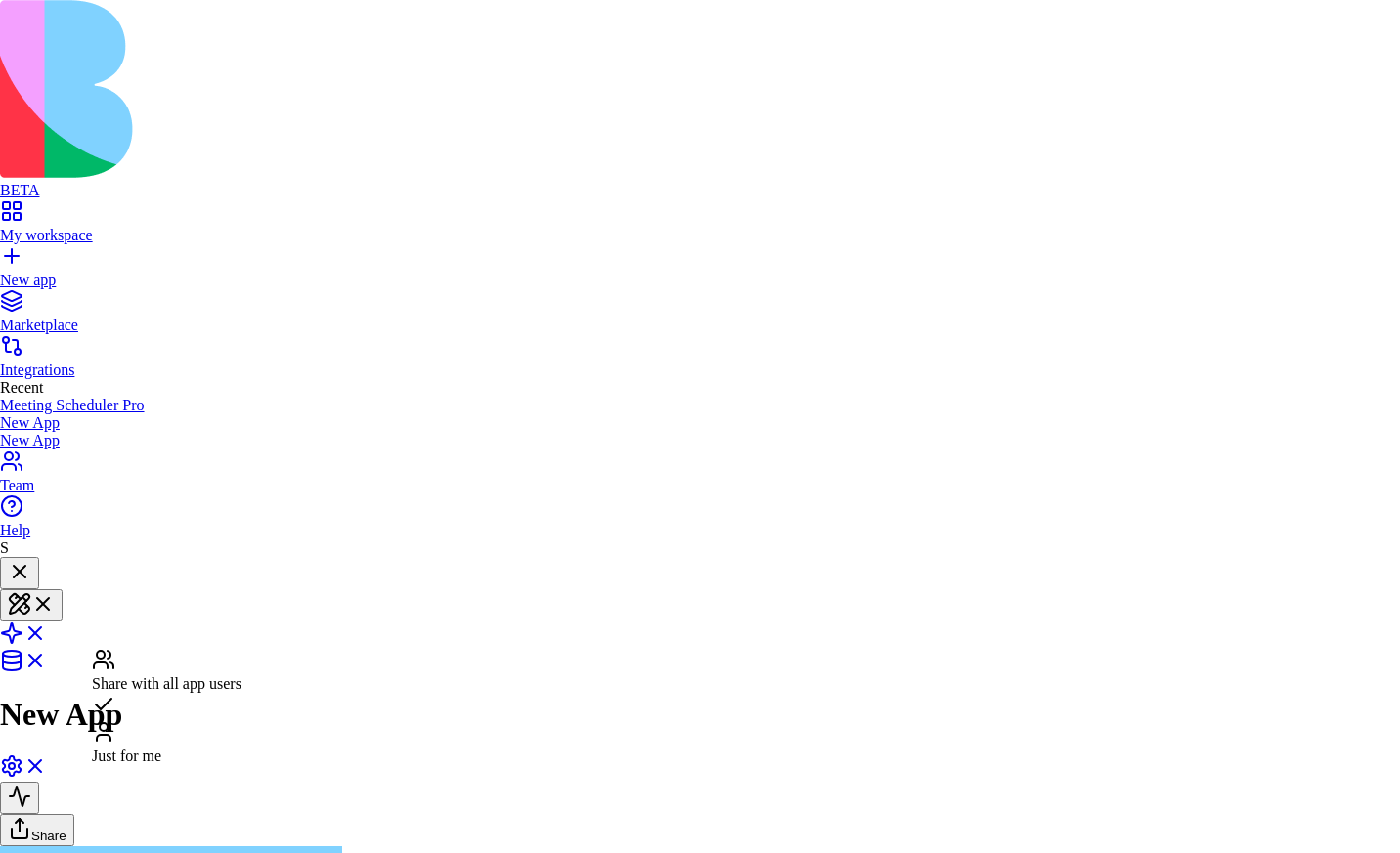 click on "BETA My workspace New app Marketplace Integrations Recent Meeting Scheduler Pro New App New App Team Help S New App Share Ella App Building Partner create an app that connects to my google drive
Undo S 14:28 Oops! 🔌 Looks like your Google Drive isn't connected yet. You'll need to hit that connection button to link your Drive account before I can build your awesome file manager app!
Once you've connected Google Drive, come back and I'll create something amazing for you! 🎯 Google Drive  connect Just for me Connect Cancel 14:28 Integrations Processing your request . . . Command Palette Search for a command to run... Logo Layers Active page GitMerge Routes Shield Errors Settings Settings CopySlash Detach X Close Active Route Segments Revalidate Root / Open in  VSCode Show Route Boundary Route segment file:  root Returned loader data { 1 items   " ENV " : { ... } 1 items   } Route params { 1 items   " appId " : string " 68933c50e54a24976504... "   } Layout / Open in  VSCode Show Route Boundary {   "" at bounding box center (700, 2863) 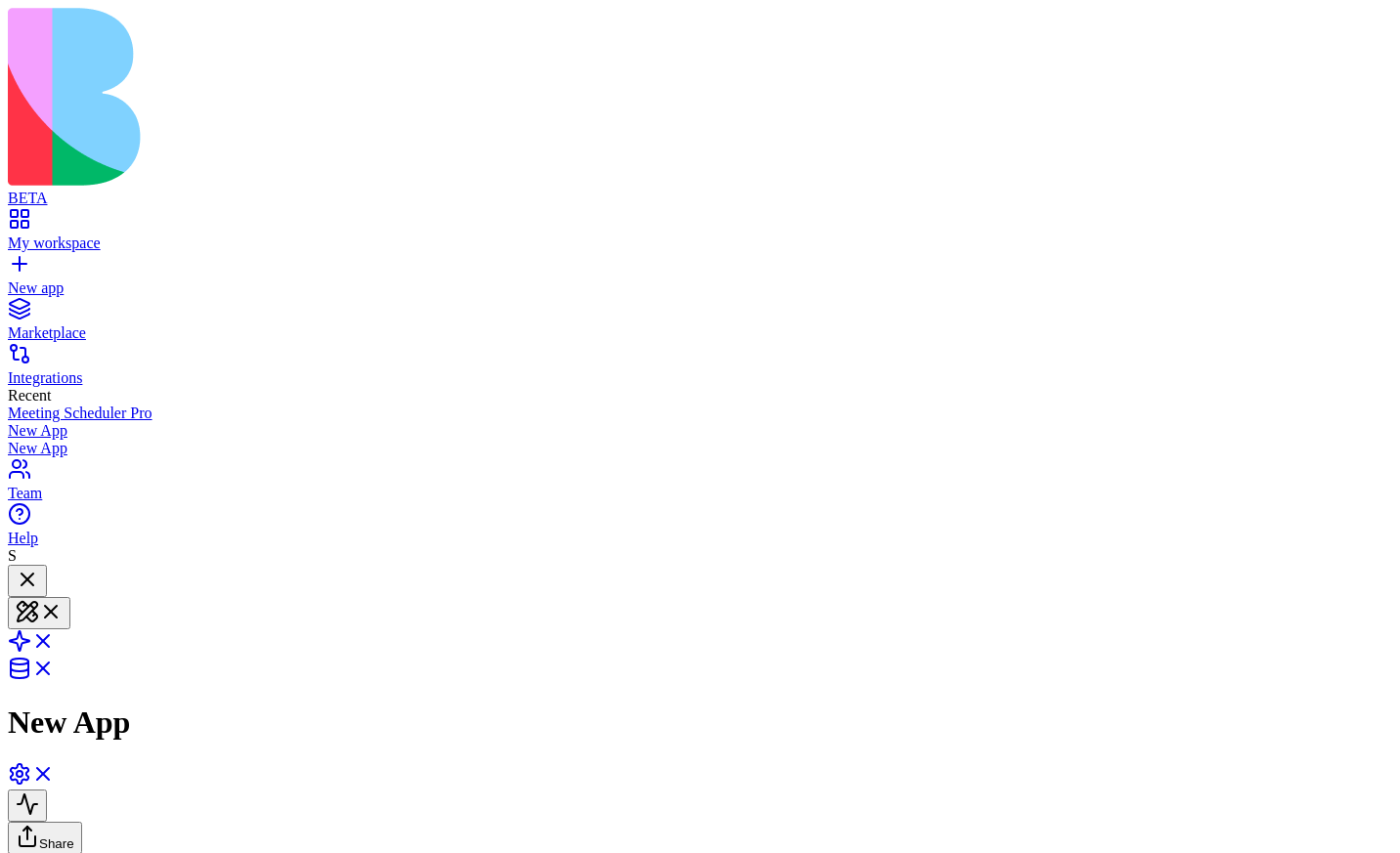 click on "Connect" at bounding box center [40, 2185] 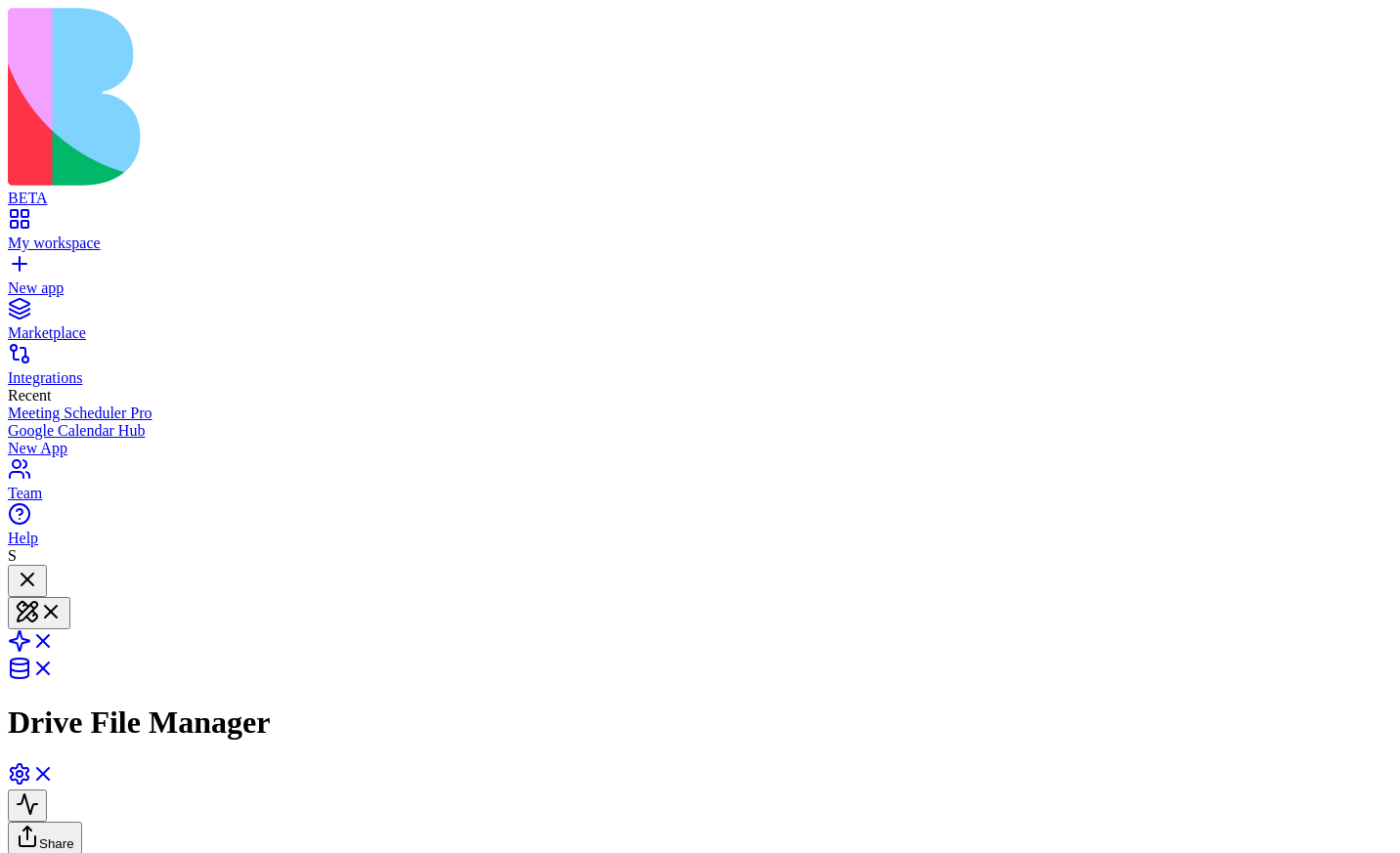 scroll, scrollTop: 397, scrollLeft: 0, axis: vertical 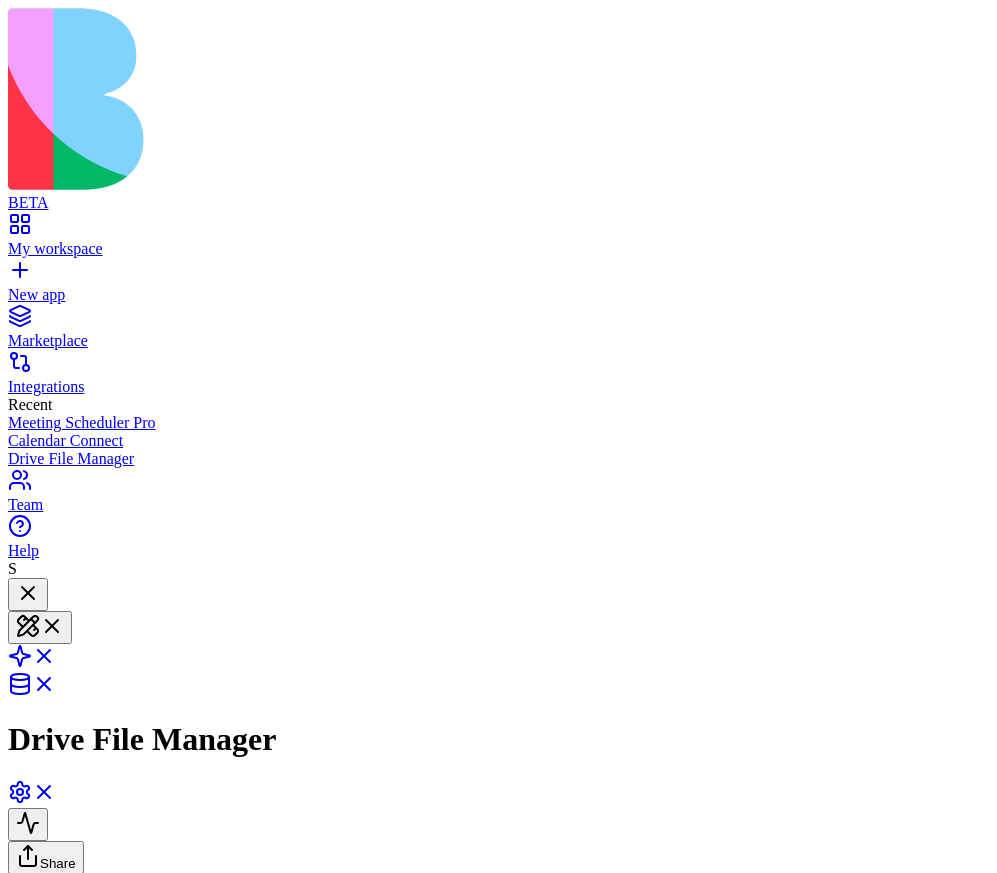 click on "New app" at bounding box center [498, 286] 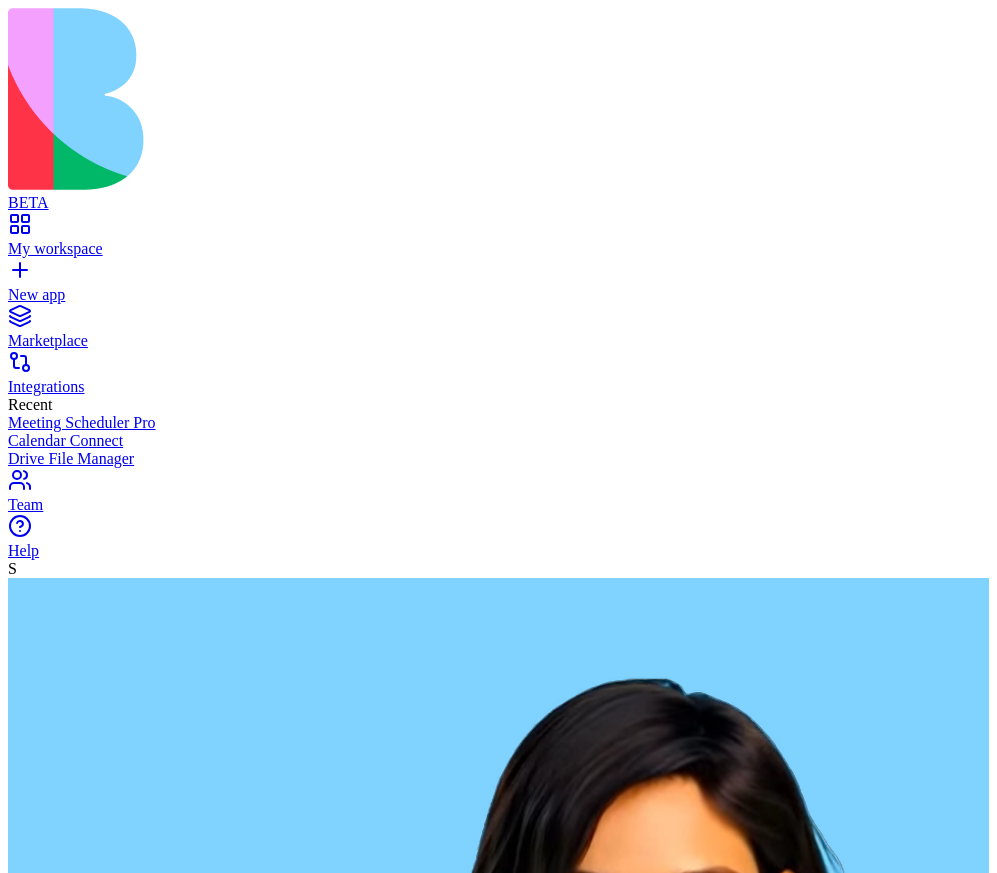 click at bounding box center (85, 2356) 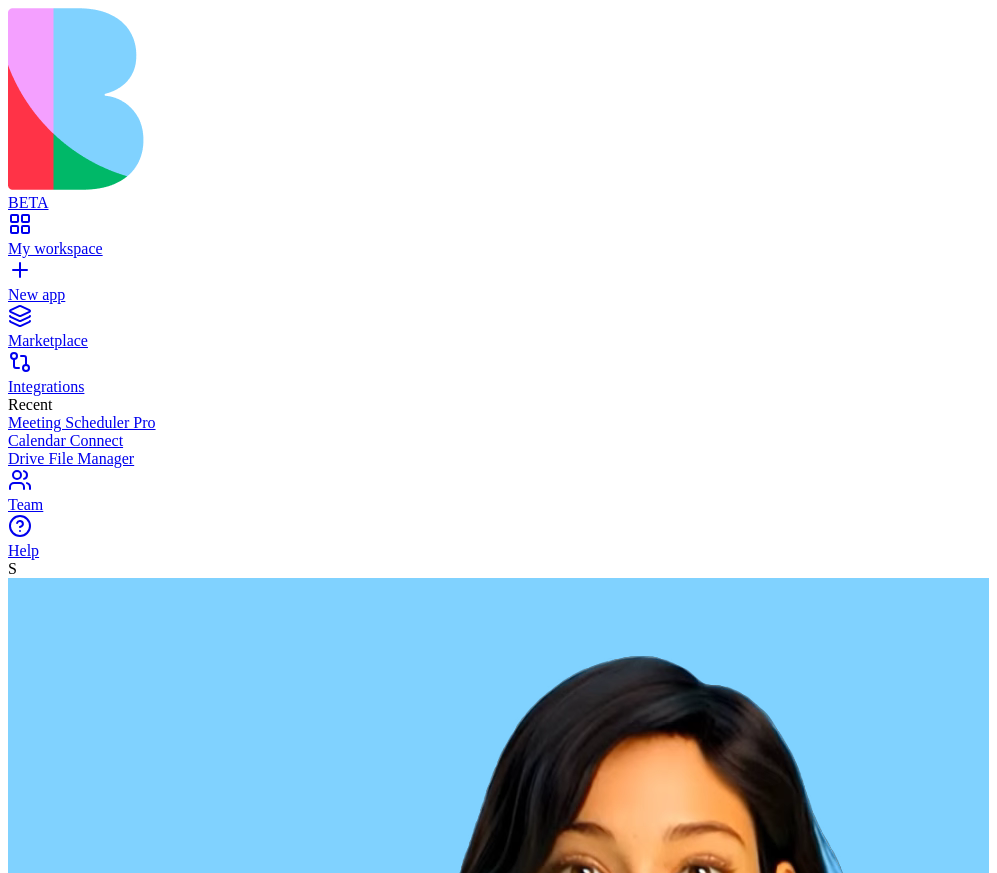 type on "**********" 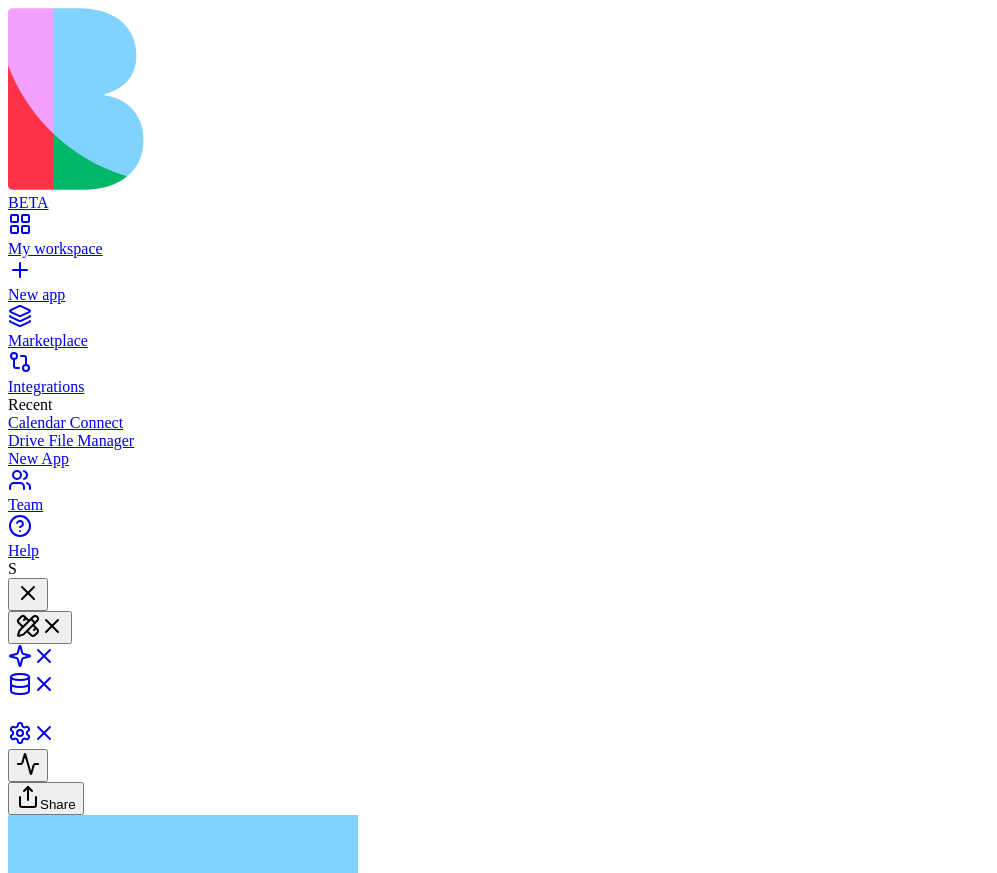type 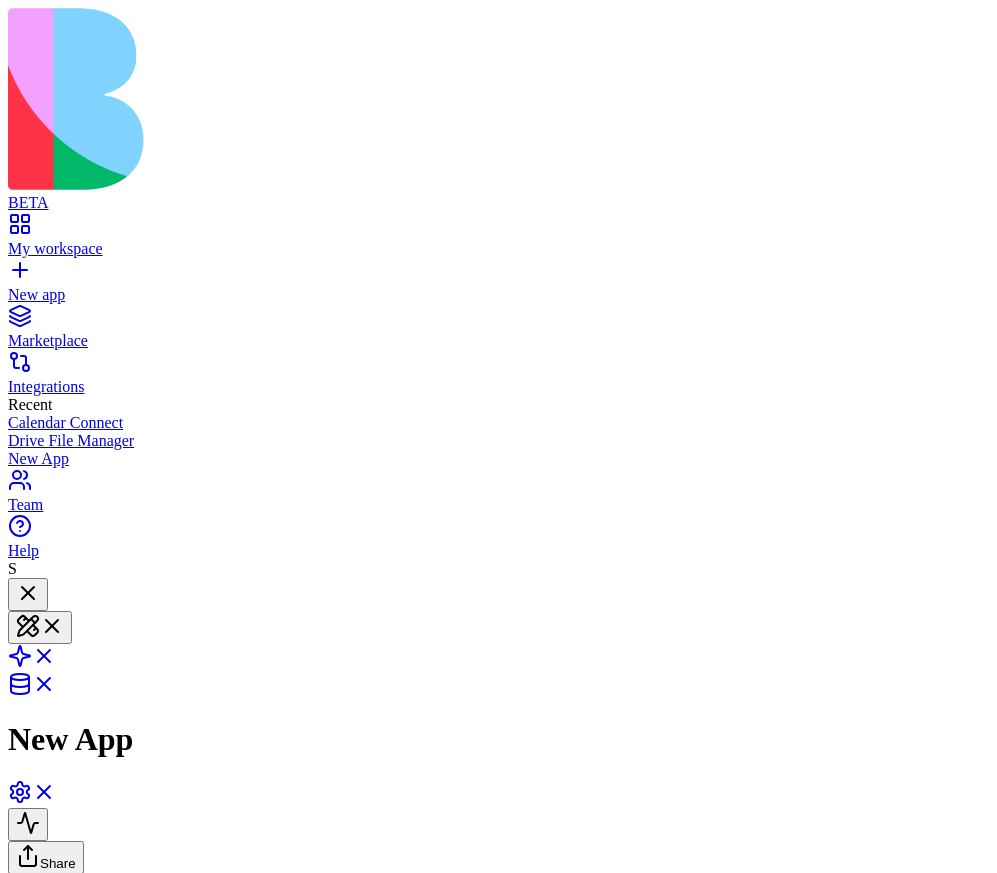 scroll, scrollTop: 78, scrollLeft: 0, axis: vertical 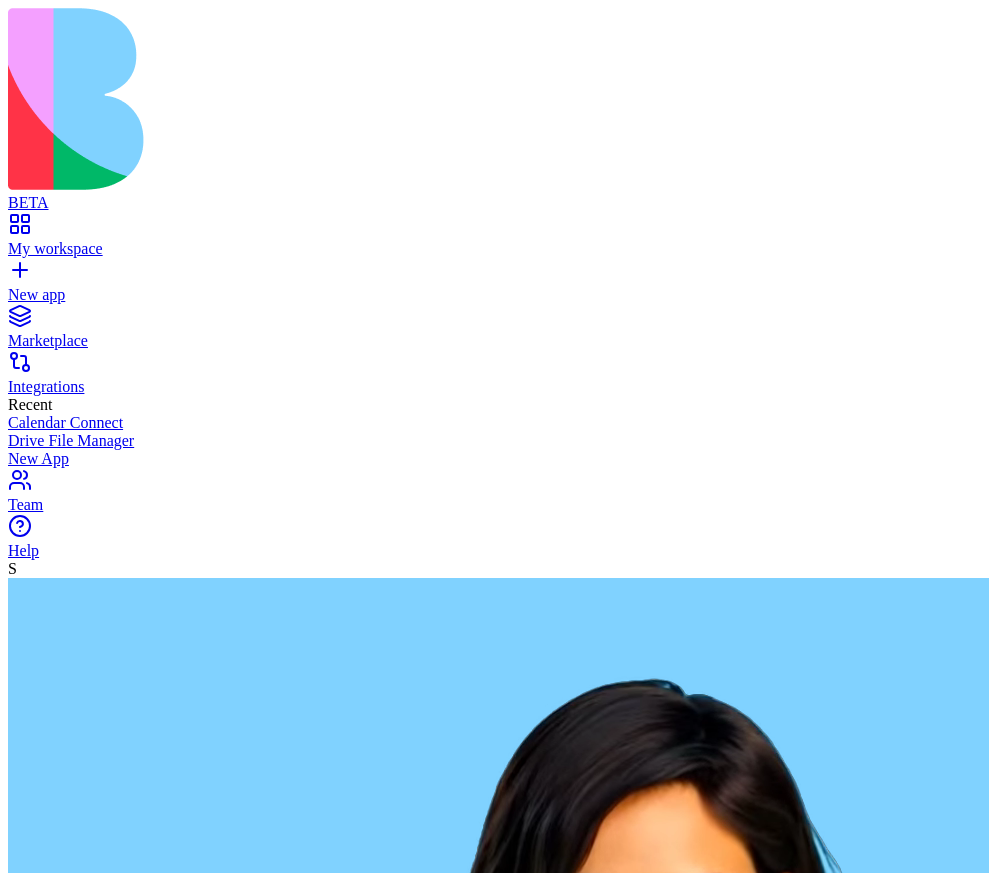 click at bounding box center (85, 2356) 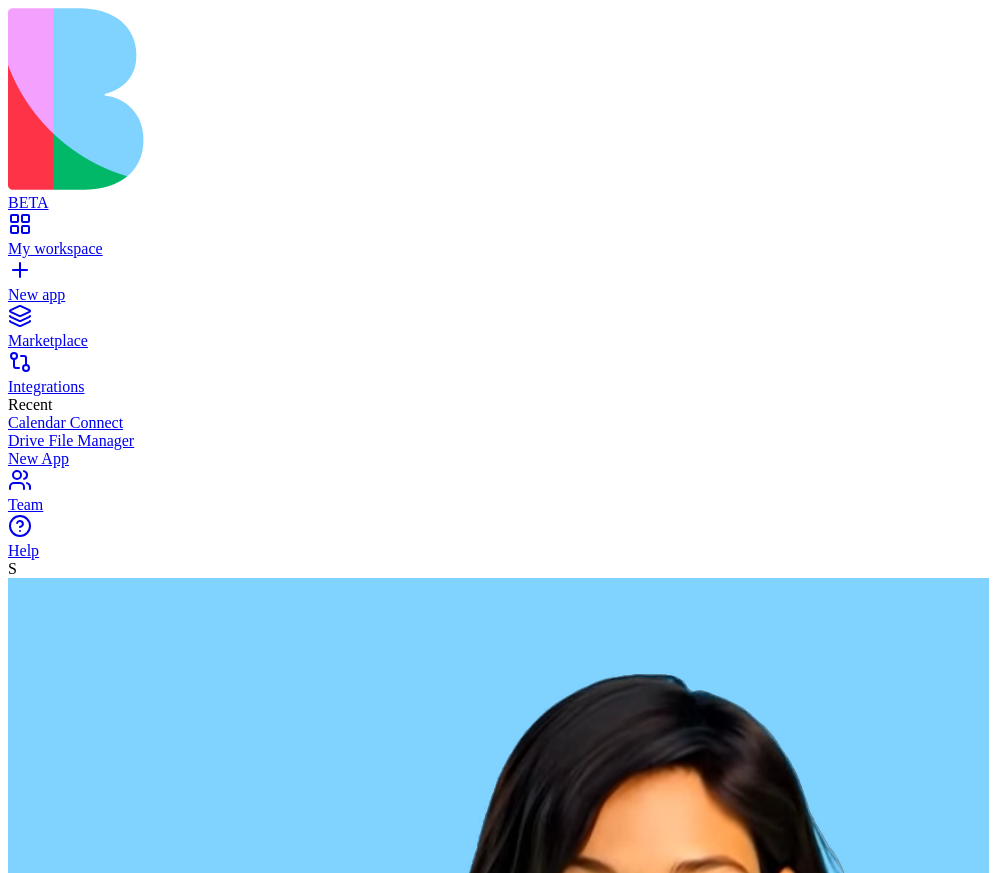paste on "**********" 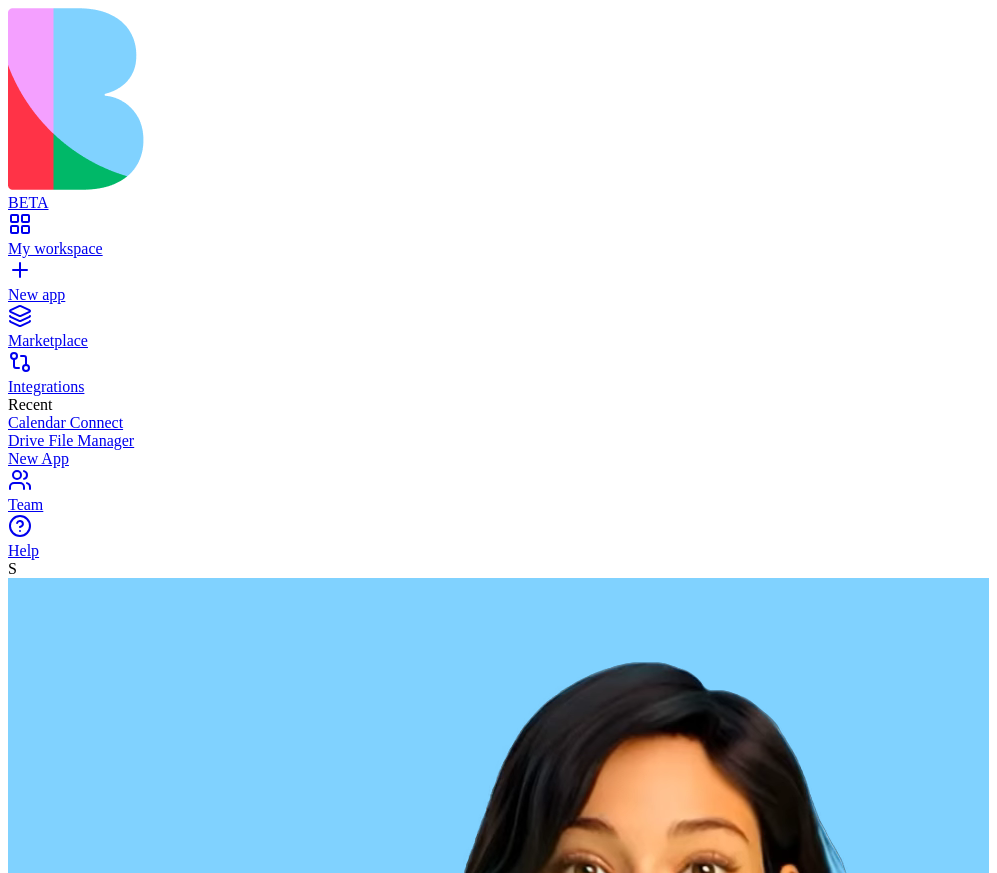 type on "**********" 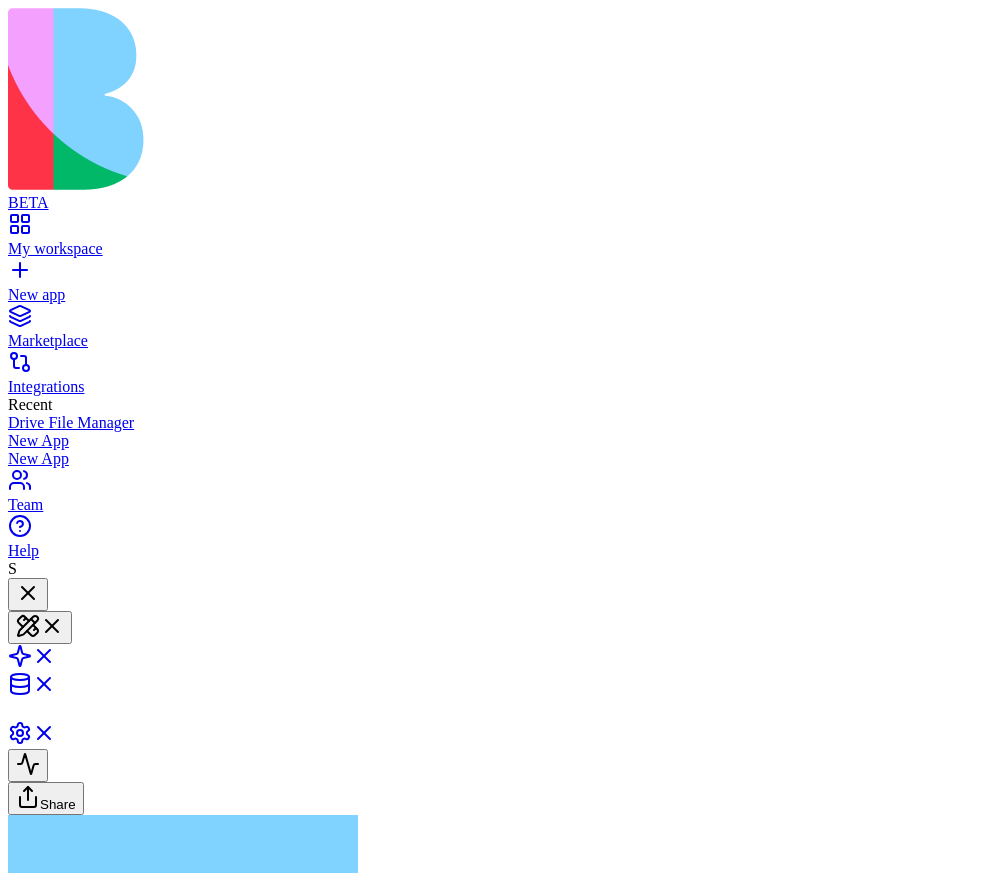 type 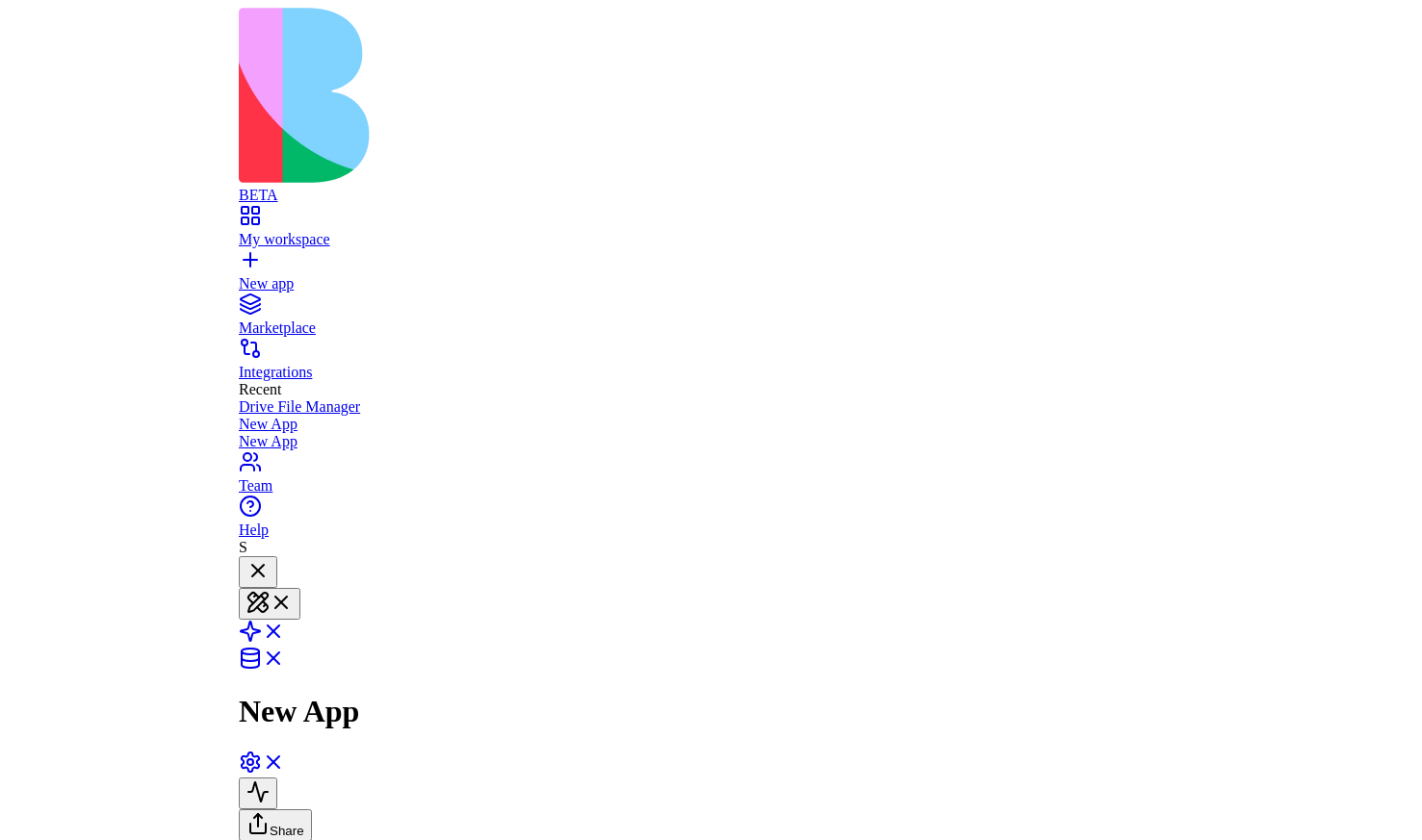 scroll, scrollTop: 60, scrollLeft: 0, axis: vertical 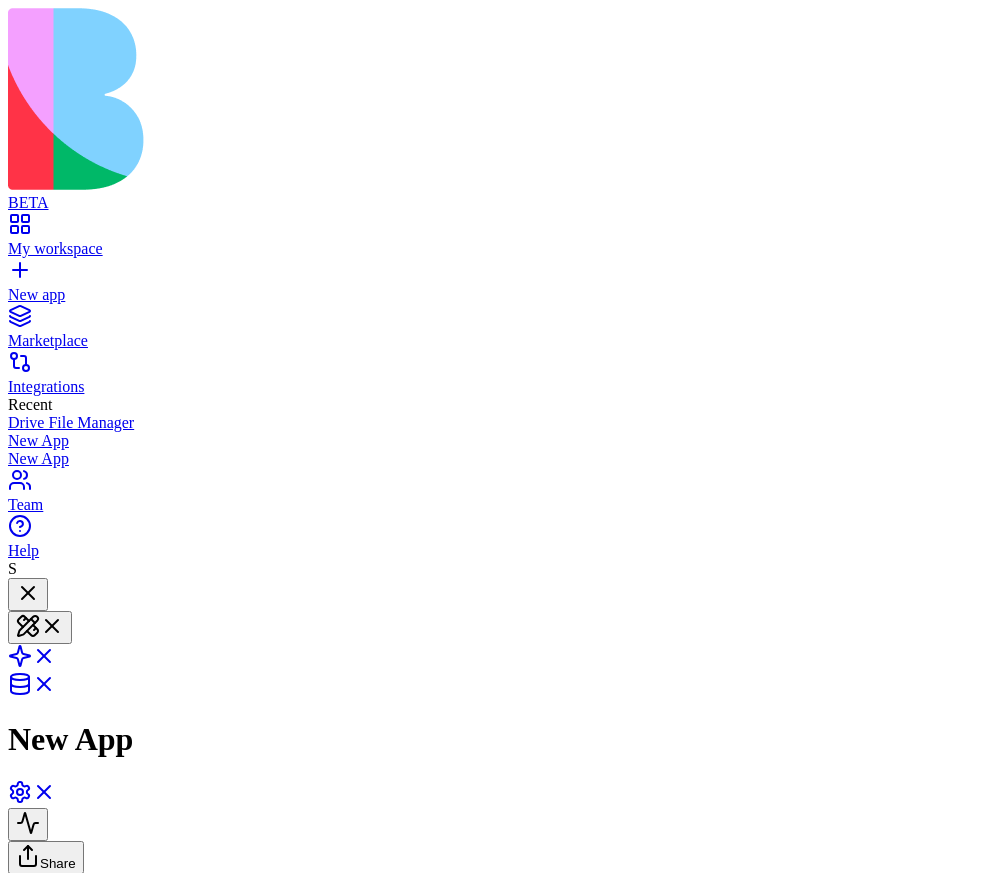click on "BETA My workspace New app Marketplace Integrations Recent Drive File Manager New App New App Team Help S New App Share Ella App Building Partner create an app that connects to my calendar and allow others to schedule meeting in my calednar
Undo S 14:43 Oops! 📅 Looks like you need to connect your Google Calendar first before I can work my magic. Just hit that shiny connection button to link your calendar, and then we'll be ready to build your awesome booking app!
Once that's connected, come back and I'll create something amazing for you! 🚀 Google Calendar  connect Just for me Connect Cancel 14:43 Integrations Processing your request . . . Command Palette Search for a command to run... Logo Layers Active page GitMerge Routes Shield Errors Settings Settings CopySlash Detach X Close Active Route Segments Revalidate Root / Open in  VSCode Show Route Boundary Route segment file:  root Returned loader data { 1 items   " ENV " : { ... } 1 items   } Route params { 1 items   " appId " : string " "   } /" at bounding box center (498, 2690) 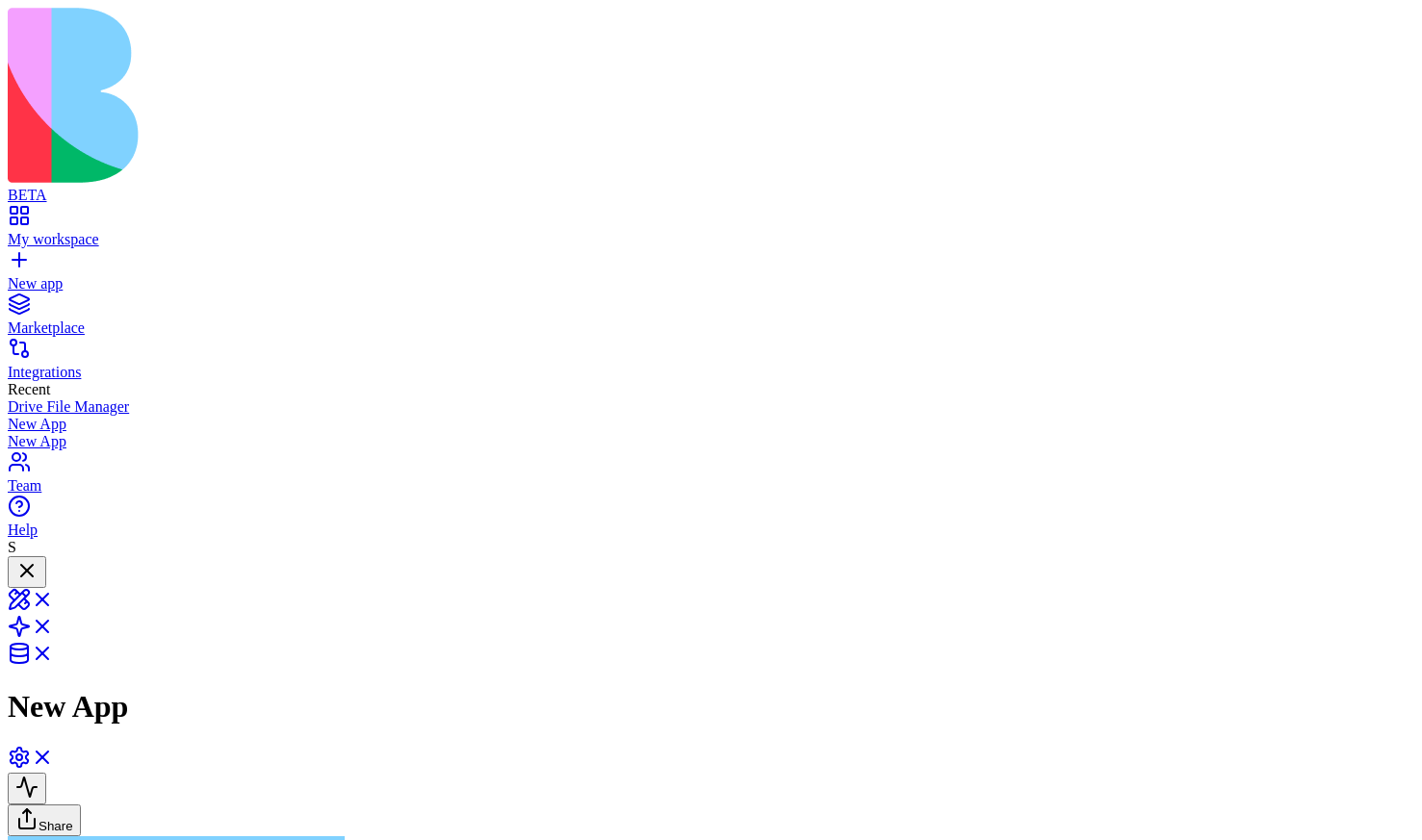 click on "BETA My workspace New app Marketplace Integrations Recent Drive File Manager New App New App Team Help S New App Share Ella App Building Partner create an app that connects to my calendar and allow others to schedule meeting in my calednar
Undo S 14:43 Oops! 📅 Looks like you need to connect your Google Calendar first before I can work my magic. Just hit that shiny connection button to link your calendar, and then we'll be ready to build your awesome booking app!
Once that's connected, come back and I'll create something amazing for you! 🚀 Google Calendar  connect Share with all app users Connected View in Settings 14:43 Integrations Settings General Publish App Integrations Custom Domain State Delete App Integrations Connected Google Calendar Account access Personal Connection Each user connects his own Share with all app users Everyone uses this connection Connected:  shir@blocks.diy Shared connections lets all your app users to use the app   through your account integration. Command Palette Logo X" at bounding box center (711, 2406) 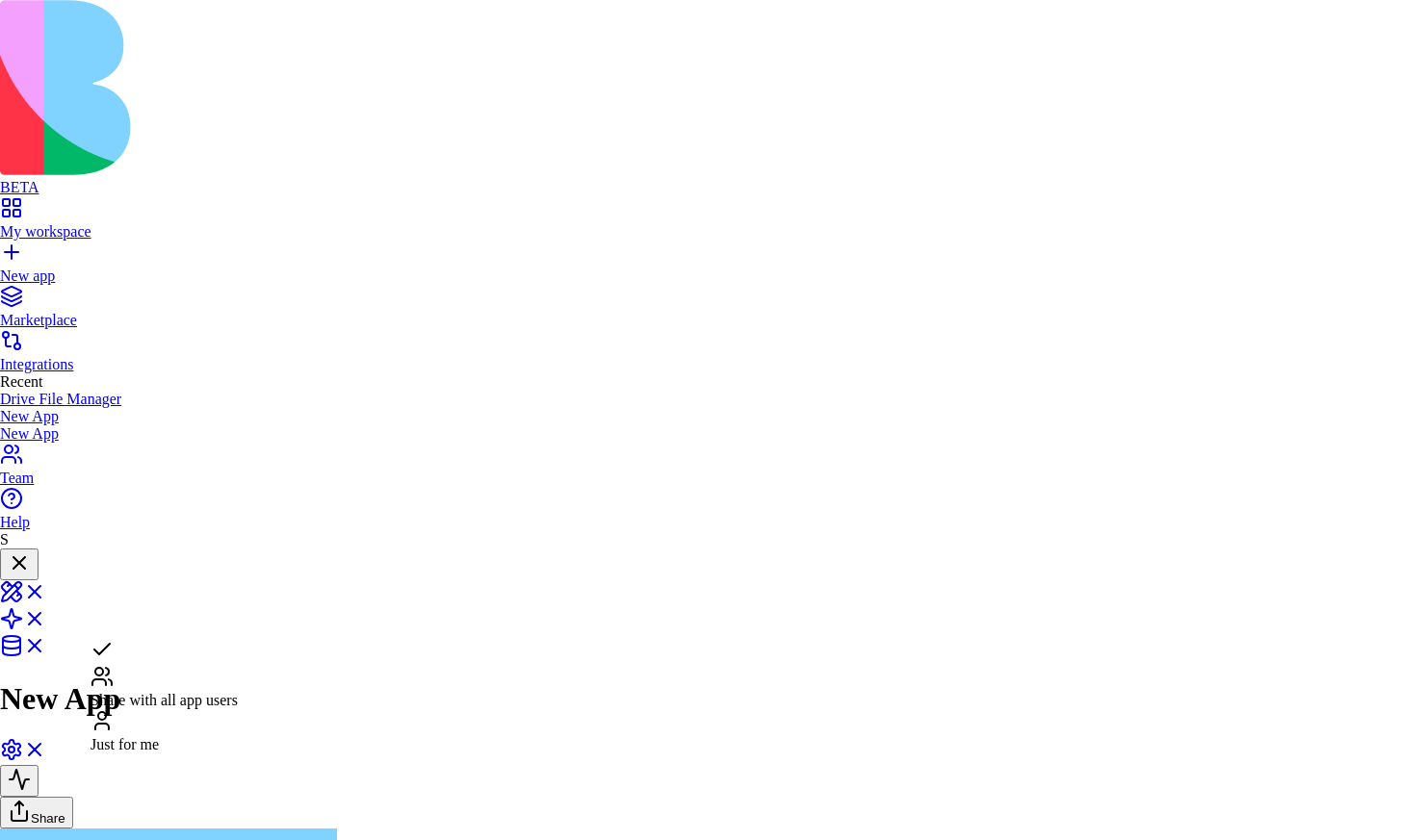click on "BETA My workspace New app Marketplace Integrations Recent Drive File Manager New App New App Team Help S New App Share Ella App Building Partner create an app that connects to my calendar and allow others to schedule meeting in my calednar
Undo S 14:43 Oops! 📅 Looks like you need to connect your Google Calendar first before I can work my magic. Just hit that shiny connection button to link your calendar, and then we'll be ready to build your awesome booking app!
Once that's connected, come back and I'll create something amazing for you! 🚀 Google Calendar  connect Share with all app users Connected View in Settings 14:43 Integrations Settings General Publish App Integrations Custom Domain State Delete App Integrations Connected Google Calendar Account access Personal Connection Each user connects his own Share with all app users Everyone uses this connection Connected:  shir@blocks.diy Shared connections lets all your app users to use the app   through your account integration. Command Palette Logo X" at bounding box center (711, 2403) 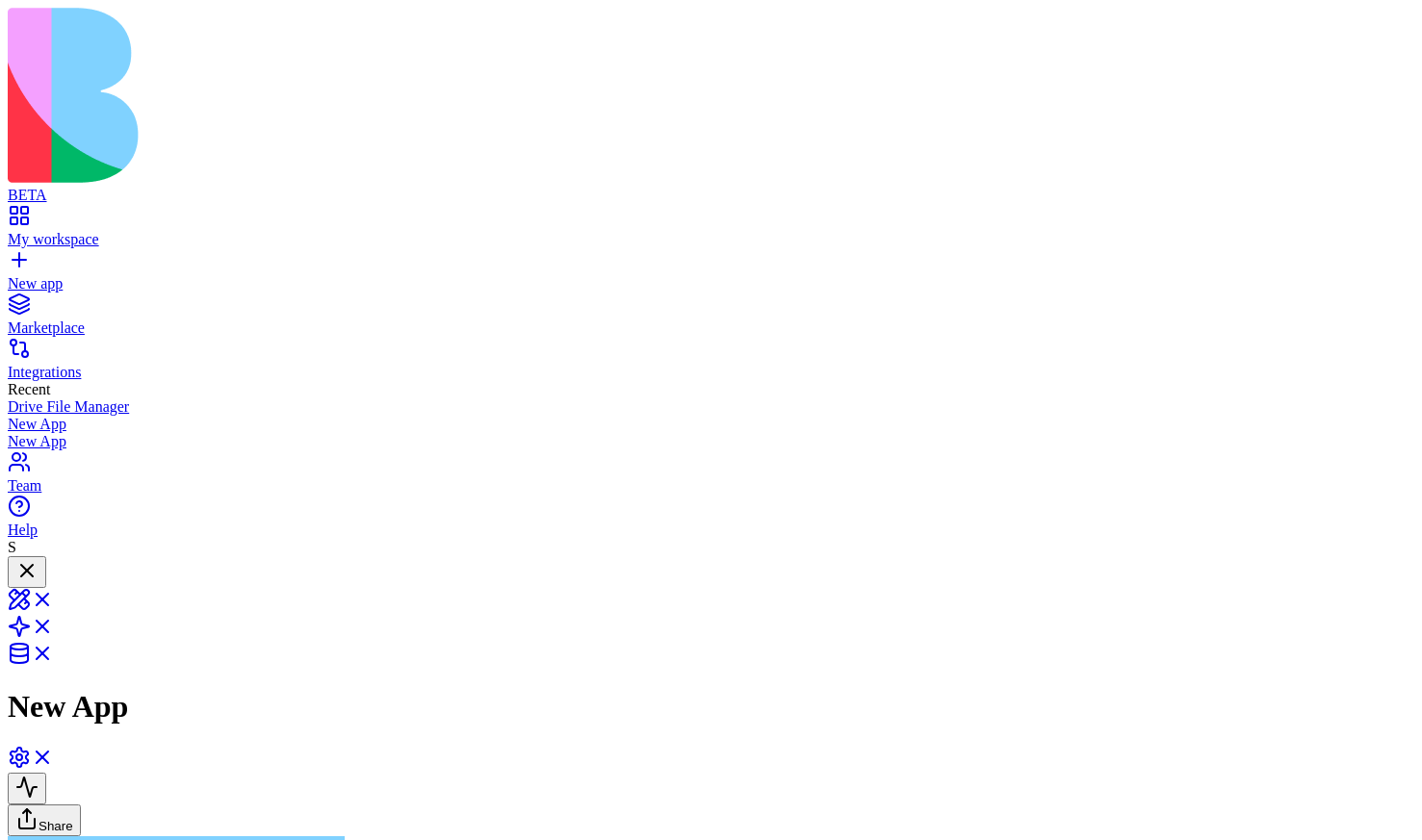 type 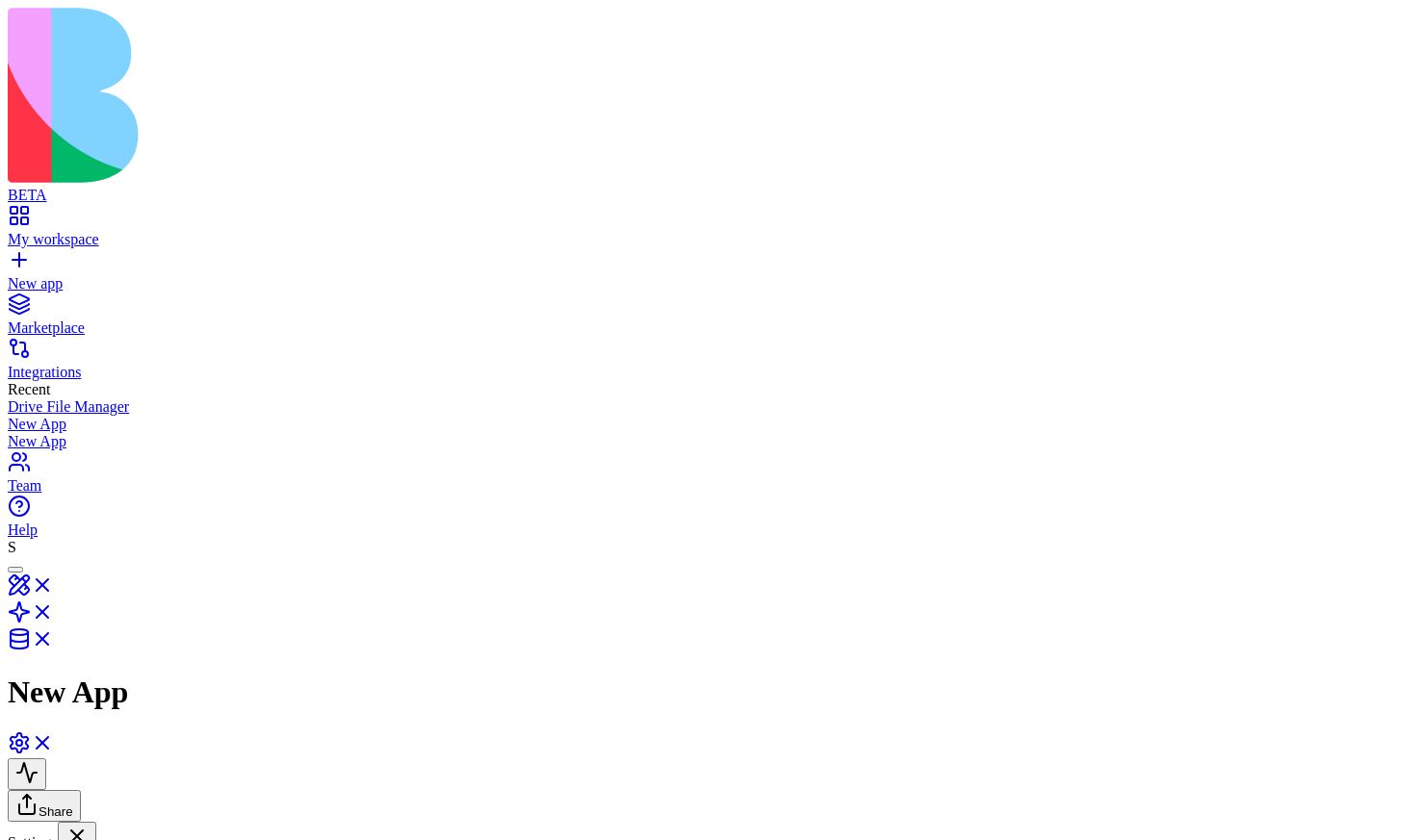 scroll, scrollTop: 0, scrollLeft: 0, axis: both 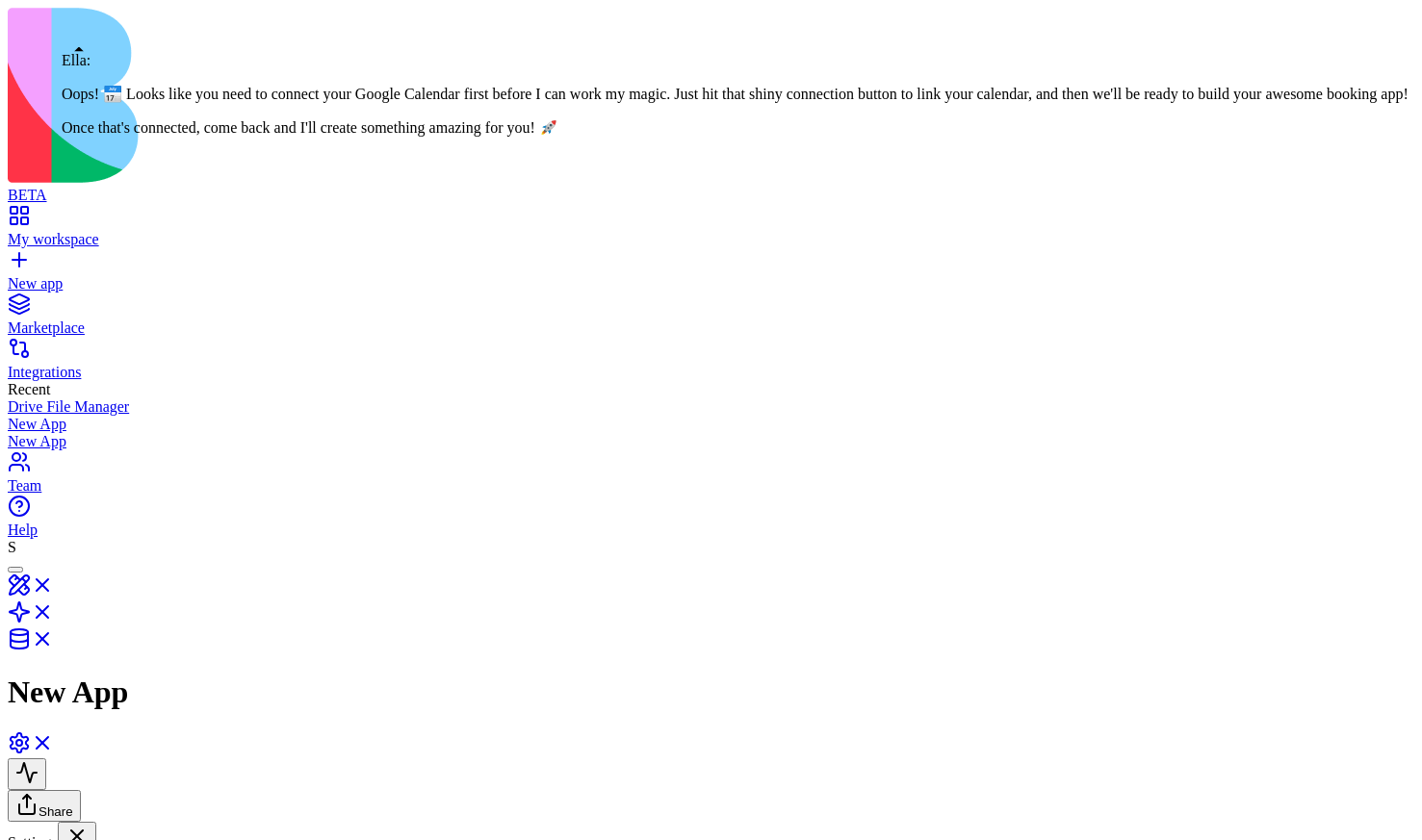 click at bounding box center (15, 570) 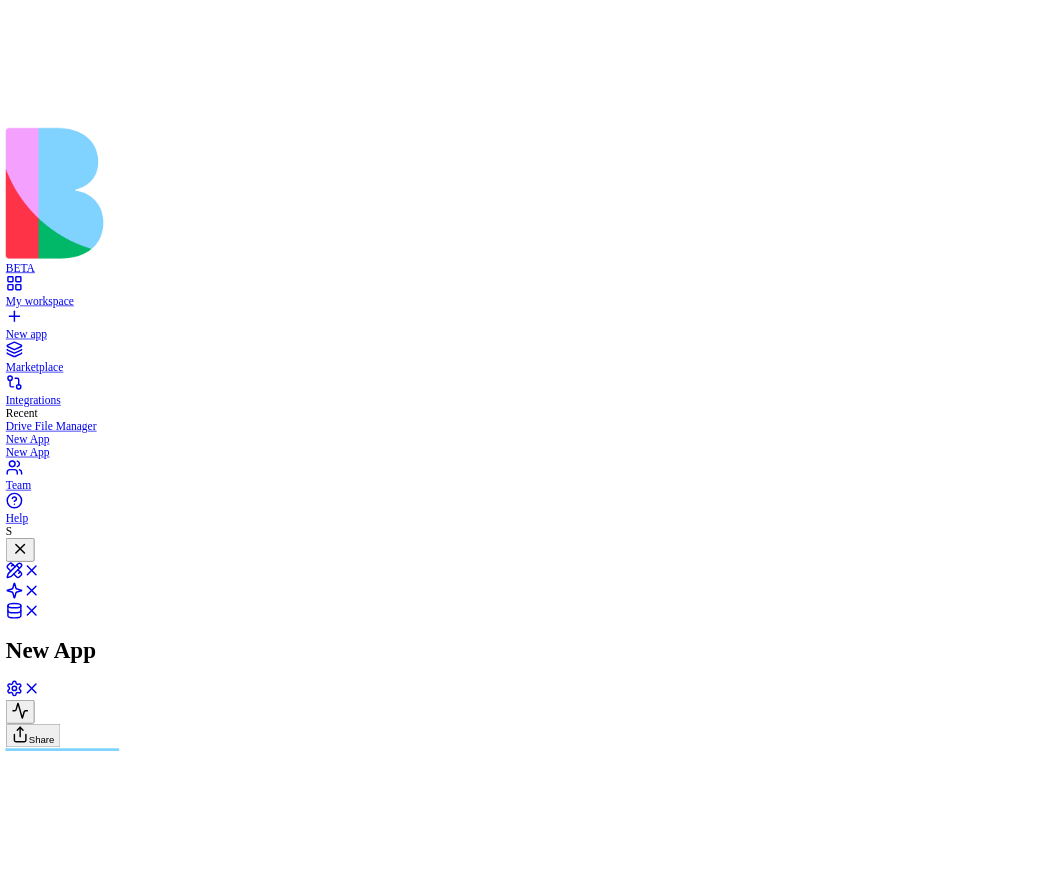 scroll, scrollTop: 62, scrollLeft: 0, axis: vertical 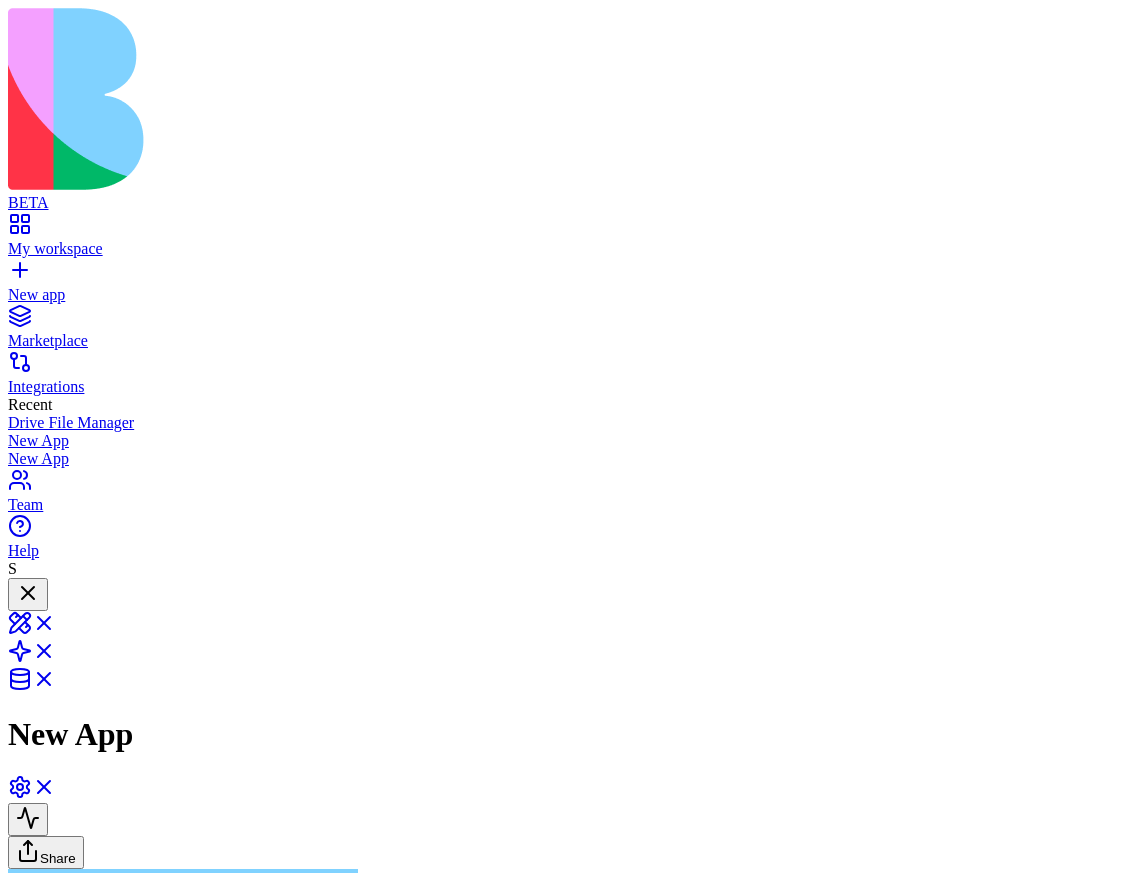 click on "BETA My workspace New app Marketplace Integrations Recent Drive File Manager New App New App Team Help S New App Share [FIRST] [LAST] create an app that connects to my calendar and allow others to schedule meeting in my calednar
Undo S 14:43 Oops! 📅 Looks like you need to connect your Google Calendar first before I can work my magic. Just hit that shiny connection button to link your calendar, and then we'll be ready to build your awesome booking app!
Once that's connected, come back and I'll create something amazing for you! 🚀 Google Calendar  connect Just for me Connect Cancel 14:43 Integrations Settings General Publish App Integrations Custom Domain State Delete Command Palette Search for a command to run... Logo Layers Active page GitMerge Routes Shield Errors Settings Settings CopySlash Detach X Close Active Route Segments Revalidate Root / Open in  VSCode Show Route Boundary Route segment file:  root Returned loader data { 1 items   " ENV " : { ... } 1 items   } Route params {   "" at bounding box center [565, 2236] 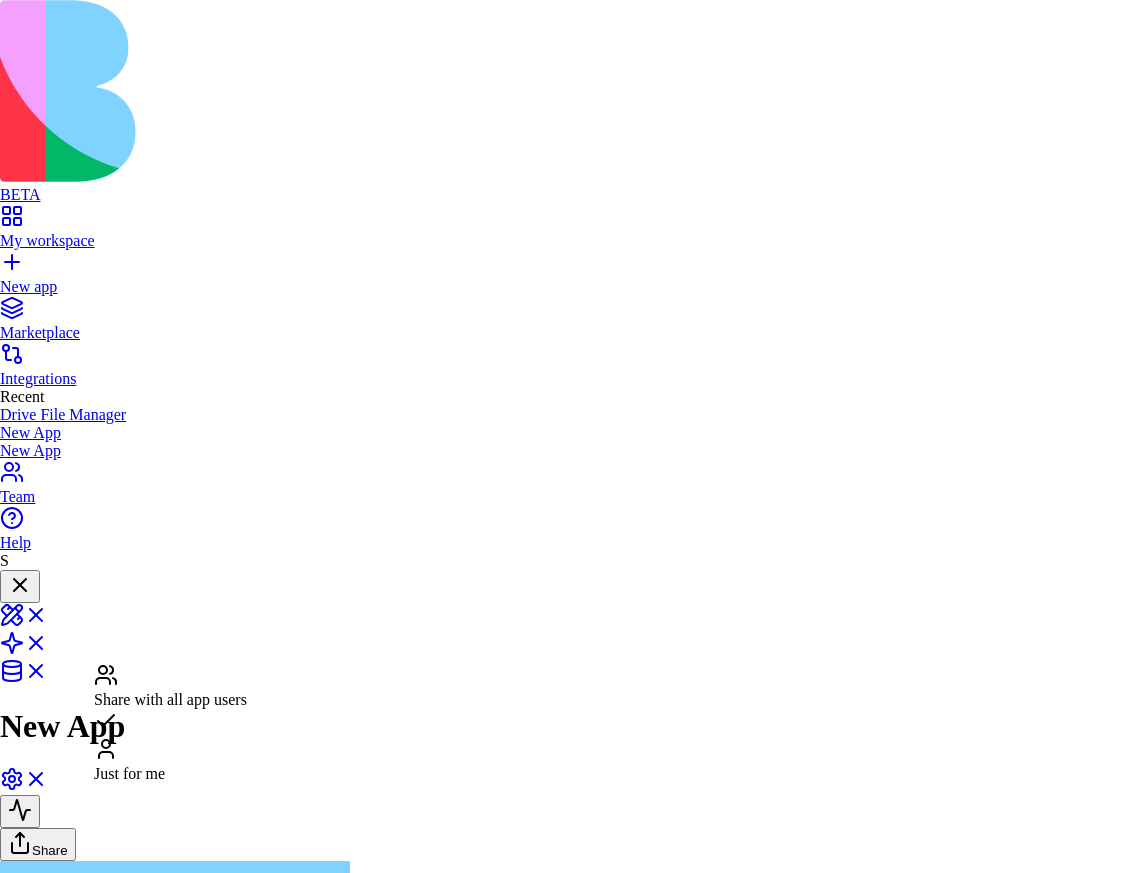 click on "BETA My workspace New app Marketplace Integrations Recent Drive File Manager New App New App Team Help S New App Share [FIRST] [LAST] create an app that connects to my calendar and allow others to schedule meeting in my calednar
Undo S 14:43 Oops! 📅 Looks like you need to connect your Google Calendar first before I can work my magic. Just hit that shiny connection button to link your calendar, and then we'll be ready to build your awesome booking app!
Once that's connected, come back and I'll create something amazing for you! 🚀 Google Calendar  connect Just for me Connect Cancel 14:43 Integrations Settings General Publish App Integrations Custom Domain State Delete Command Palette Search for a command to run... Logo Layers Active page GitMerge Routes Shield Errors Settings Settings CopySlash Detach X Close Active Route Segments Revalidate Root / Open in  VSCode Show Route Boundary Route segment file:  root Returned loader data { 1 items   " ENV " : { ... } 1 items   } Route params {   "" at bounding box center (565, 2232) 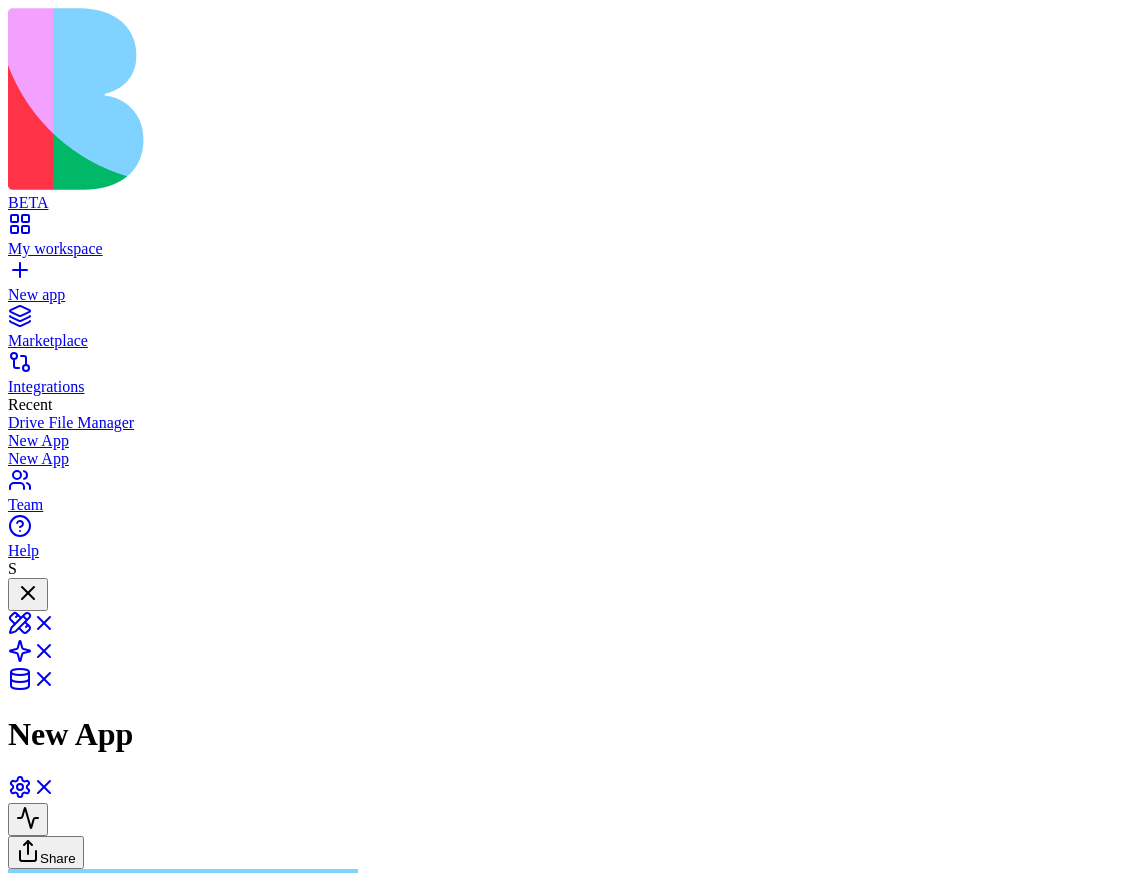 click on "BETA My workspace New app Marketplace Integrations Recent Drive File Manager New App New App Team Help S New App Share [FIRST] [LAST] create an app that connects to my calendar and allow others to schedule meeting in my calednar
Undo S 14:43 Oops! 📅 Looks like you need to connect your Google Calendar first before I can work my magic. Just hit that shiny connection button to link your calendar, and then we'll be ready to build your awesome booking app!
Once that's connected, come back and I'll create something amazing for you! 🚀 Google Calendar  connect Just for me Connect Cancel 14:43 Integrations Settings General Publish App Integrations Custom Domain State Delete Command Palette Search for a command to run... Logo Layers Active page GitMerge Routes Shield Errors Settings Settings CopySlash Detach X Close Active Route Segments Revalidate Root / Open in  VSCode Show Route Boundary Route segment file:  root Returned loader data { 1 items   " ENV " : { ... } 1 items   } Route params {   "" at bounding box center (565, 2236) 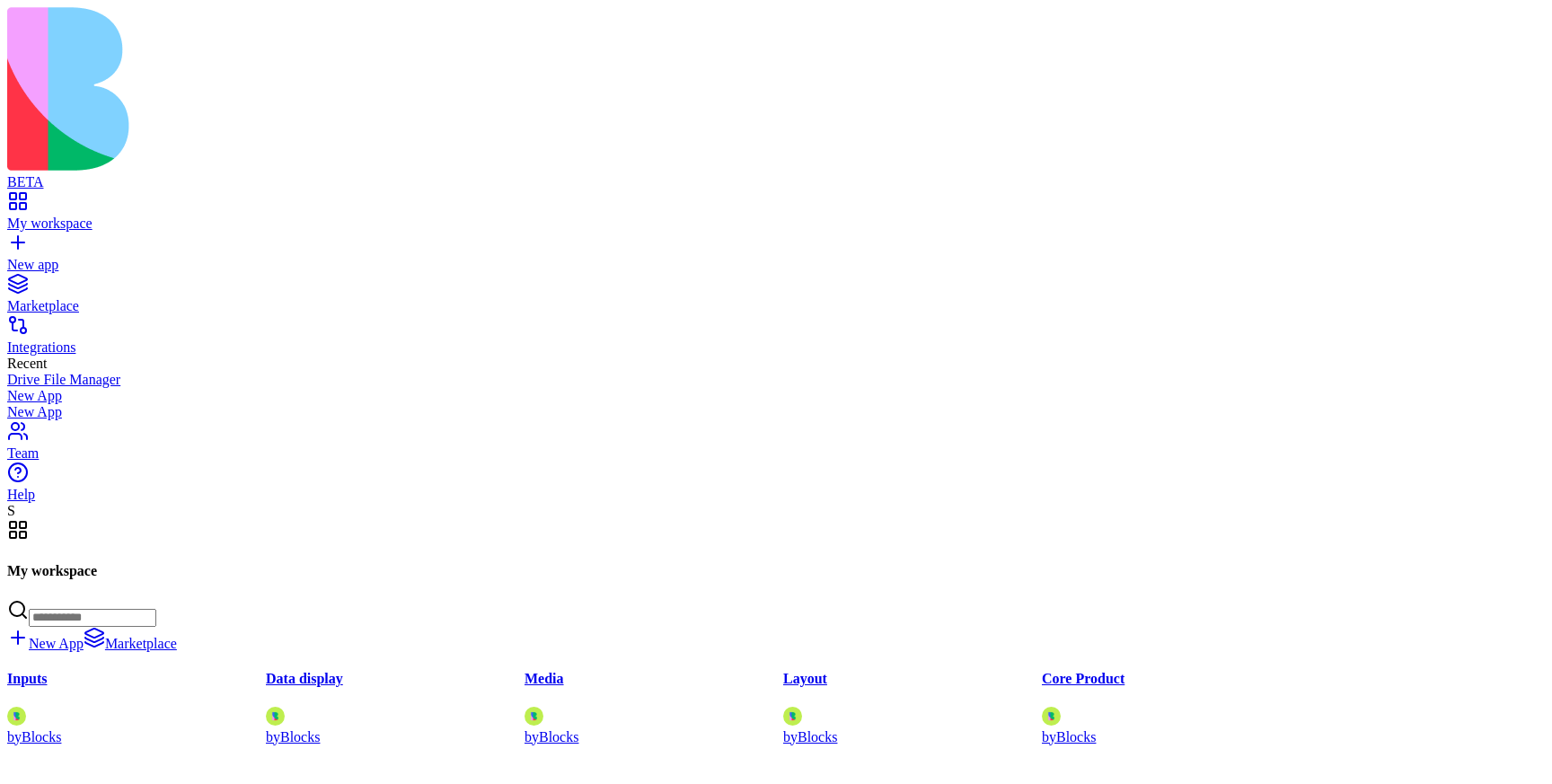 scroll, scrollTop: 0, scrollLeft: 0, axis: both 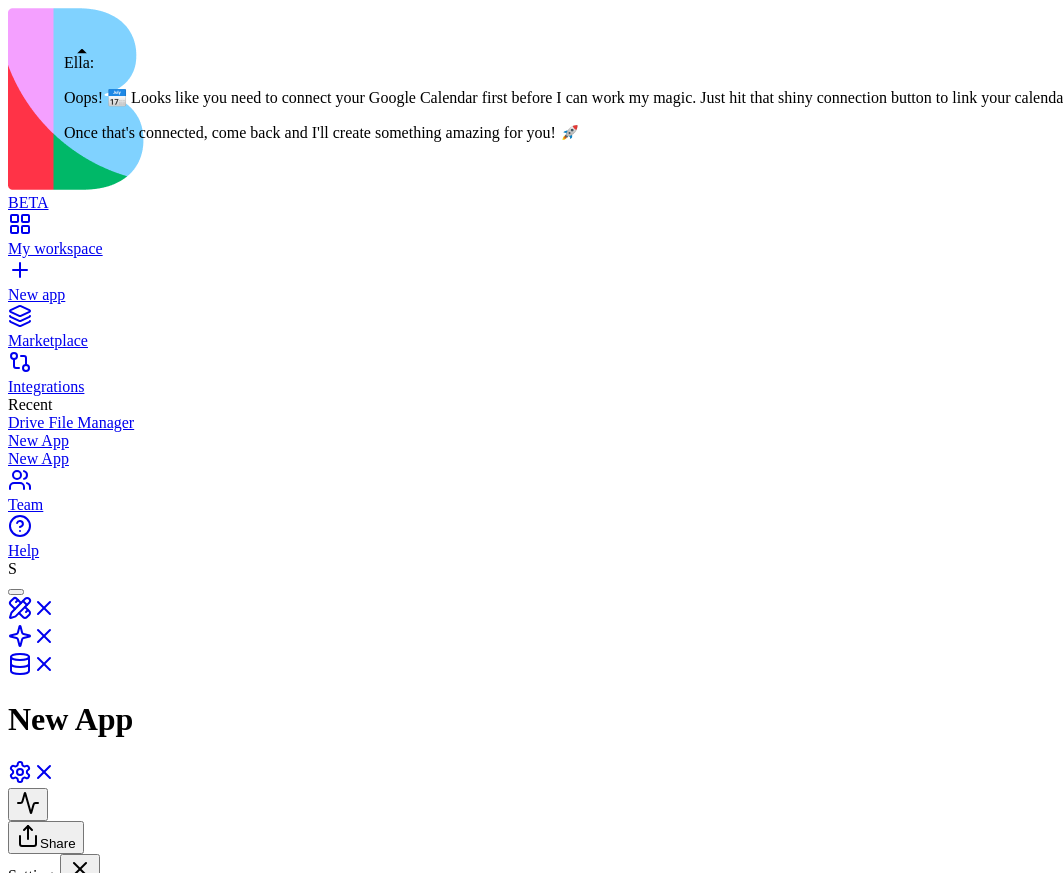 click at bounding box center (16, 592) 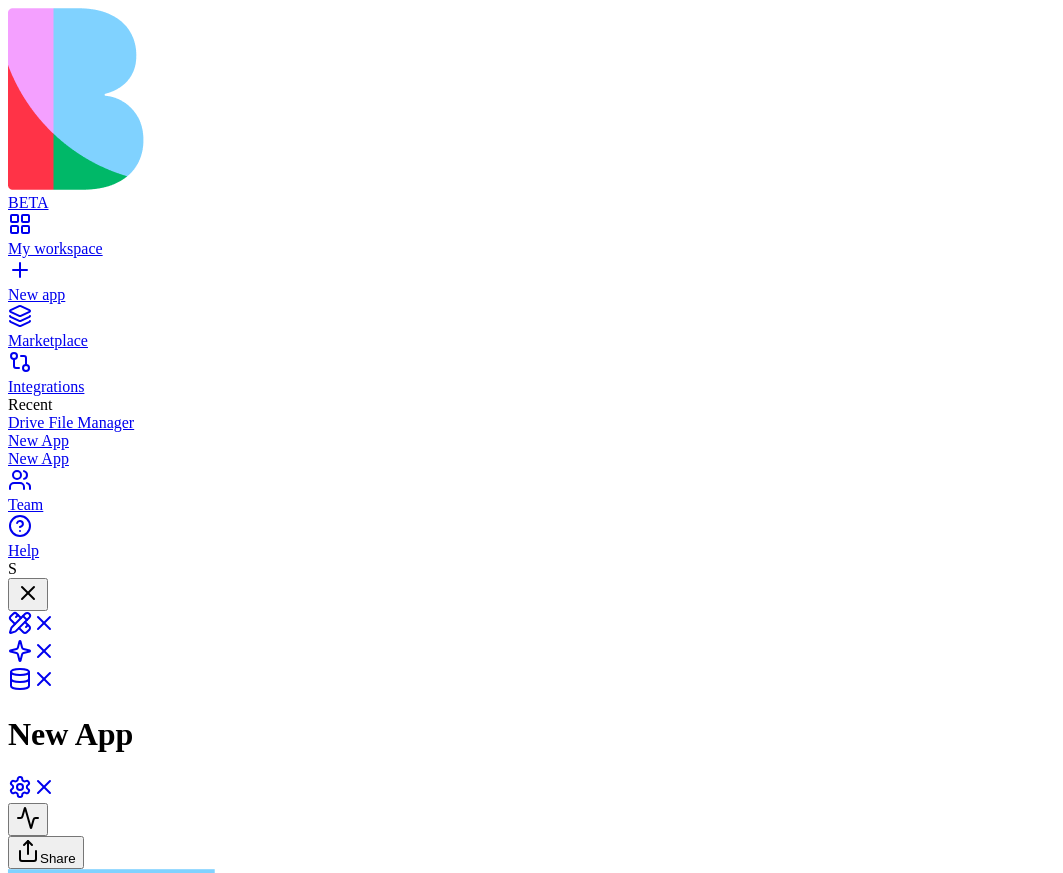 scroll, scrollTop: 62, scrollLeft: 0, axis: vertical 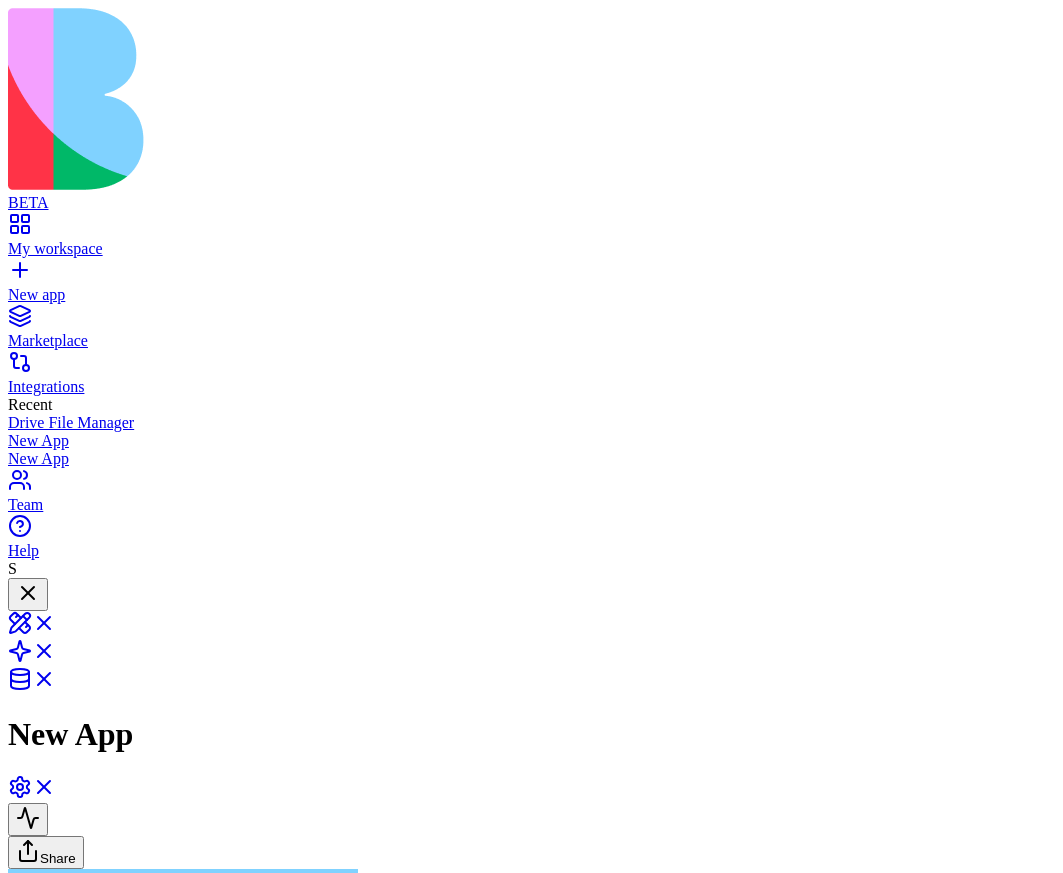 click on "BETA My workspace New app Marketplace Integrations Recent Drive File Manager New App New App Team Help S New App Share [FIRST] [LAST] App Building Partner create an app that connects to my calendar and allow others to schedule meeting in my calednar
Undo S 14:43 Oops! 📅 Looks like you need to connect your Google Calendar first before I can work my magic. Just hit that shiny connection button to link your calendar, and then we'll be ready to build your awesome booking app!
Once that's connected, come back and I'll create something amazing for you! 🚀 Google Calendar  connect Just for me Connect Cancel 14:43 Integrations Settings General Publish App Integrations Custom Domain State Delete Command Palette Search for a command to run... Logo Layers Active page GitMerge Routes Shield Errors Settings Settings CopySlash Detach X Close Active Route Segments Revalidate Root / Open in  VSCode Show Route Boundary Route segment file:  root Returned loader data { 1 items   " ENV " : { ... } 1 items   } Route params {   "" at bounding box center [531, 2236] 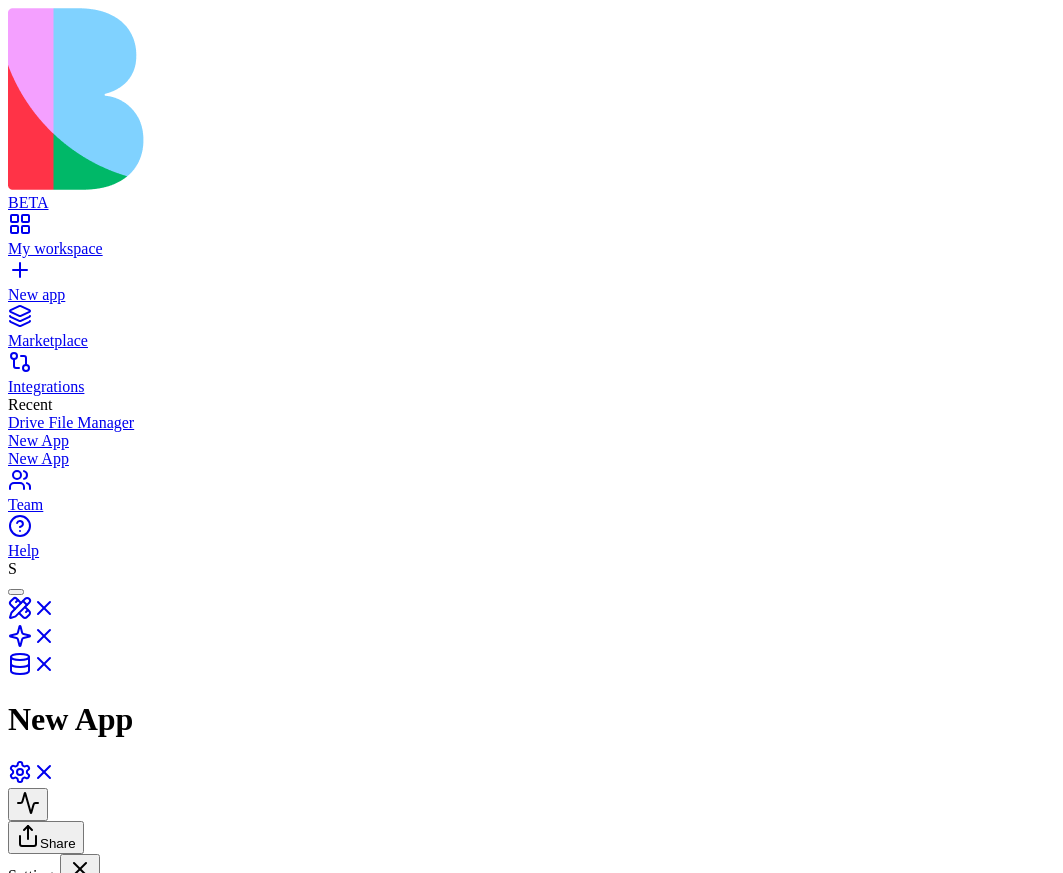 scroll, scrollTop: 0, scrollLeft: 0, axis: both 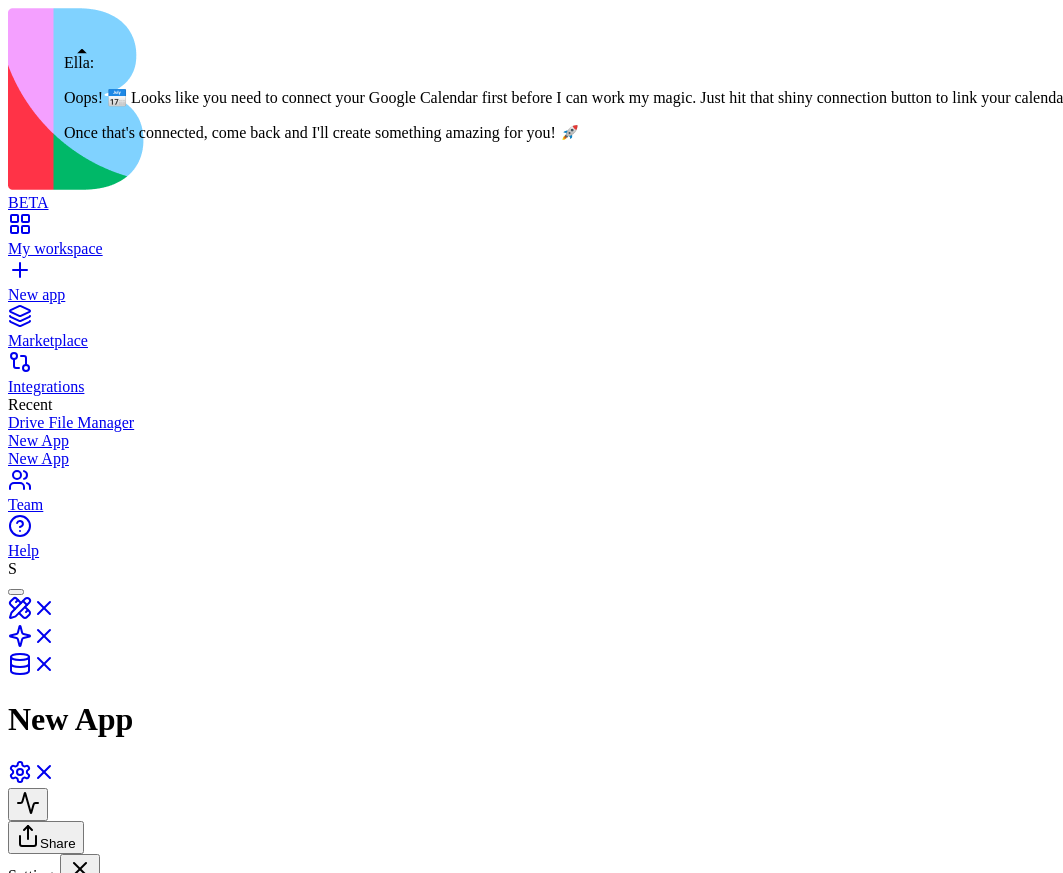 click at bounding box center [16, 592] 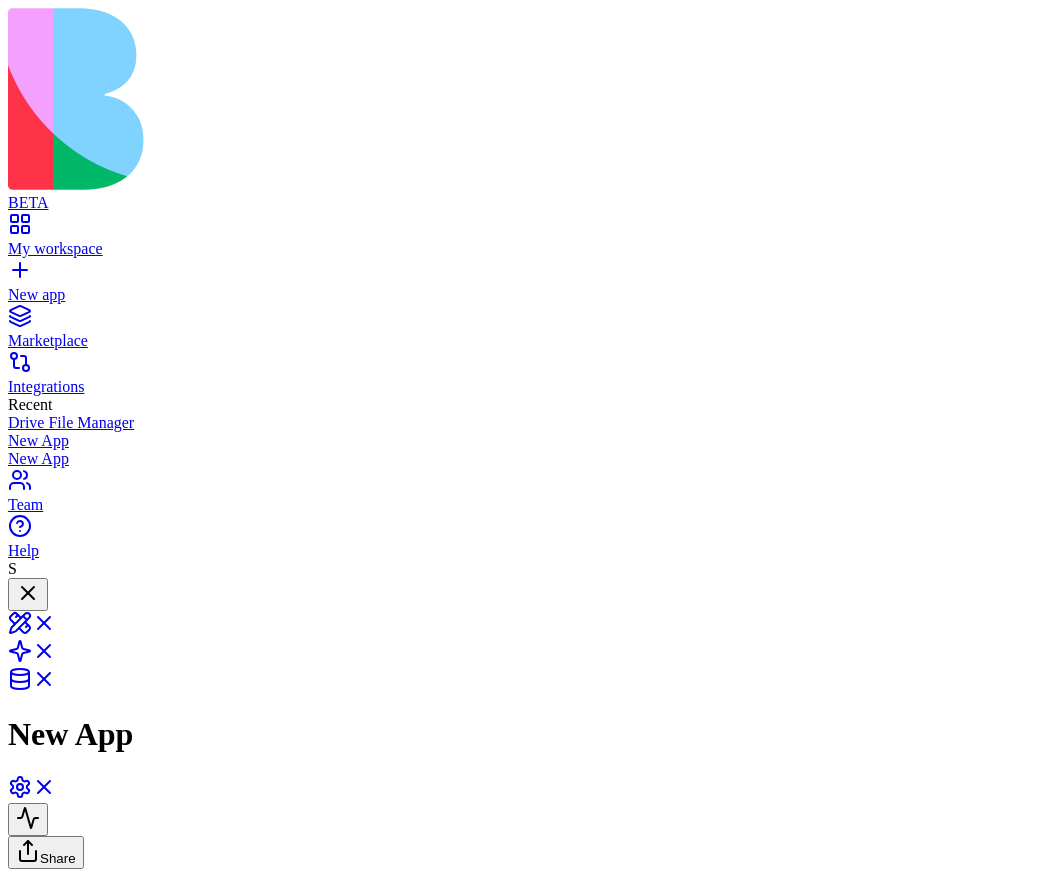 scroll, scrollTop: 62, scrollLeft: 0, axis: vertical 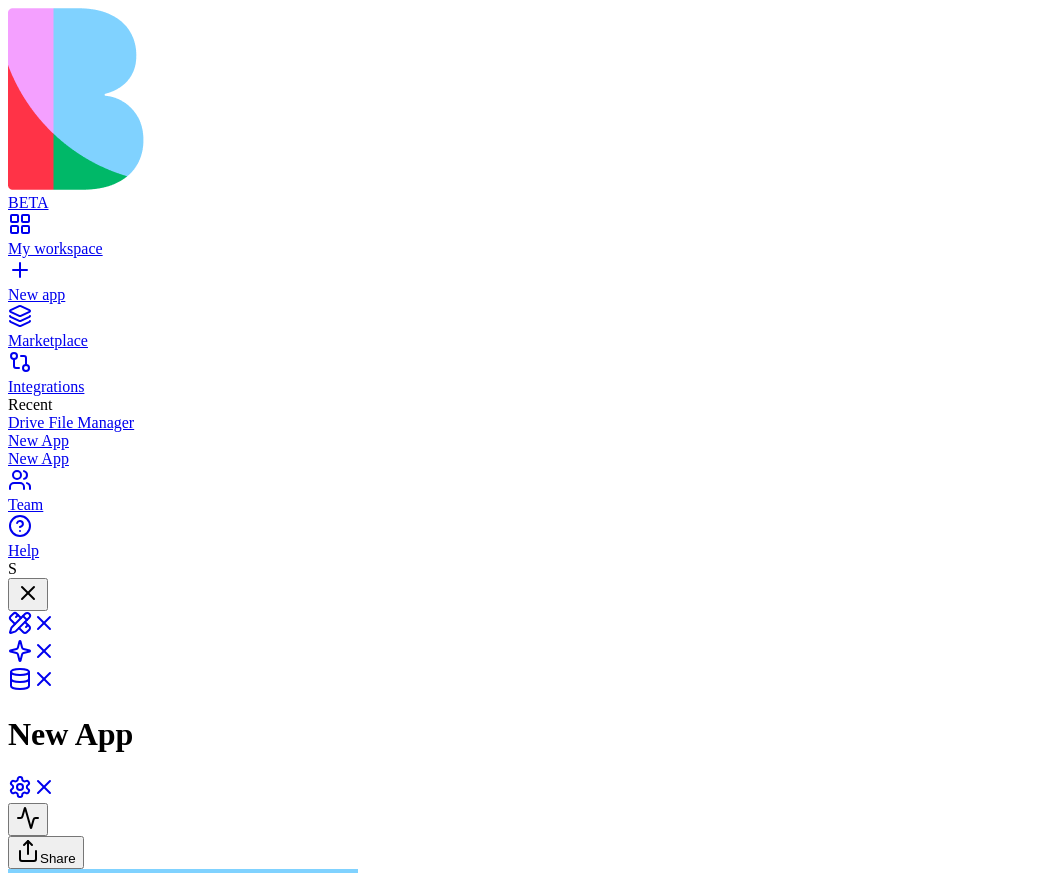 click on "BETA My workspace New app Marketplace Integrations Recent Drive File Manager New App New App Team Help S New App Share Ella App Building Partner create an app that connects to my calendar and allow others to schedule meeting in my calednar
Undo S 14:43 Oops! 📅 Looks like you need to connect your Google Calendar first before I can work my magic. Just hit that shiny connection button to link your calendar, and then we'll be ready to build your awesome booking app!
Once that's connected, come back and I'll create something amazing for you! 🚀 Google Calendar  connect Just for me Connect Cancel 14:43 Integrations Settings General Publish App Integrations Custom Domain State Delete Command Palette Search for a command to run... Logo Layers Active page GitMerge Routes Shield Errors Settings Settings CopySlash Detach X Close Active Route Segments Revalidate Root / Open in  VSCode Show Route Boundary Route segment file:  root Returned loader data { 1 items   " ENV " : { ... } 1 items   } Route params {   "" at bounding box center [531, 2236] 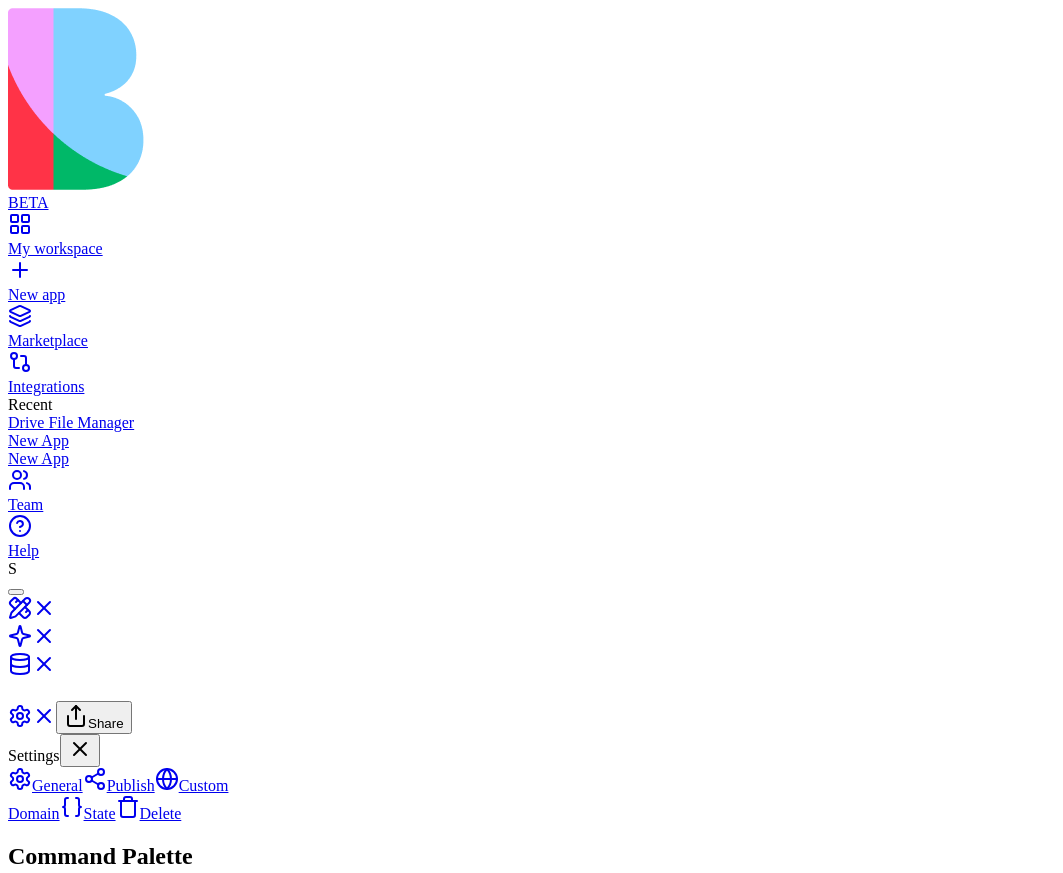 scroll, scrollTop: 0, scrollLeft: 0, axis: both 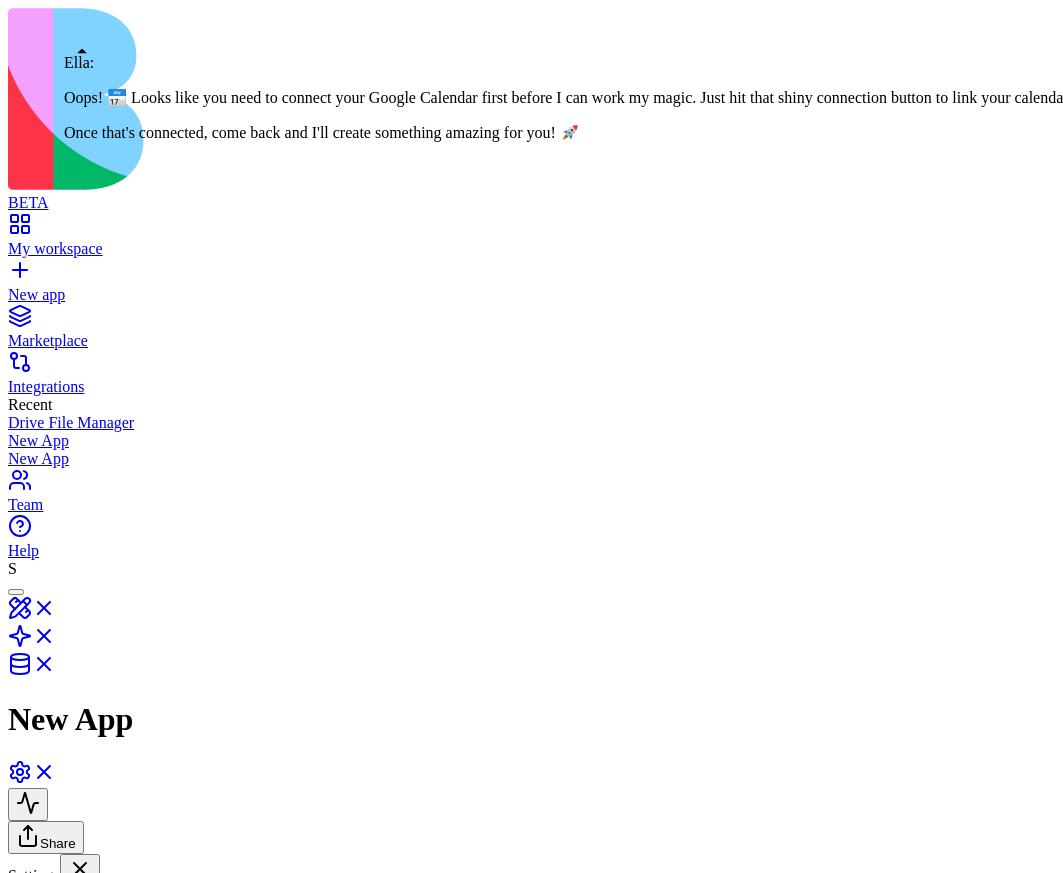 click at bounding box center [16, 592] 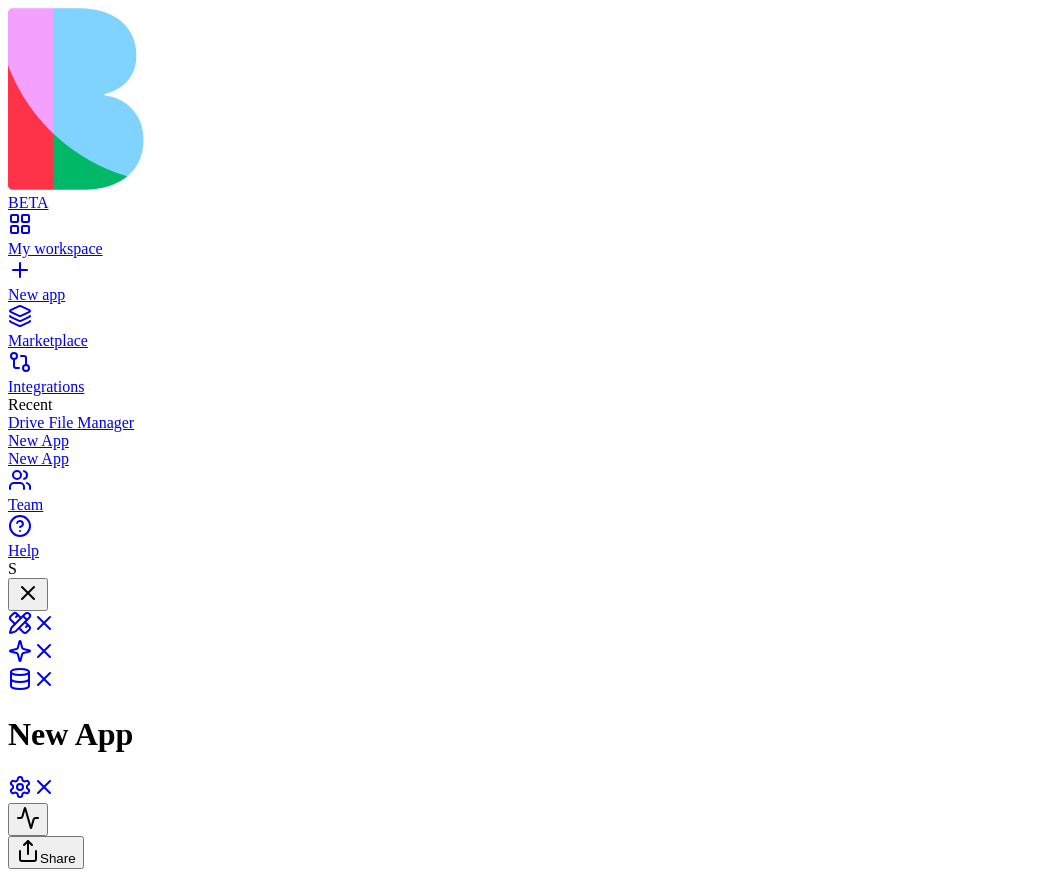 scroll, scrollTop: 62, scrollLeft: 0, axis: vertical 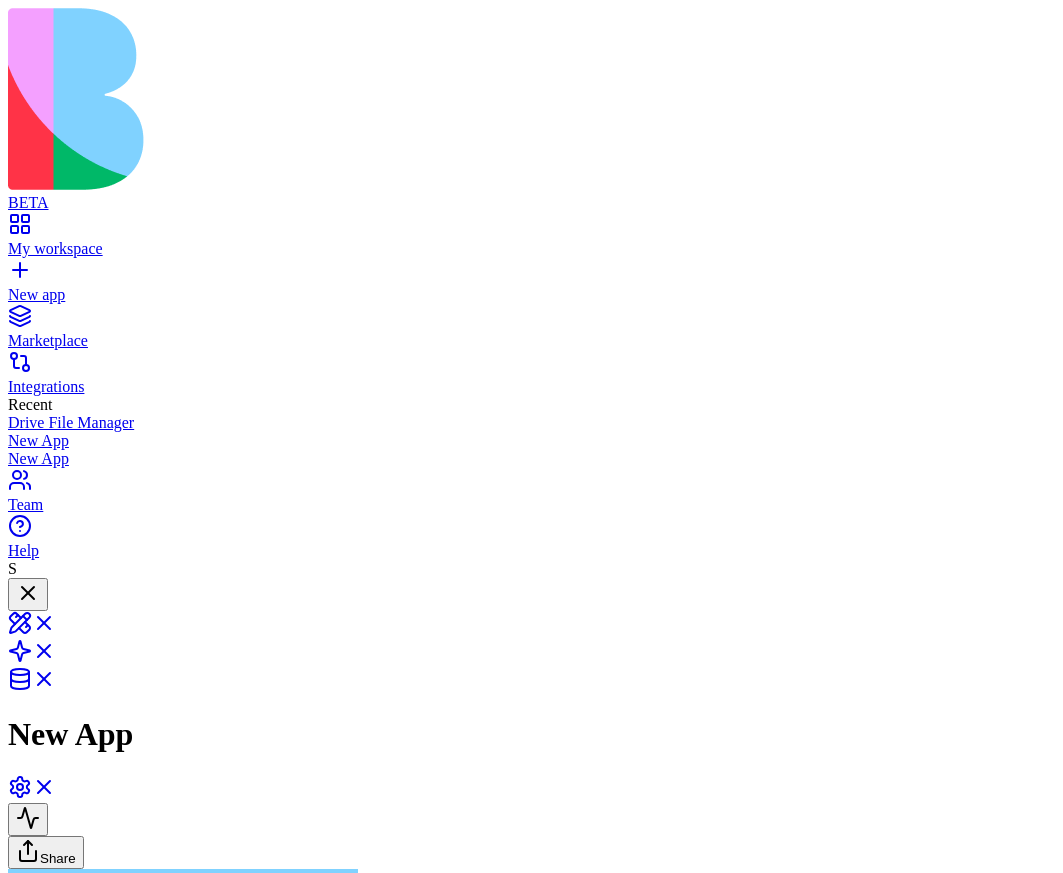 click on "Connected" at bounding box center [48, 2221] 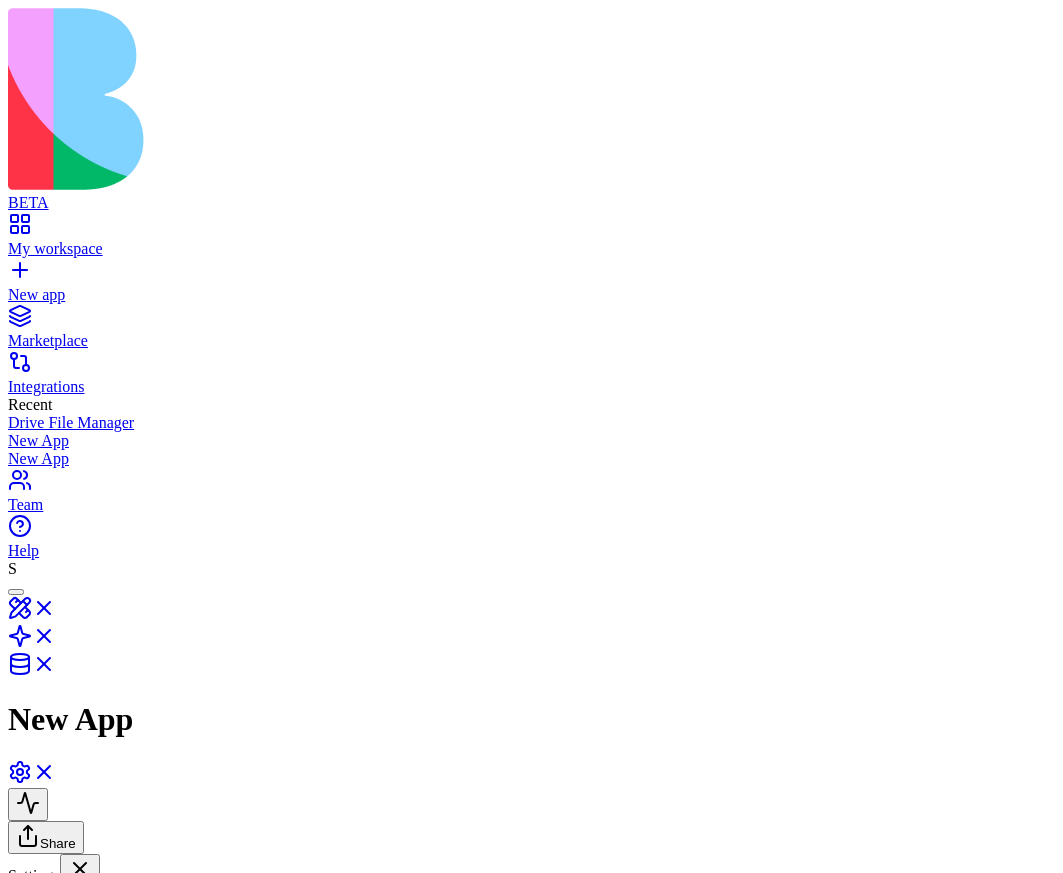 click at bounding box center [16, 592] 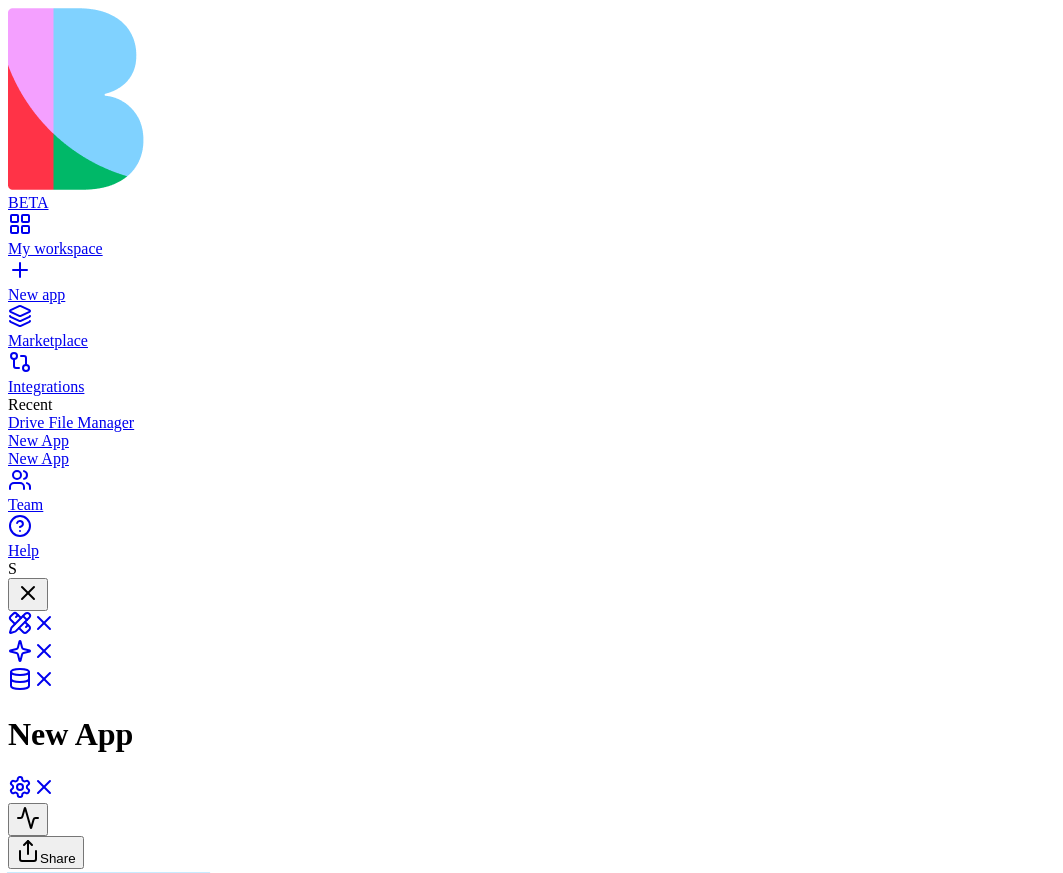 scroll, scrollTop: 62, scrollLeft: 0, axis: vertical 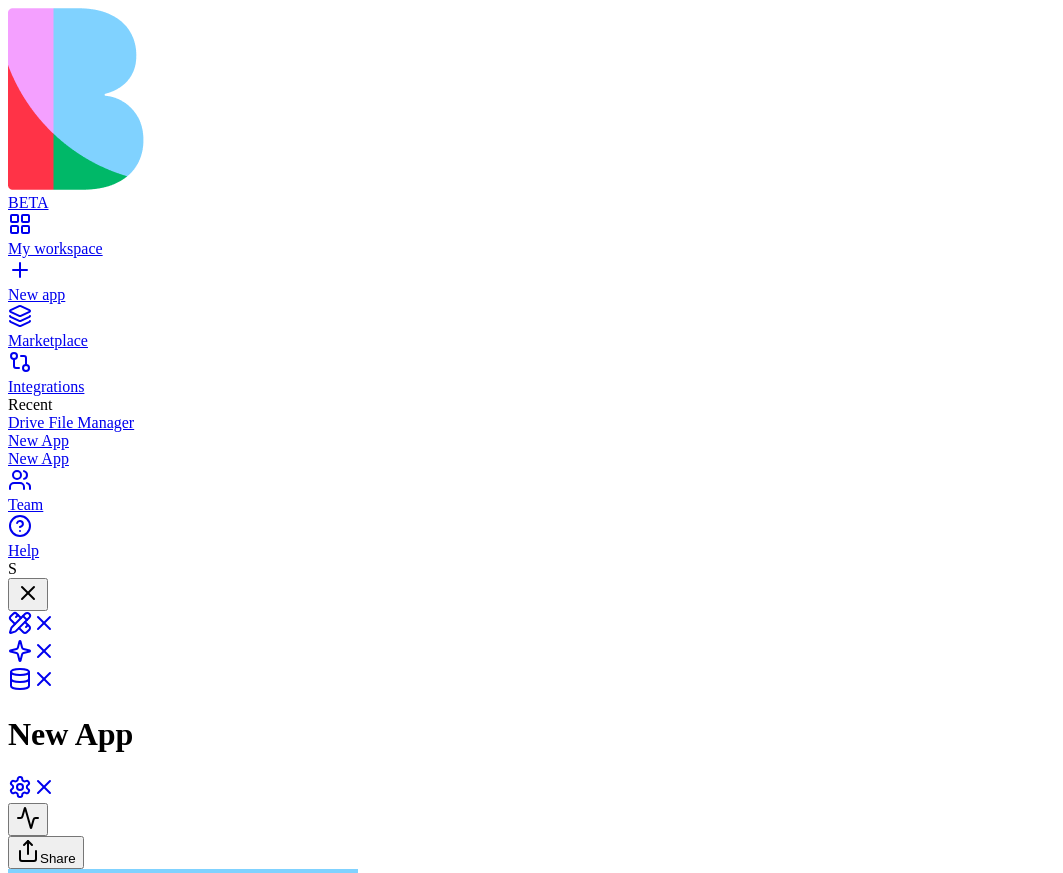 type 